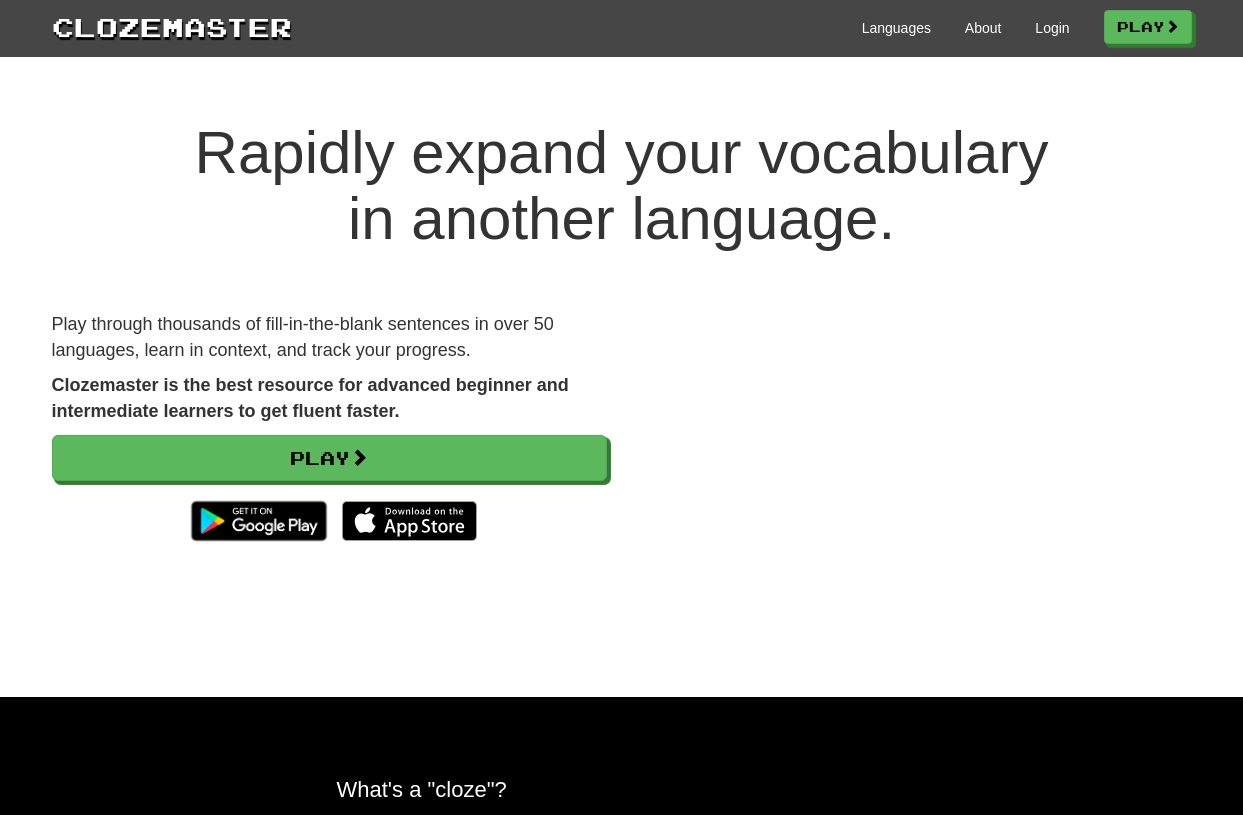 scroll, scrollTop: 0, scrollLeft: 0, axis: both 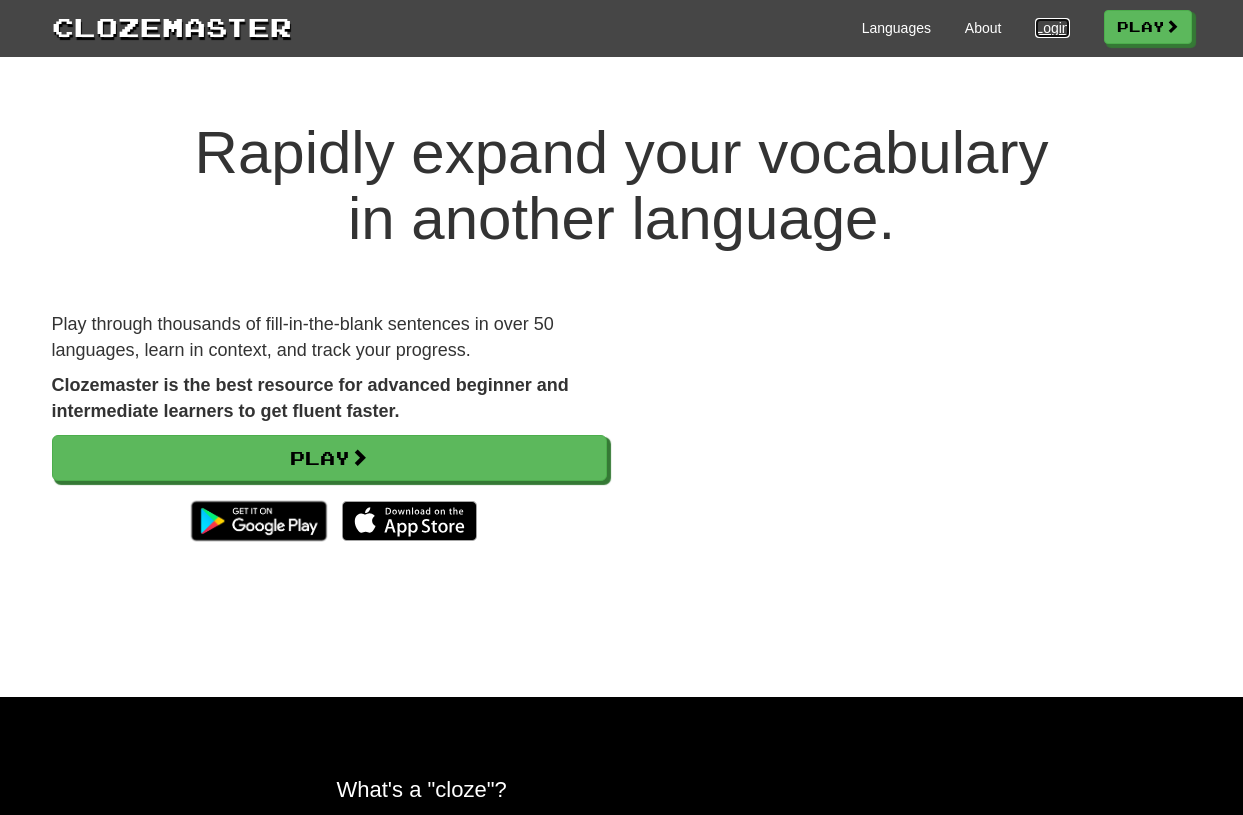 click on "Login" at bounding box center (1052, 28) 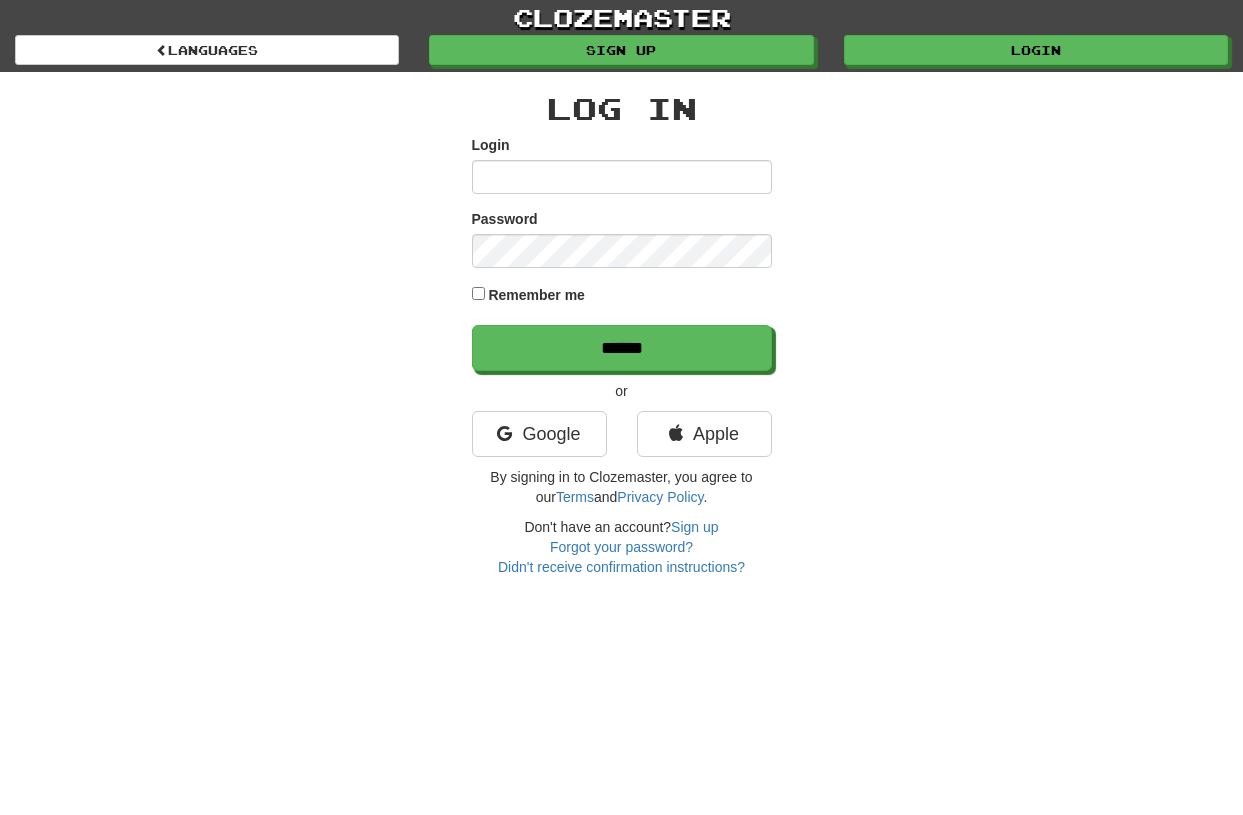 scroll, scrollTop: 0, scrollLeft: 0, axis: both 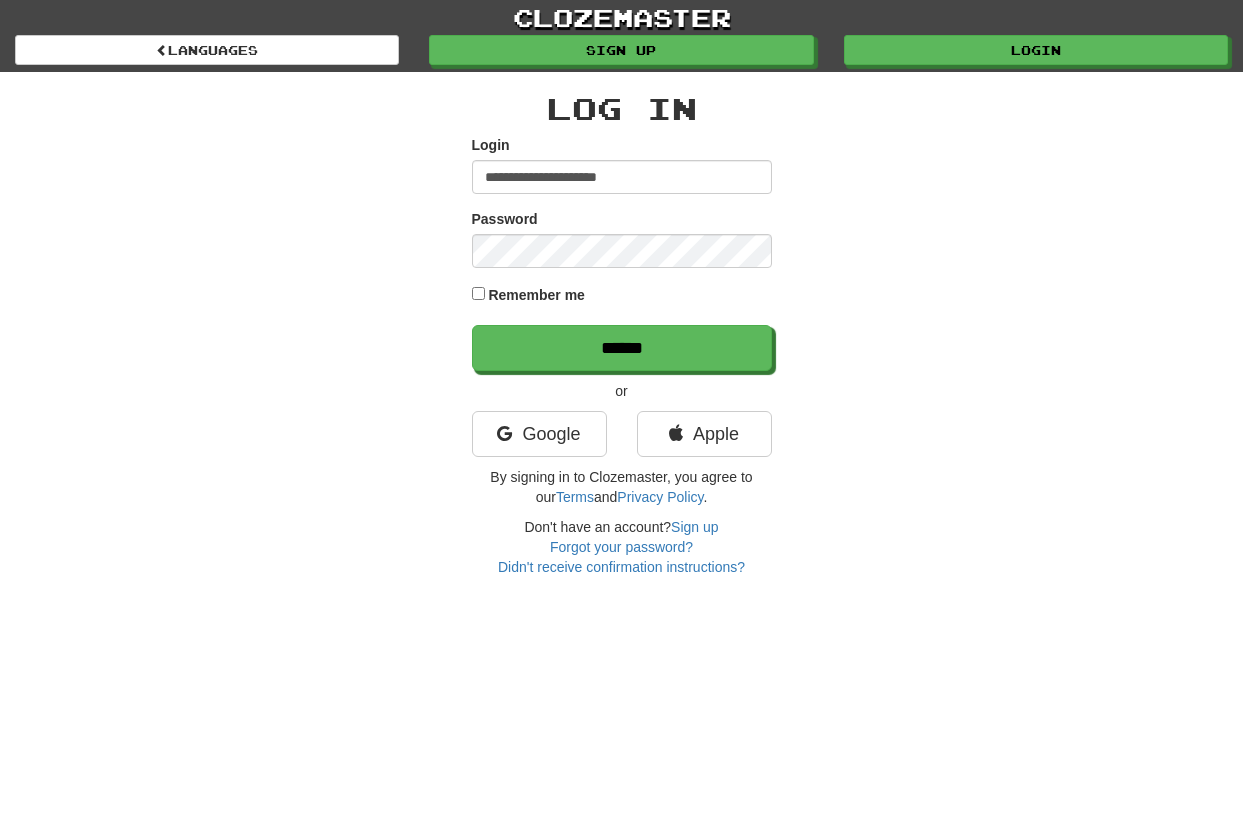 type on "**********" 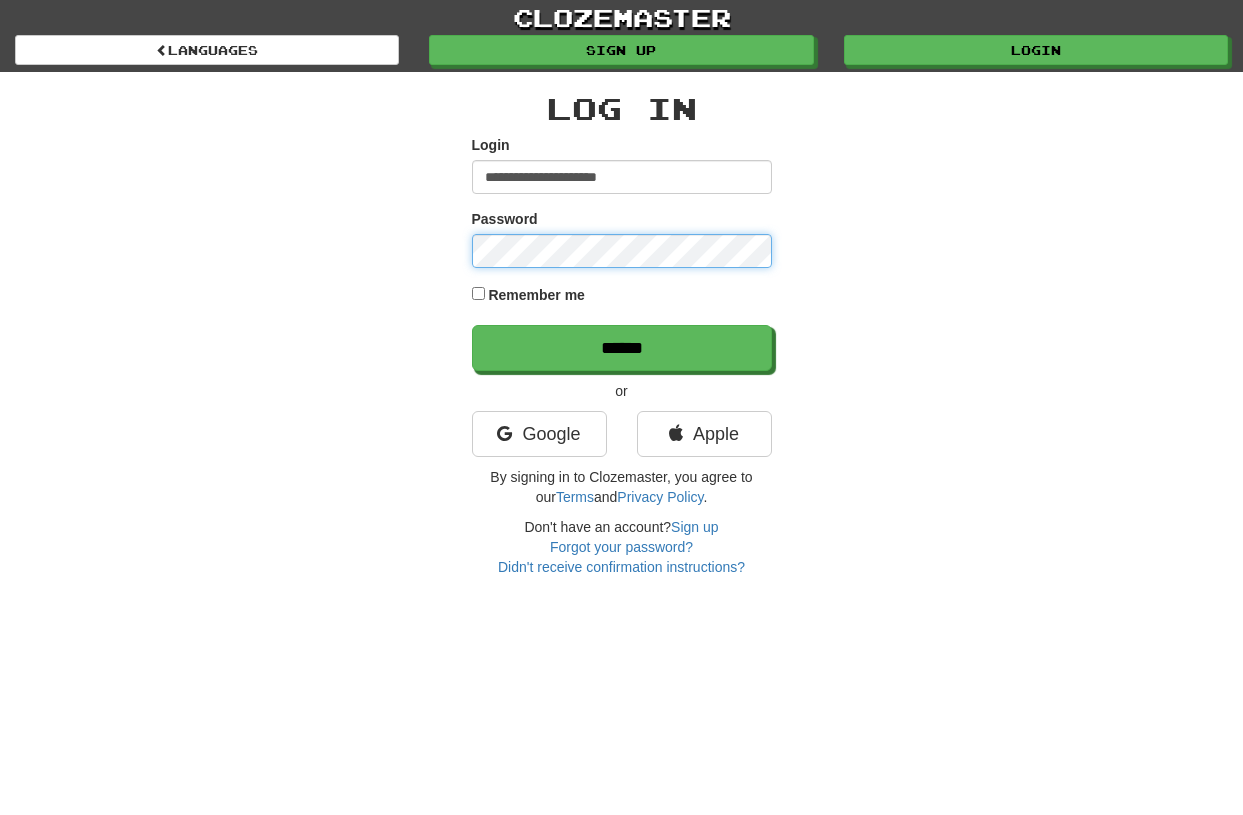 click on "******" at bounding box center (622, 348) 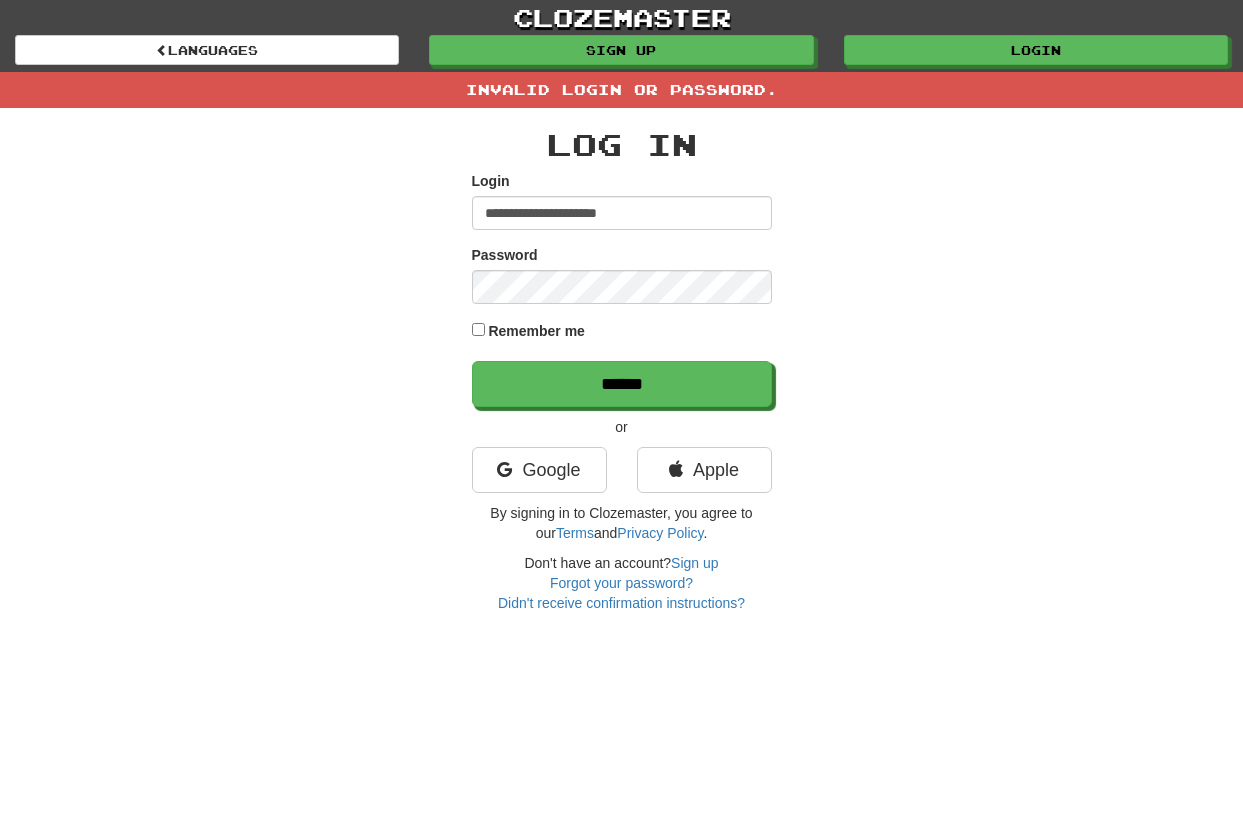 scroll, scrollTop: 0, scrollLeft: 0, axis: both 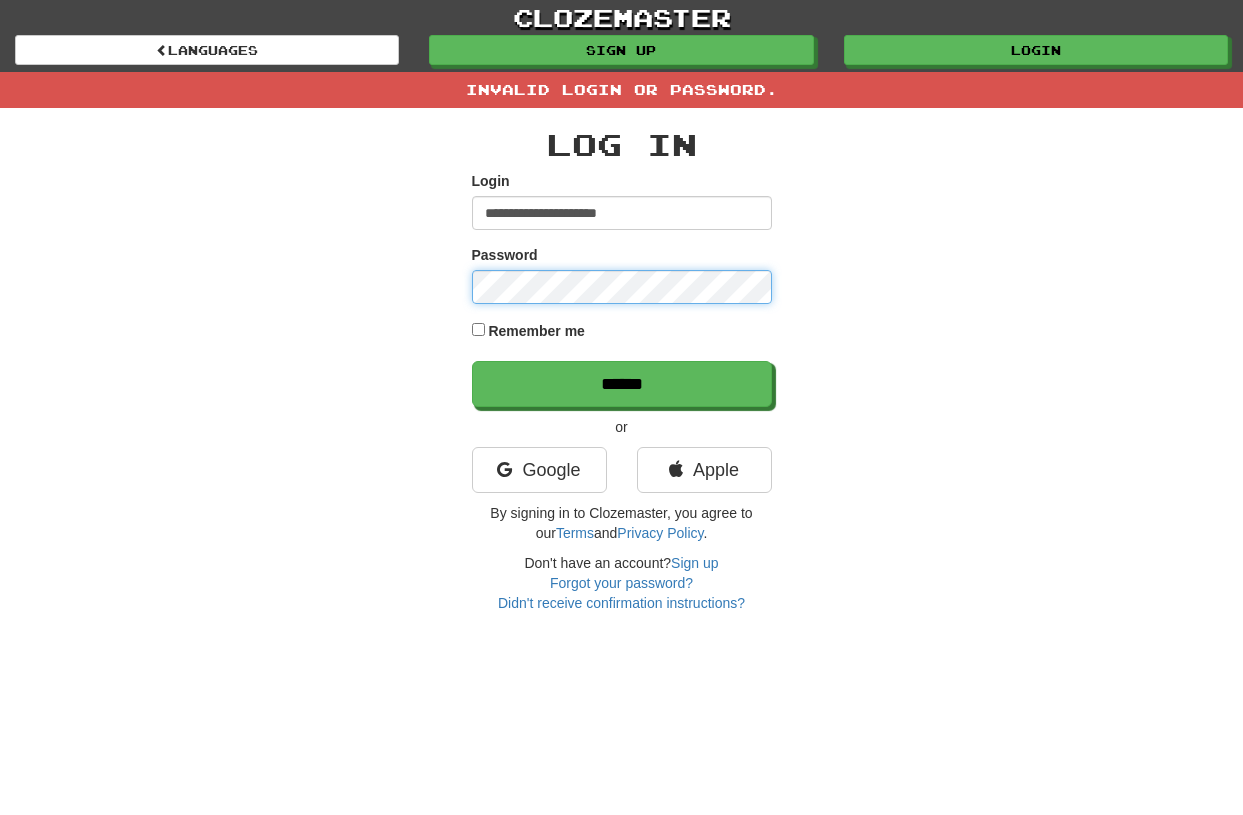 click on "******" at bounding box center [622, 384] 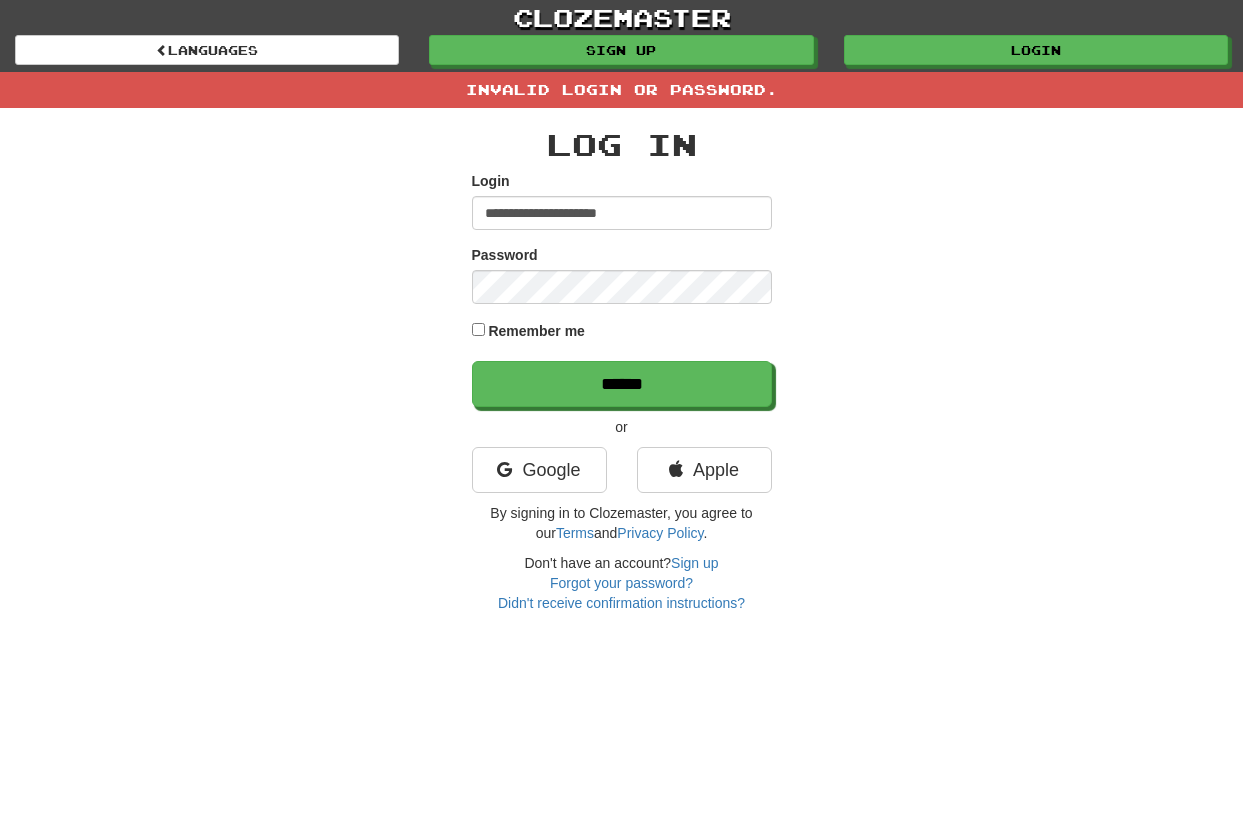 scroll, scrollTop: 0, scrollLeft: 0, axis: both 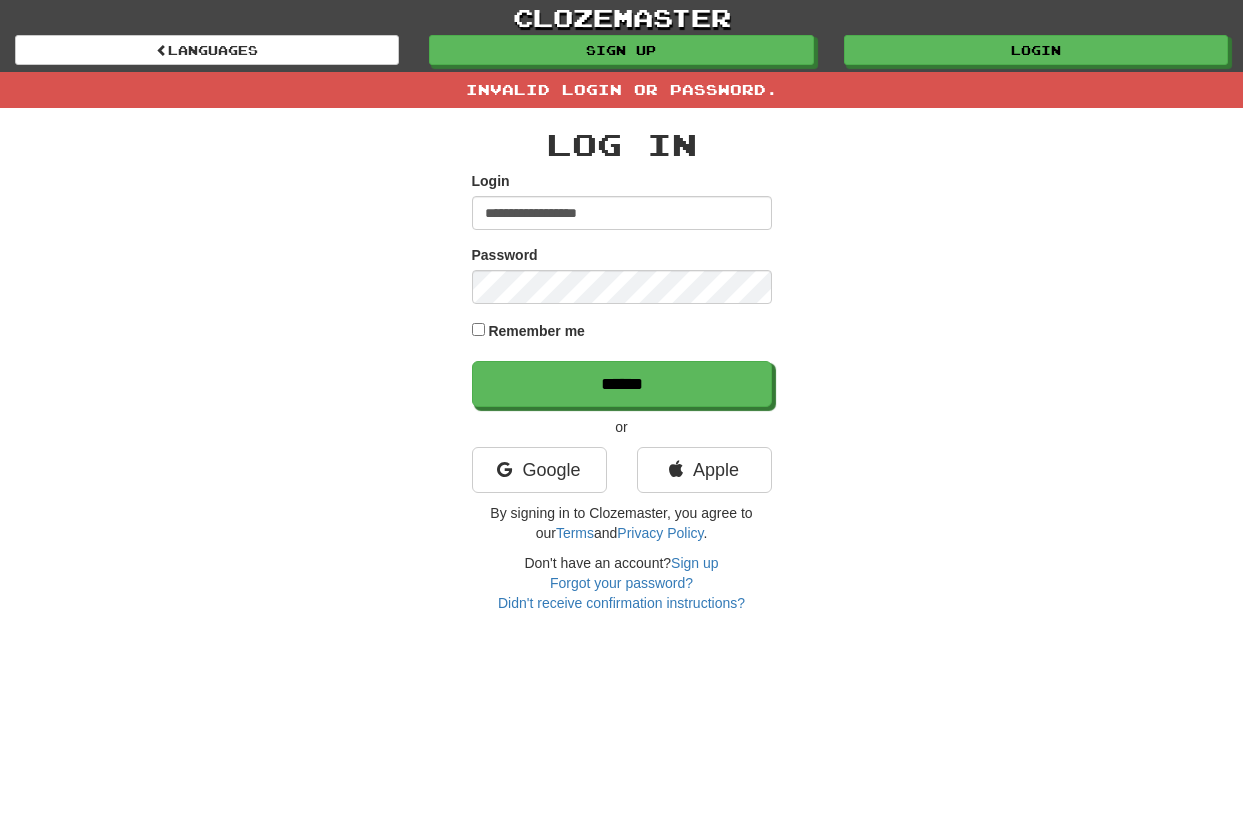 type on "**********" 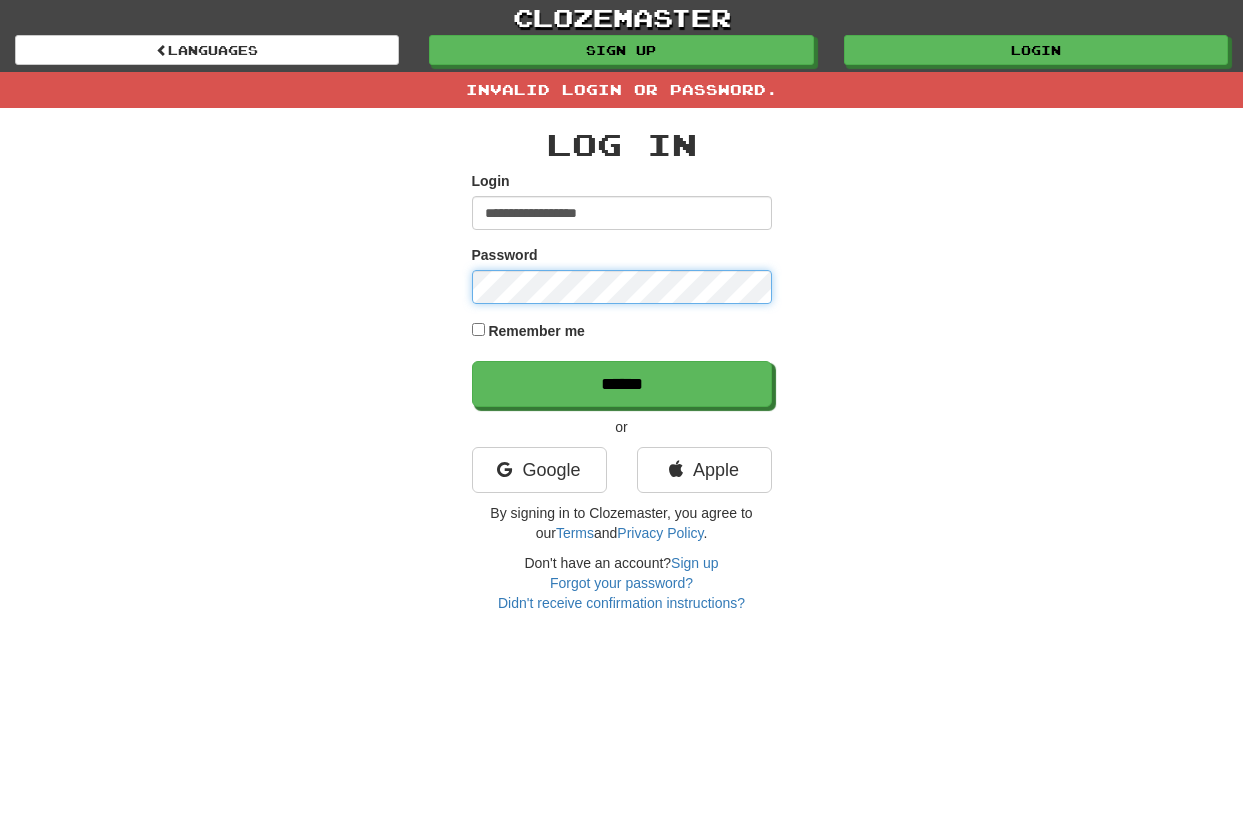 click on "******" at bounding box center (622, 384) 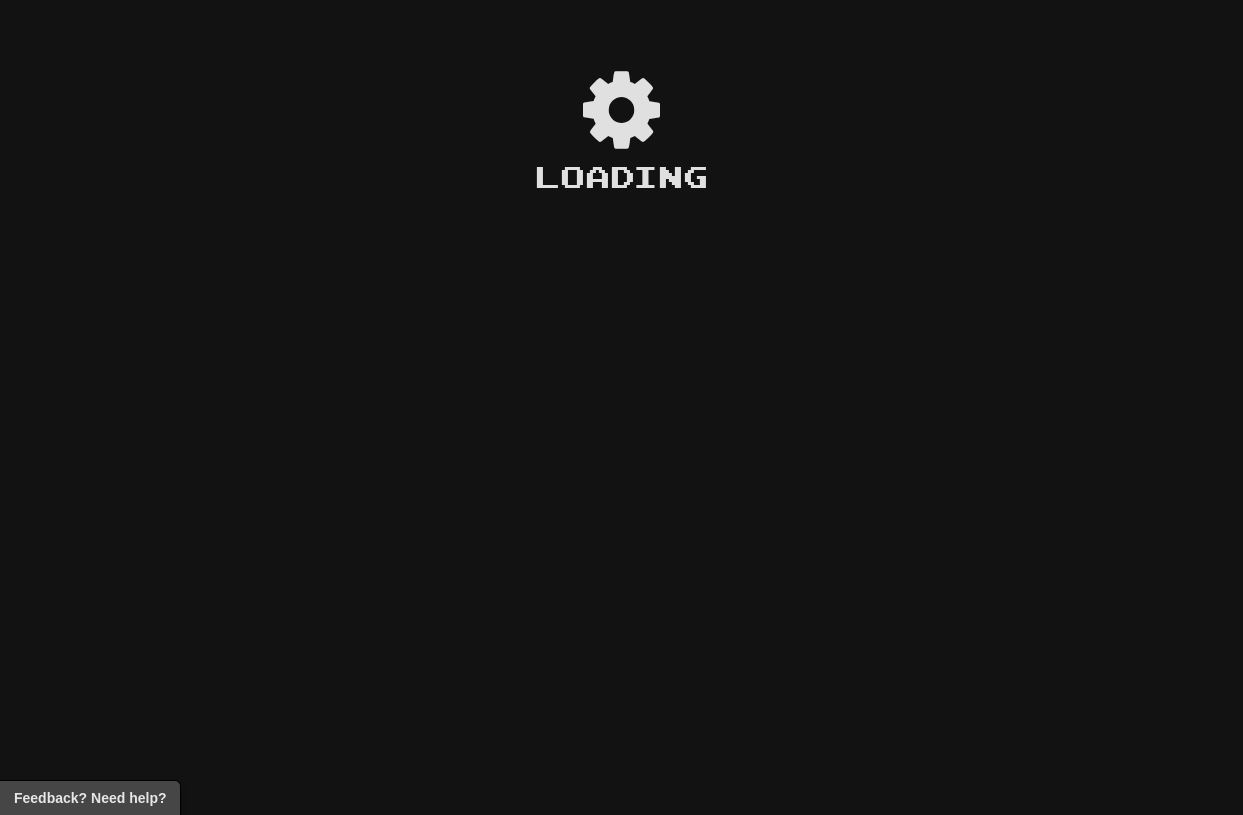 scroll, scrollTop: 0, scrollLeft: 0, axis: both 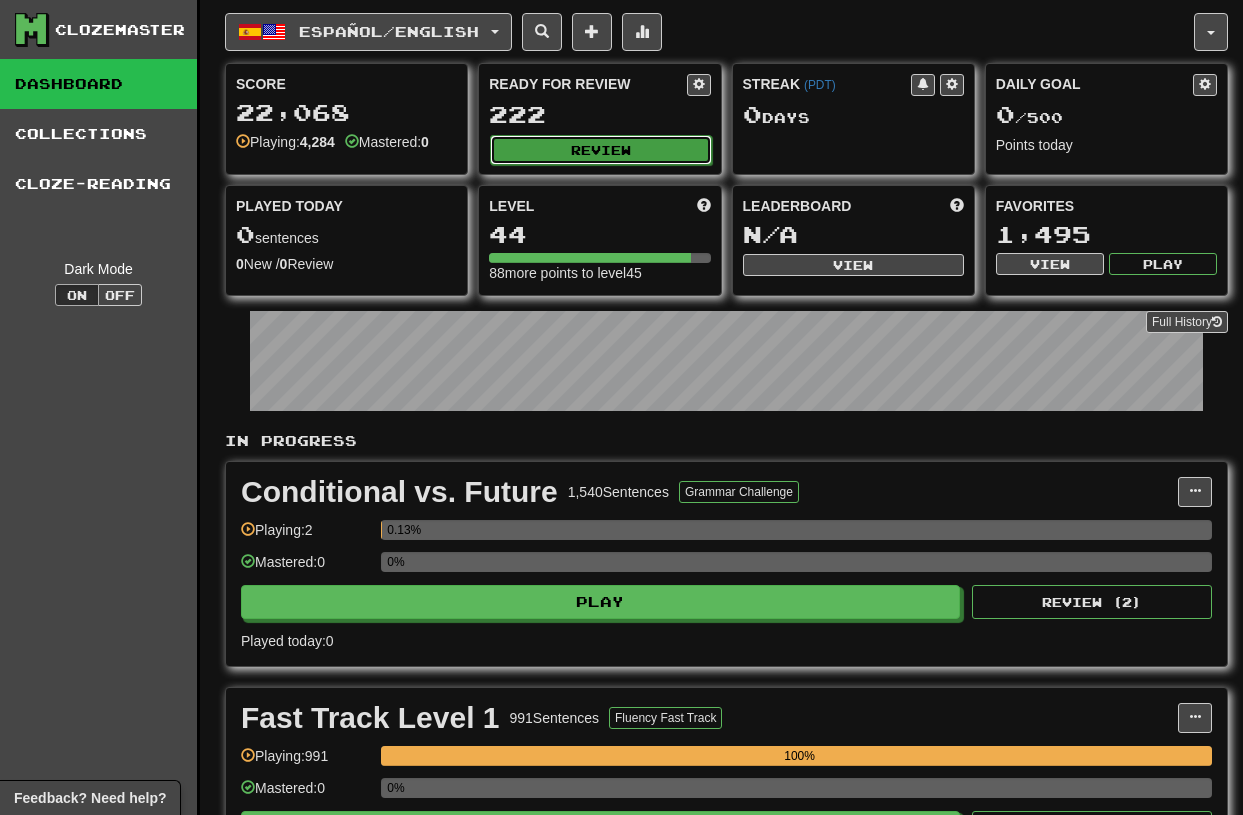 click on "Review" at bounding box center (600, 150) 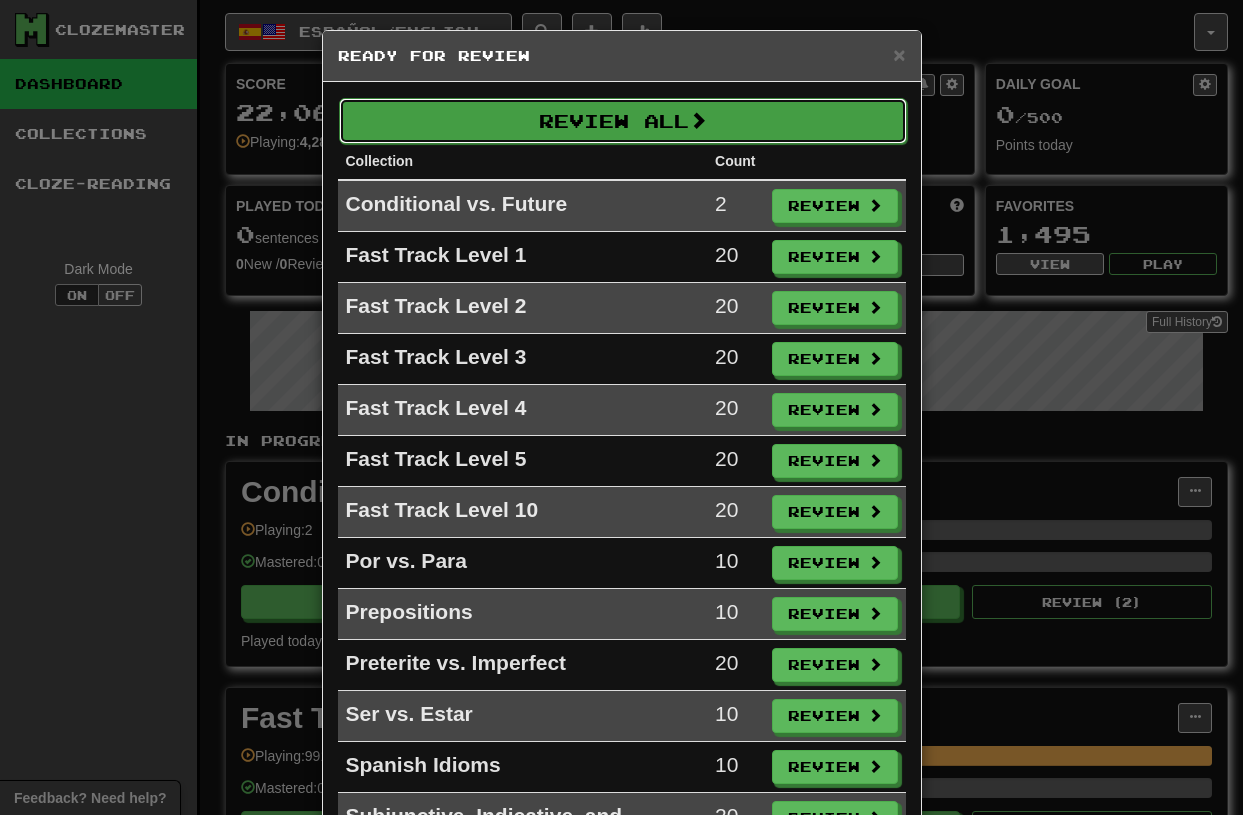 click on "Review All" at bounding box center [623, 121] 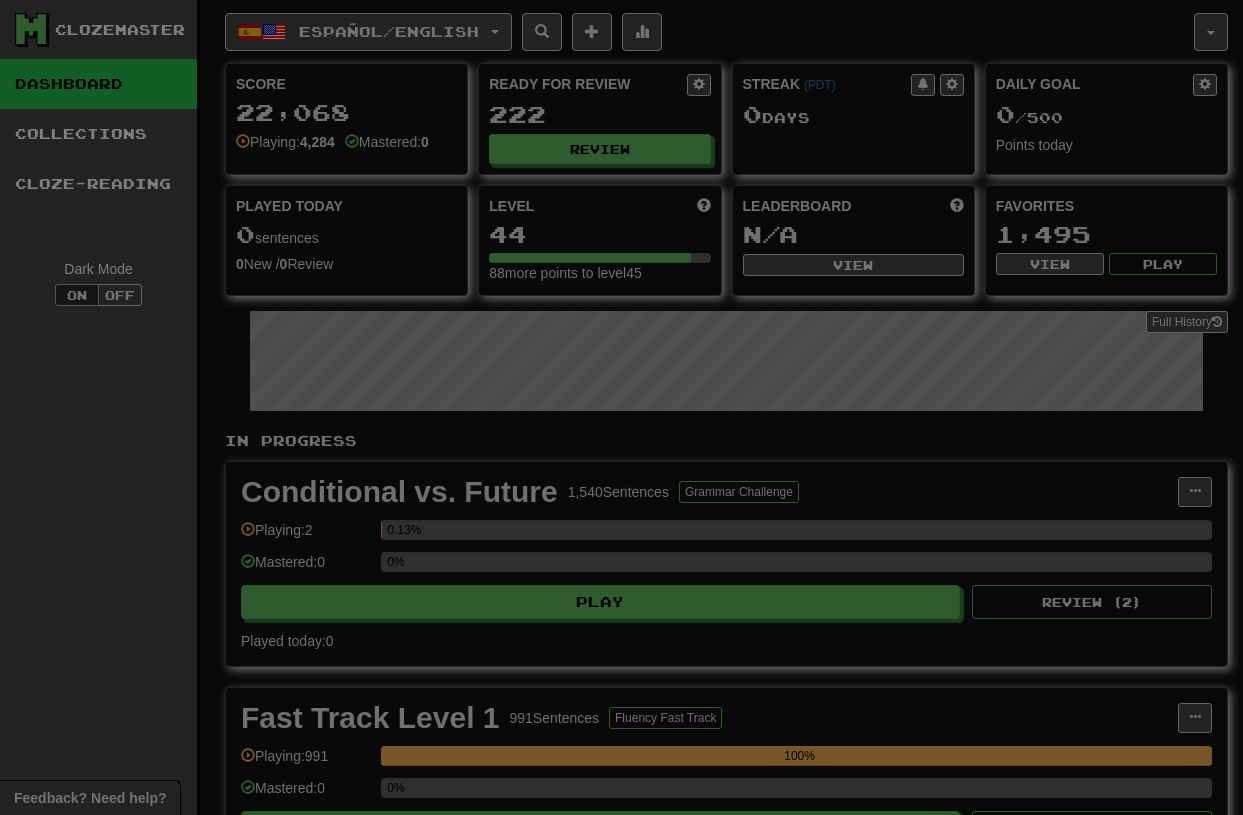 select on "**" 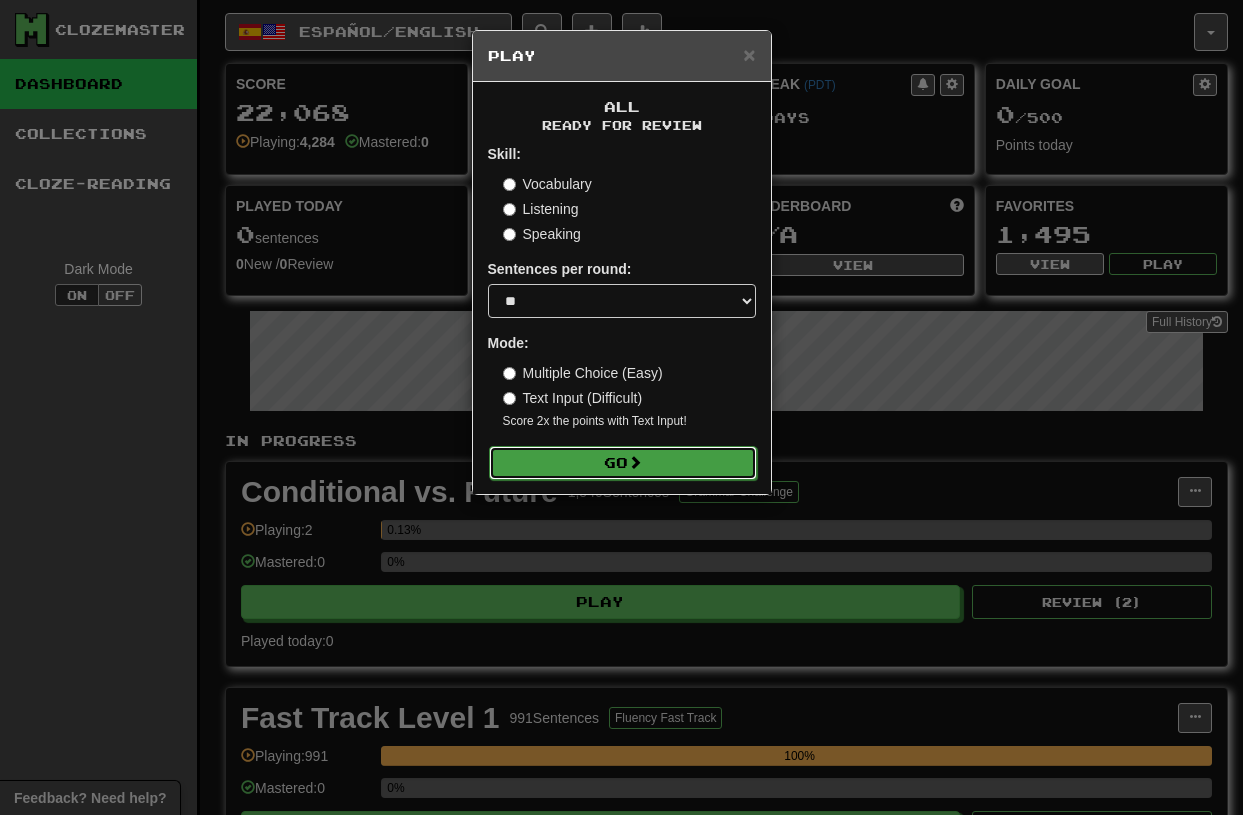 click at bounding box center (635, 462) 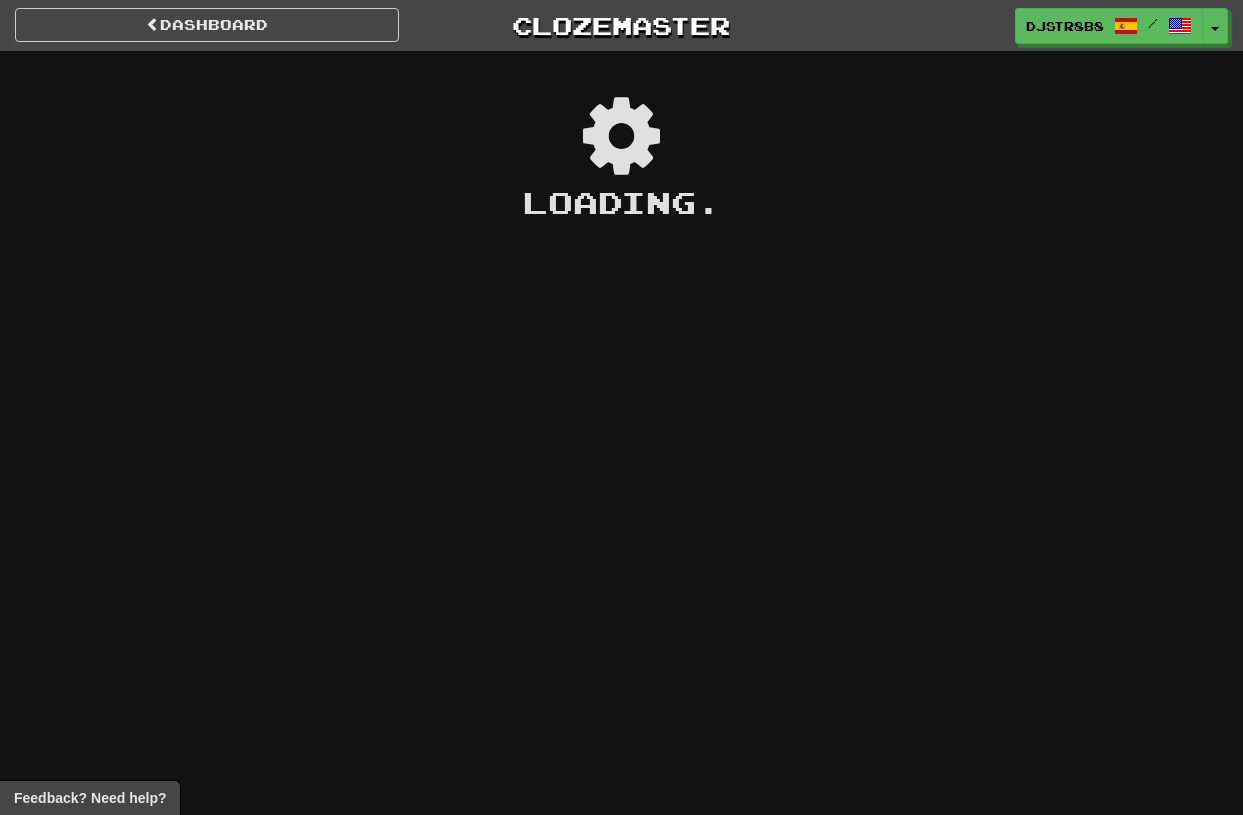 scroll, scrollTop: 0, scrollLeft: 0, axis: both 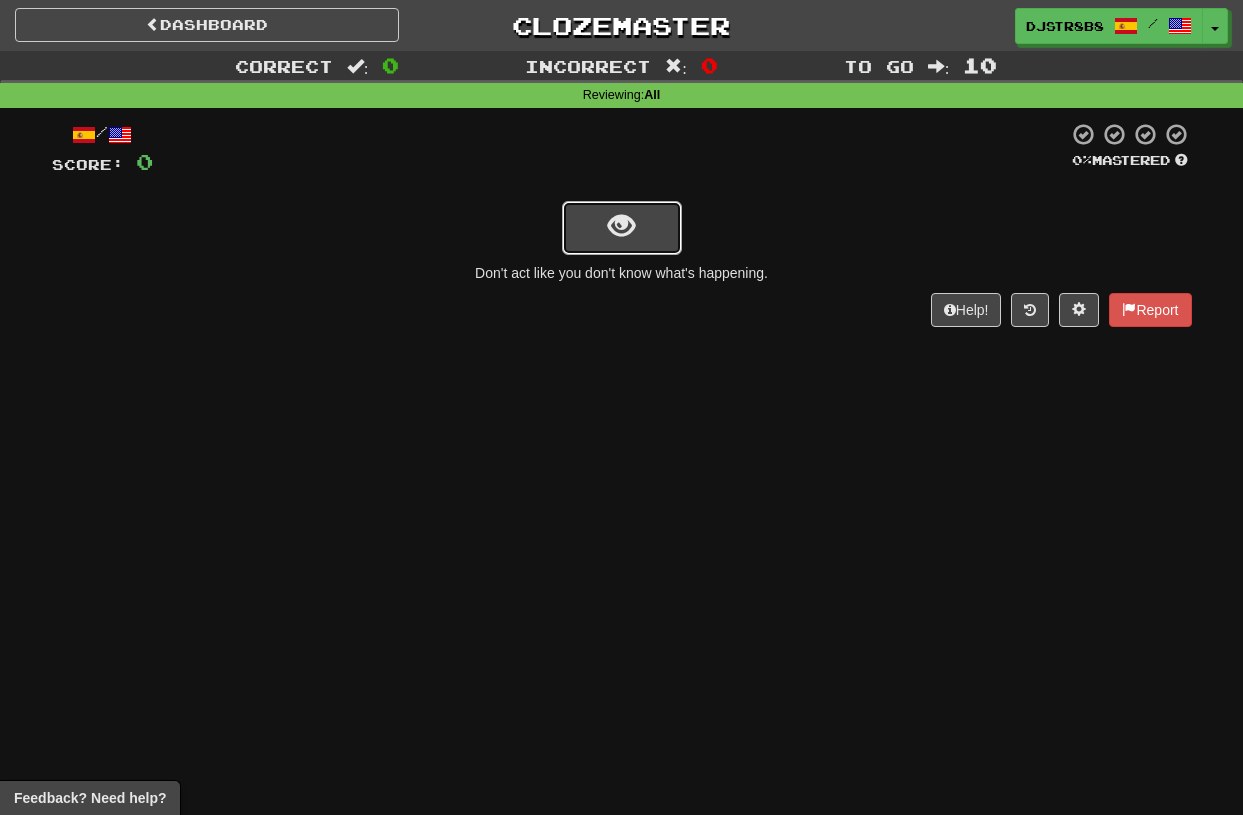 click at bounding box center (622, 228) 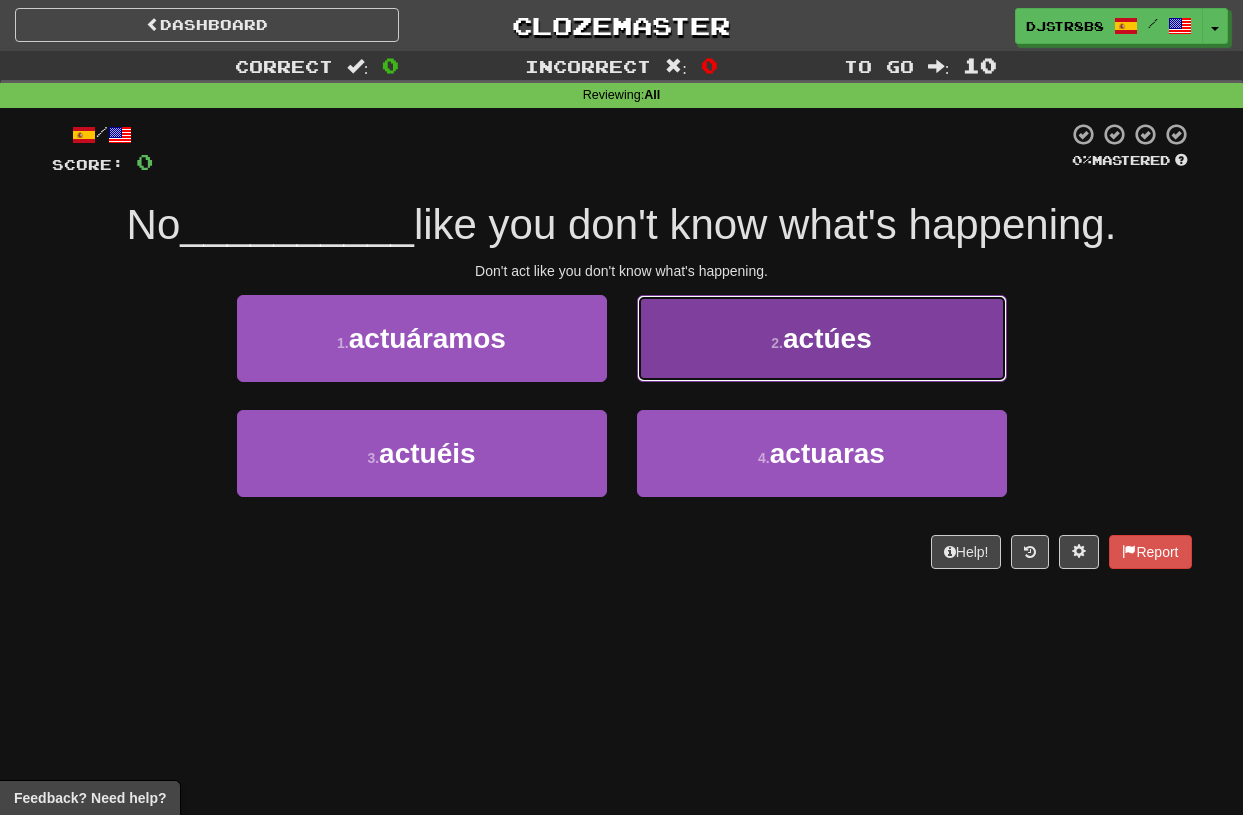 click on "2 ." at bounding box center (777, 343) 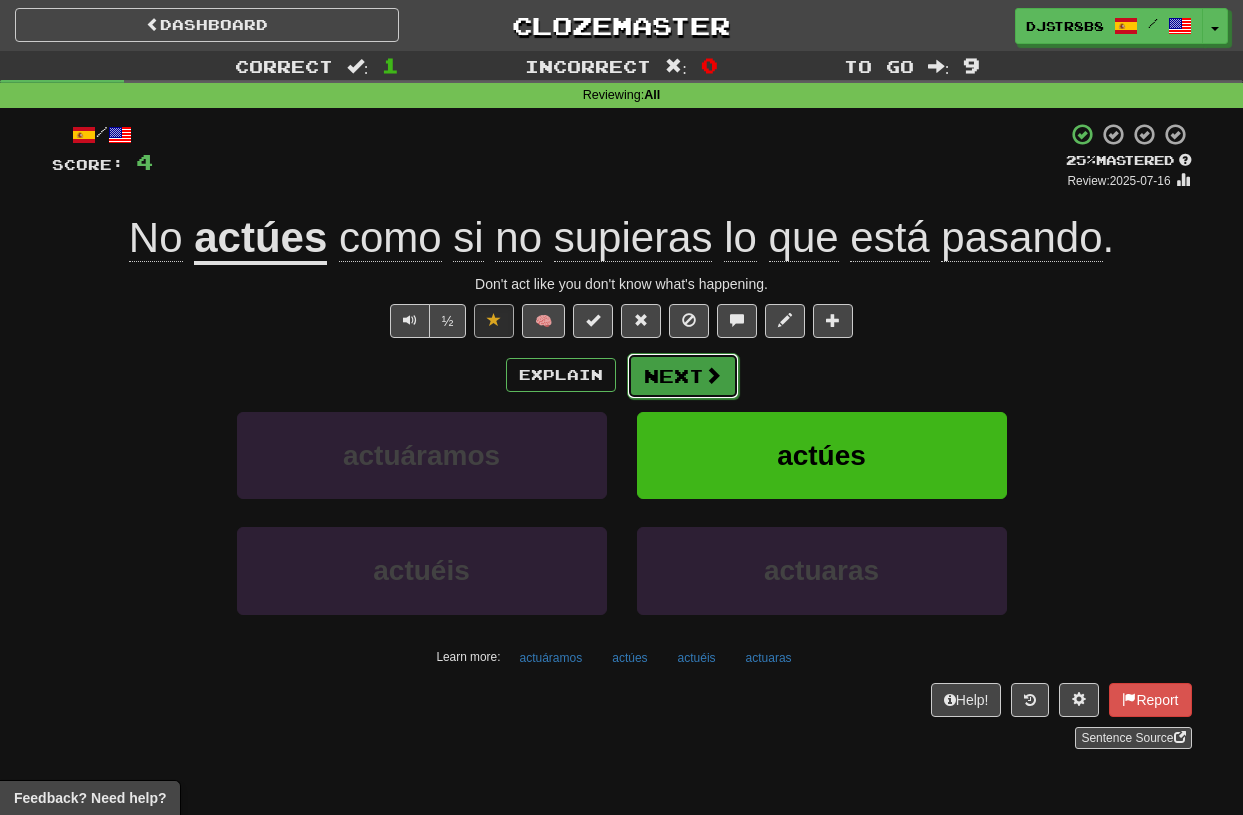 click on "Next" at bounding box center [683, 376] 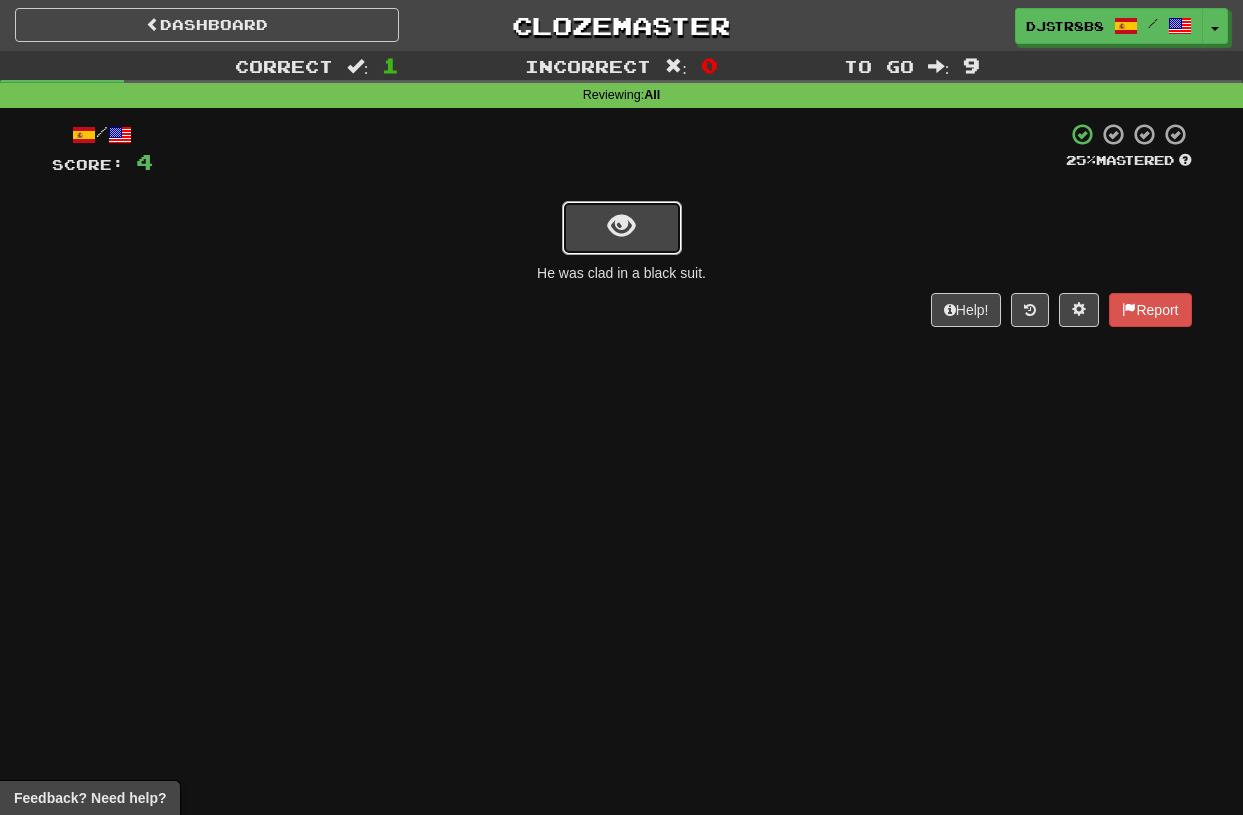 click at bounding box center [622, 228] 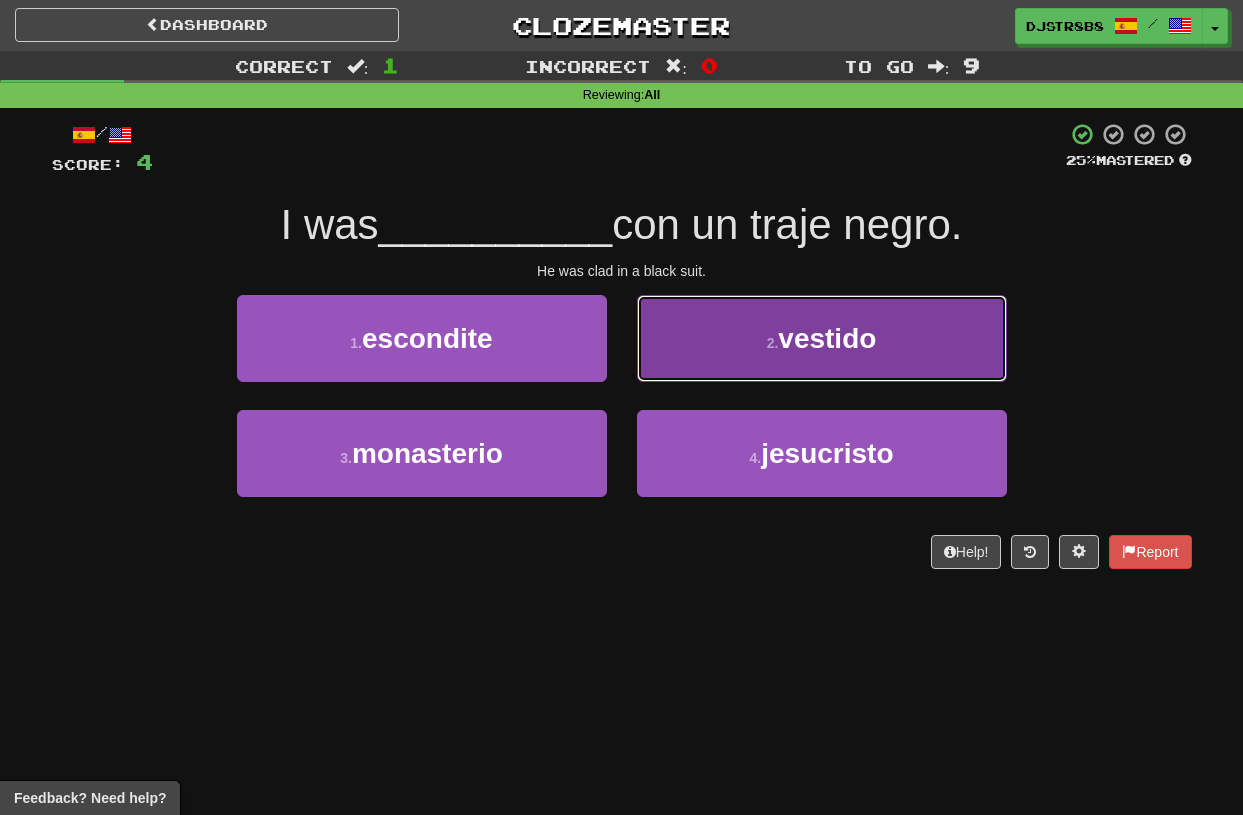 click on "vestido" at bounding box center (827, 338) 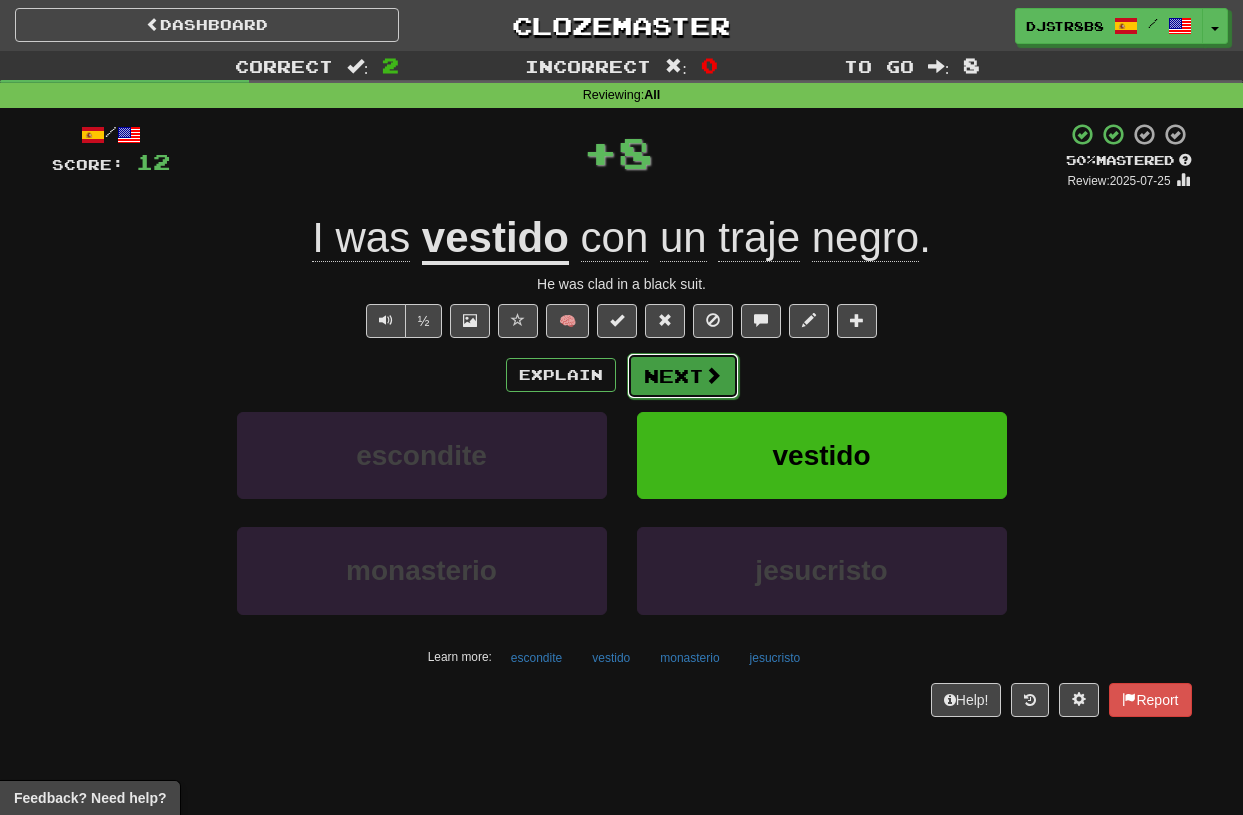 click on "Next" at bounding box center [683, 376] 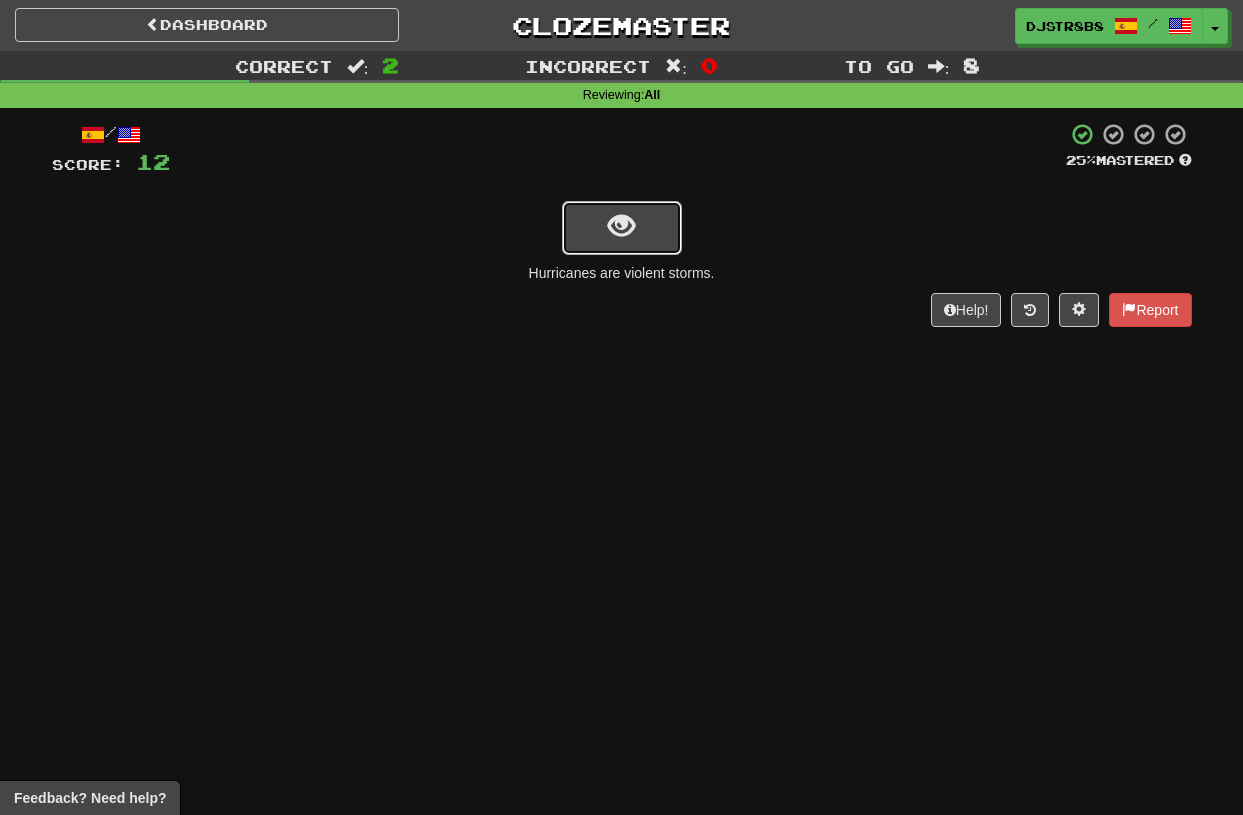 click at bounding box center [622, 228] 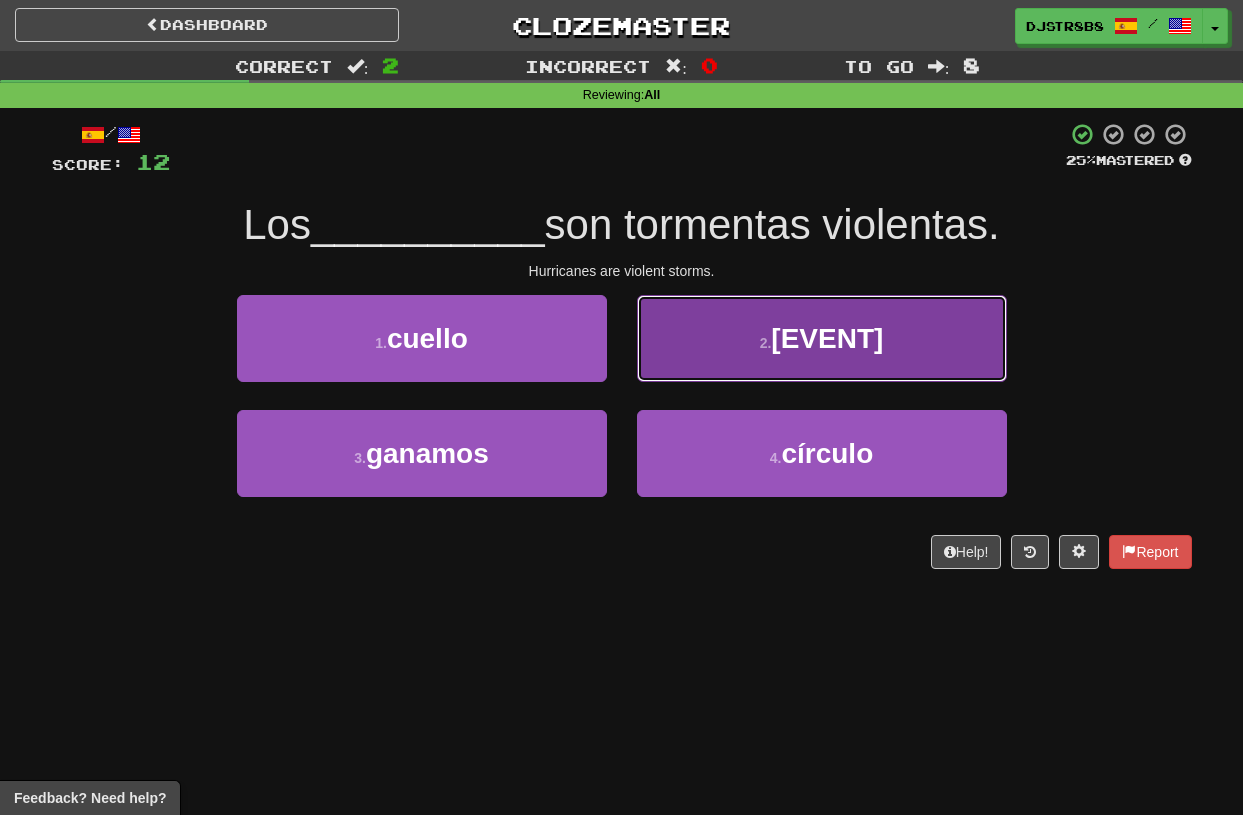 click on "[EVENT]" at bounding box center (827, 338) 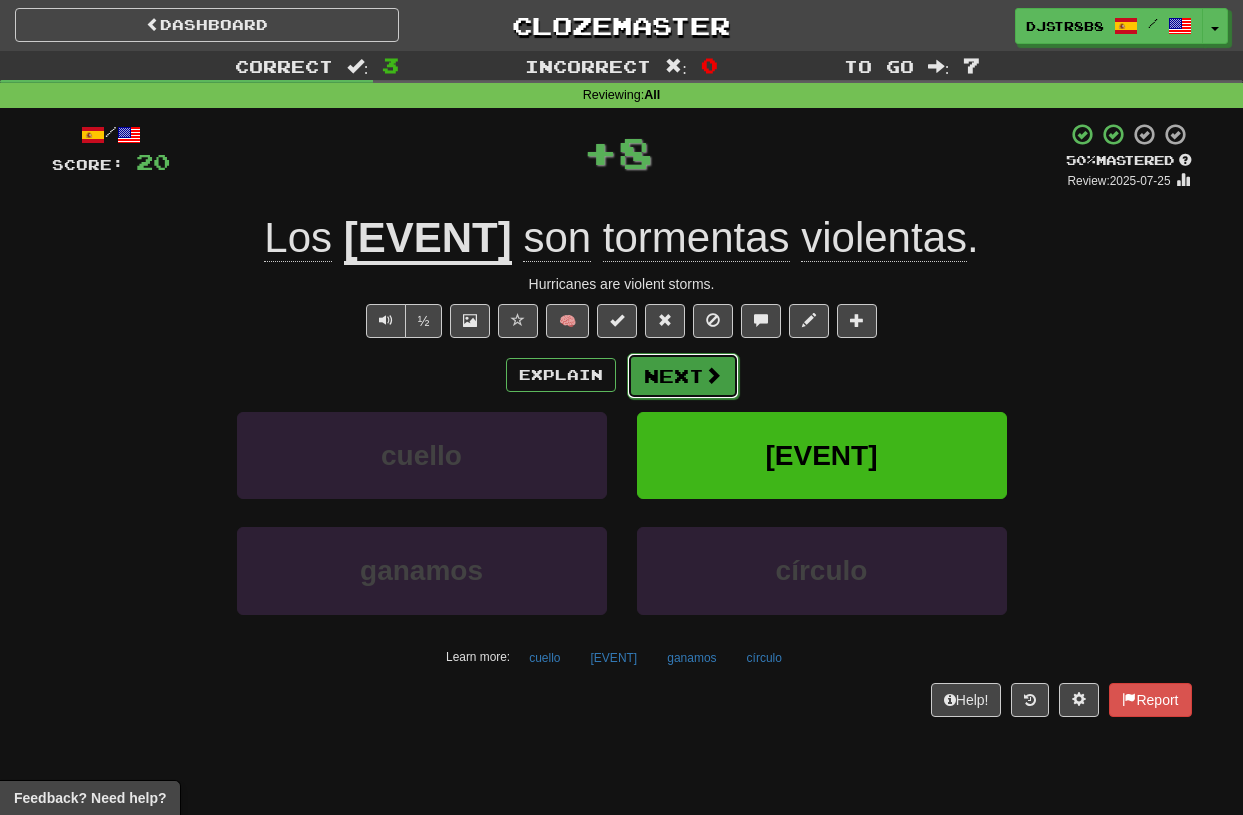 click on "Next" at bounding box center [683, 376] 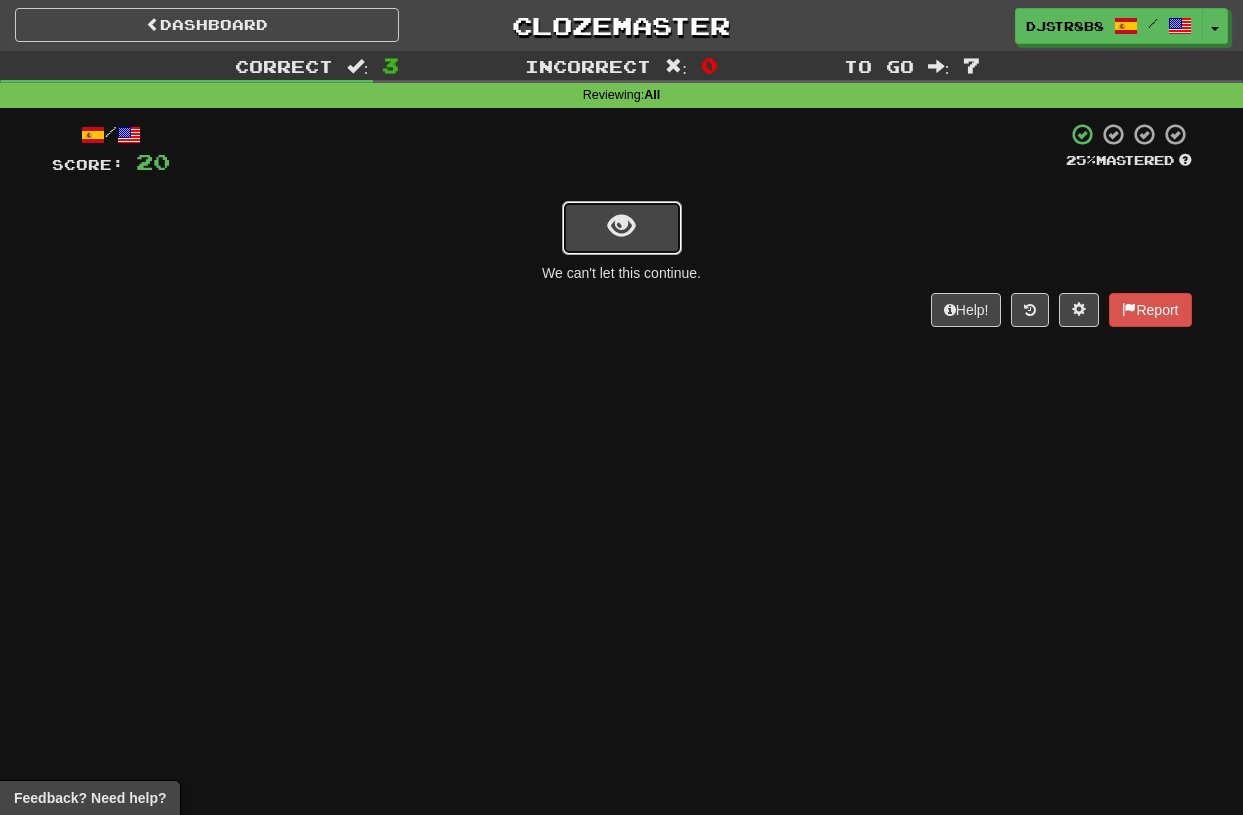 click at bounding box center [622, 228] 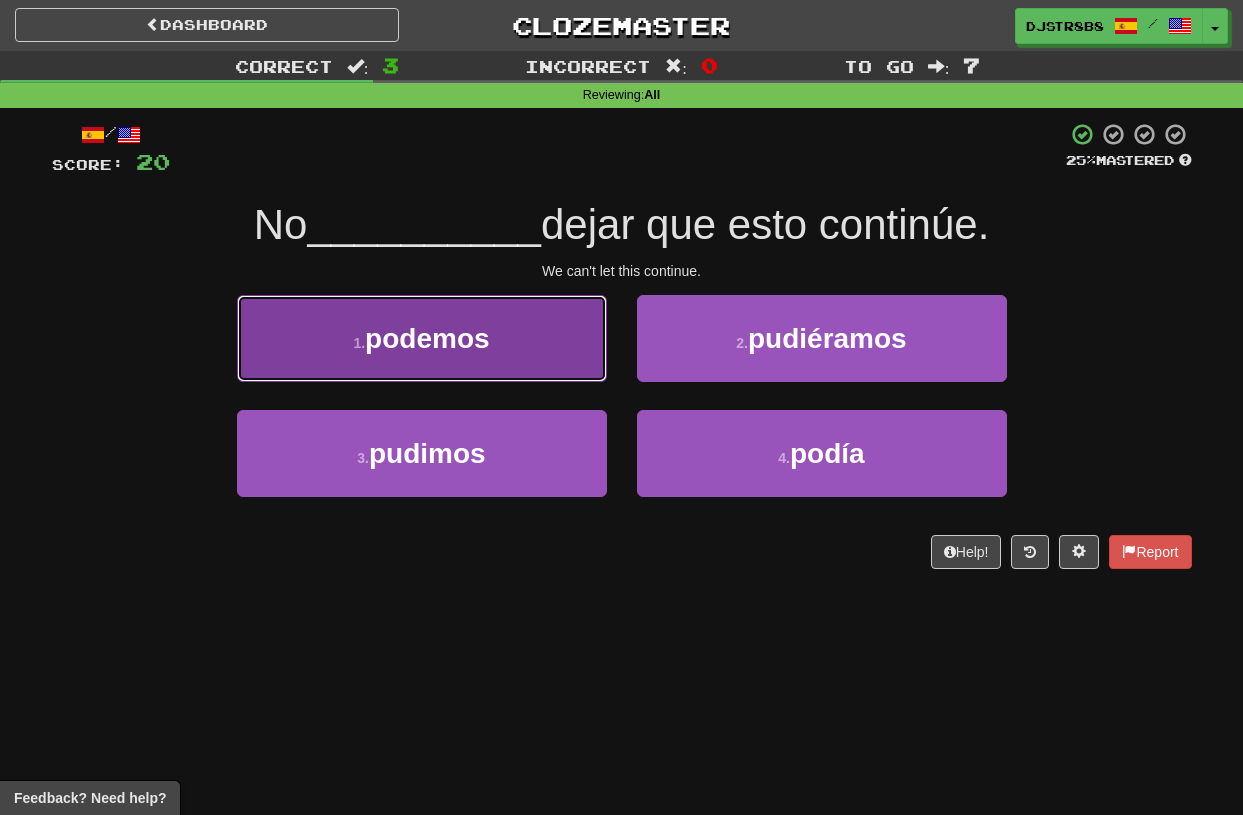 click on "podemos" at bounding box center (427, 338) 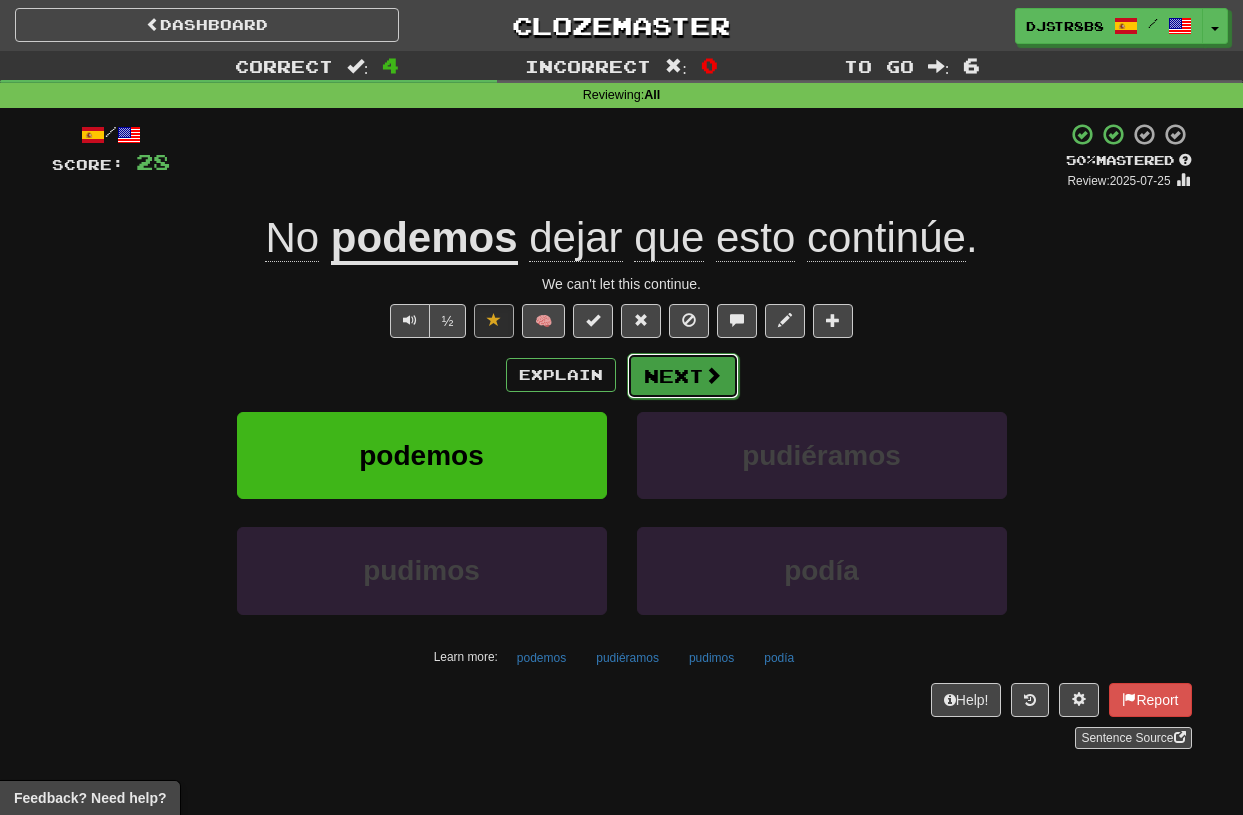 click on "Next" at bounding box center [683, 376] 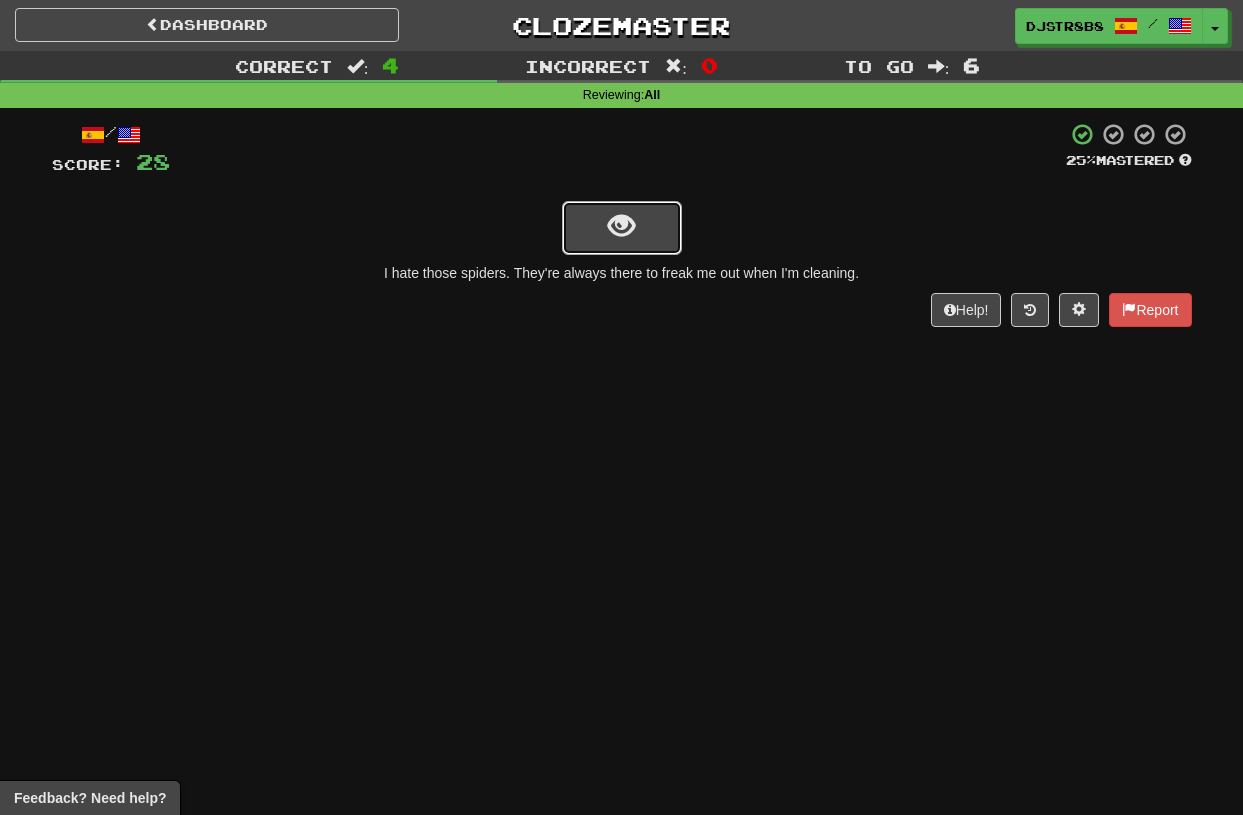 click at bounding box center [622, 228] 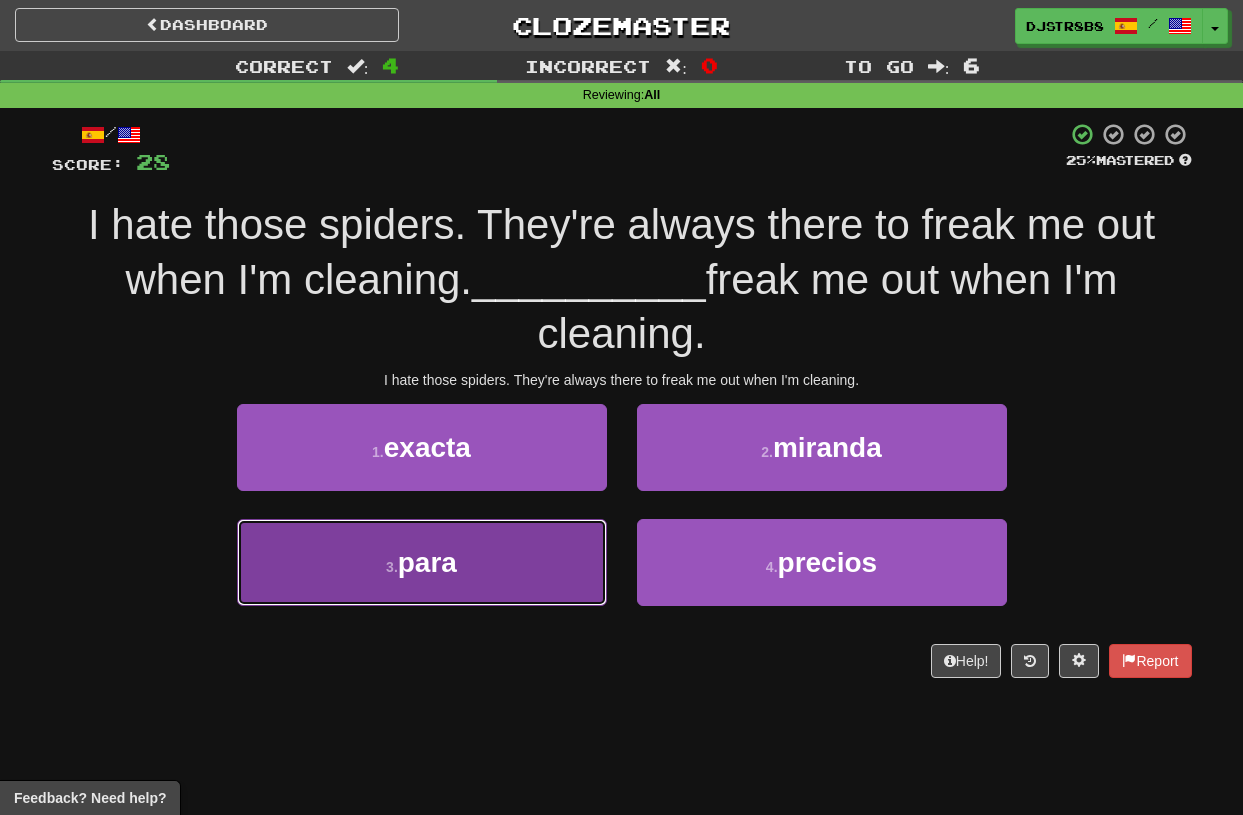 click on "3 .  para" at bounding box center [422, 562] 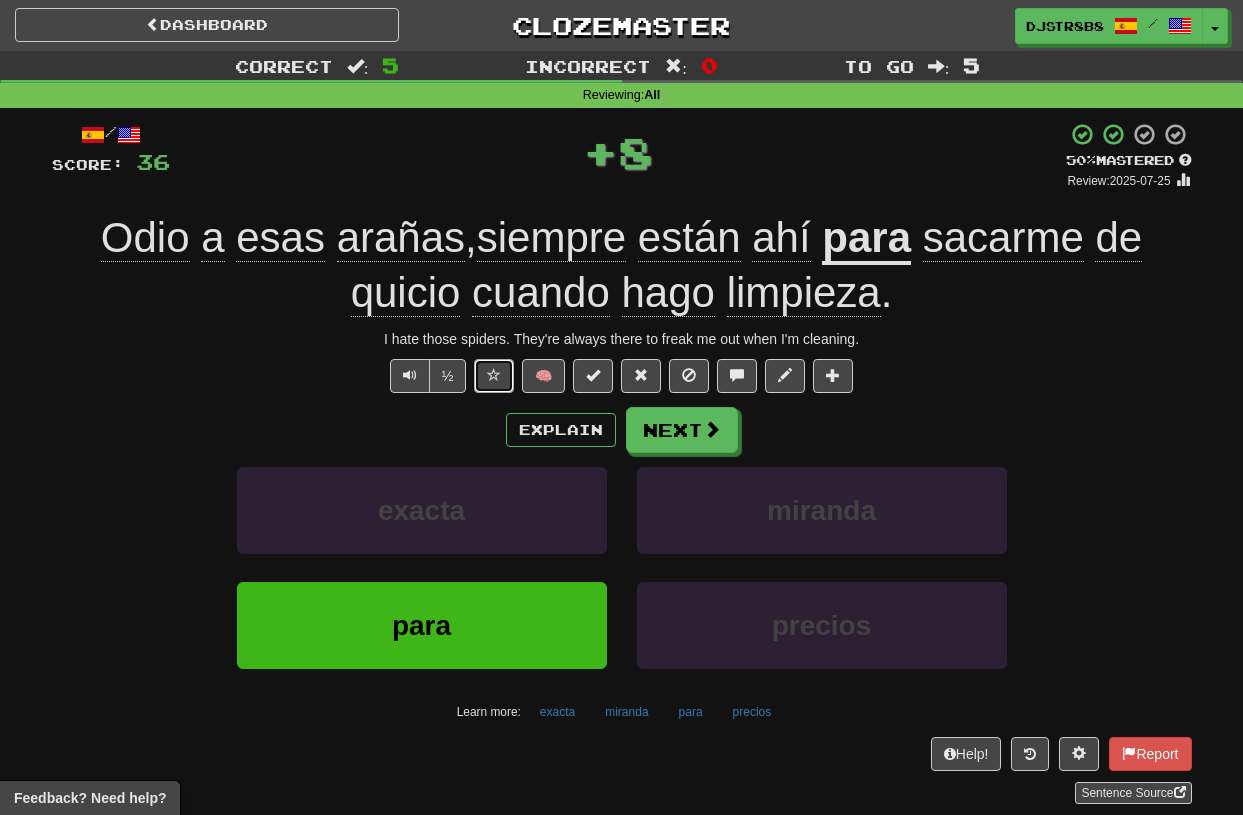 click at bounding box center (494, 376) 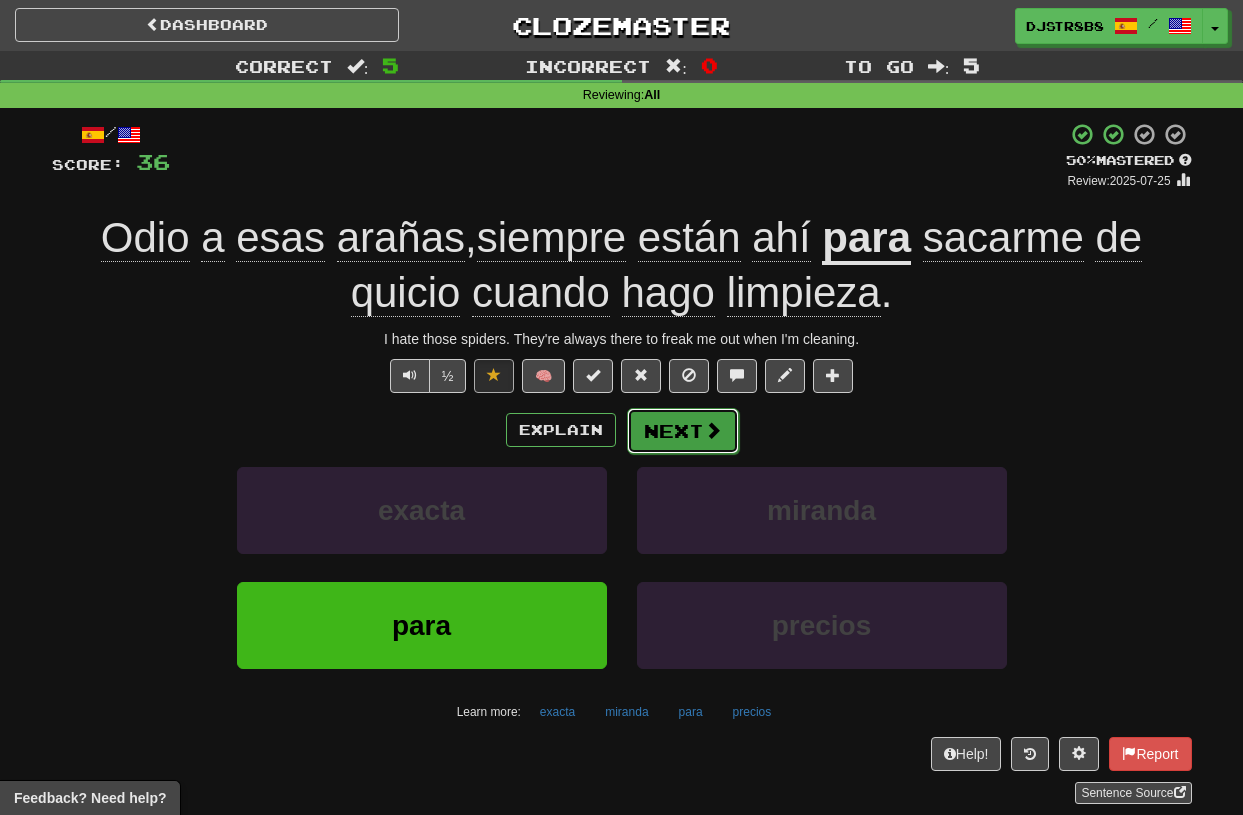 click on "Next" at bounding box center [683, 431] 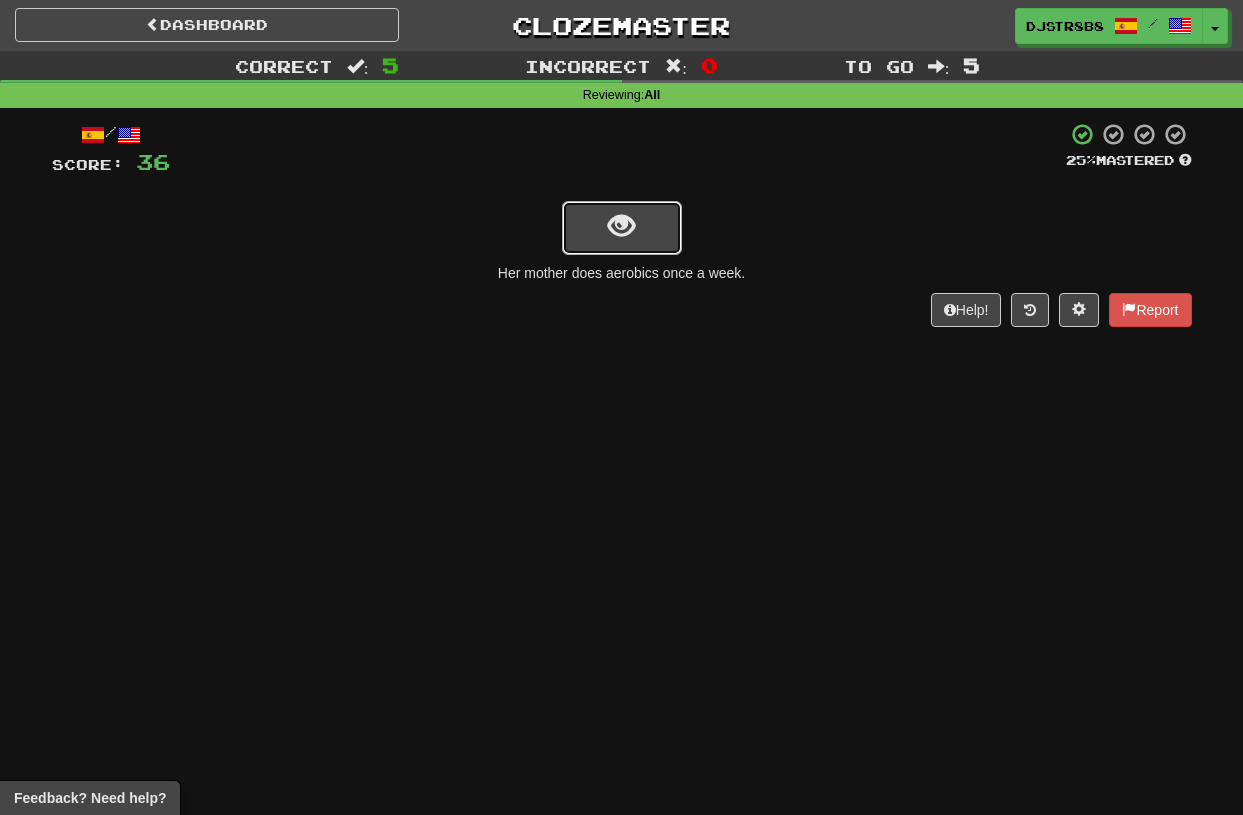 click at bounding box center (622, 228) 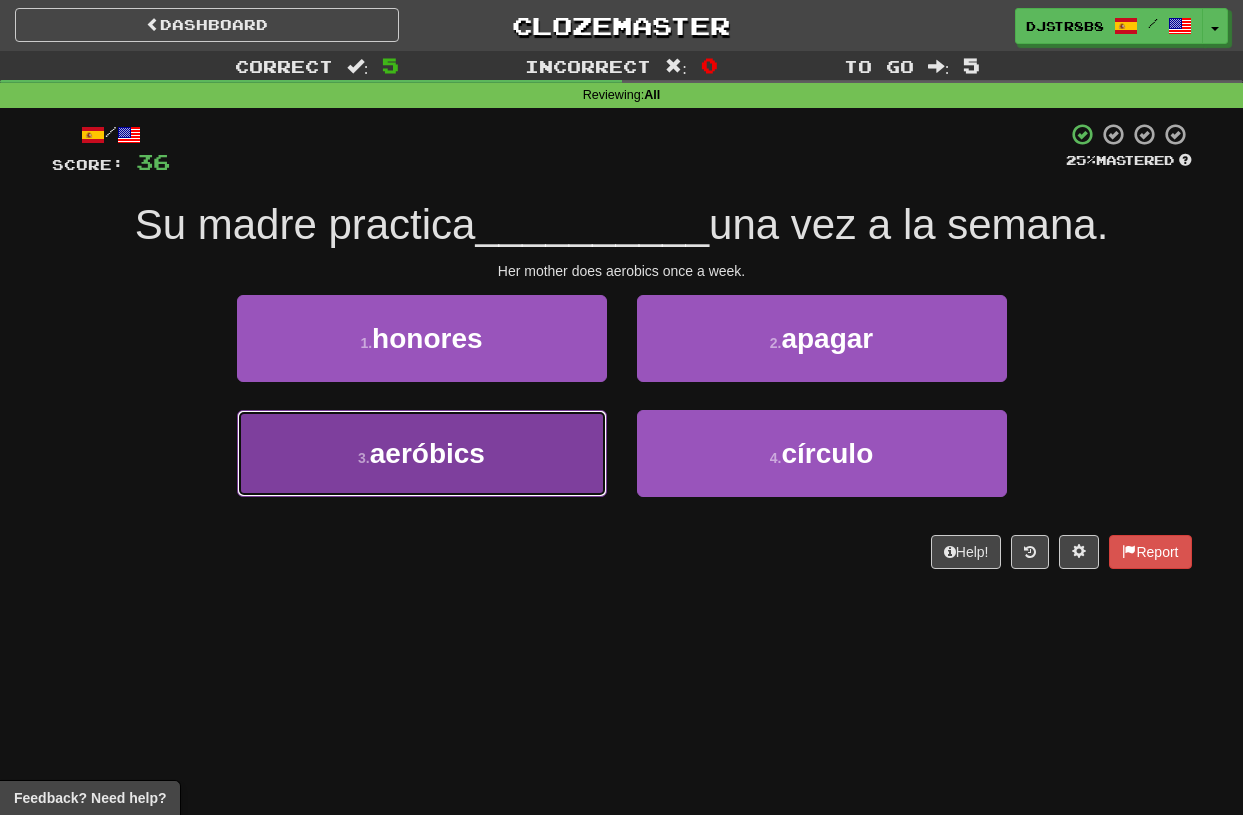 click on "3 .  aeróbics" at bounding box center (422, 453) 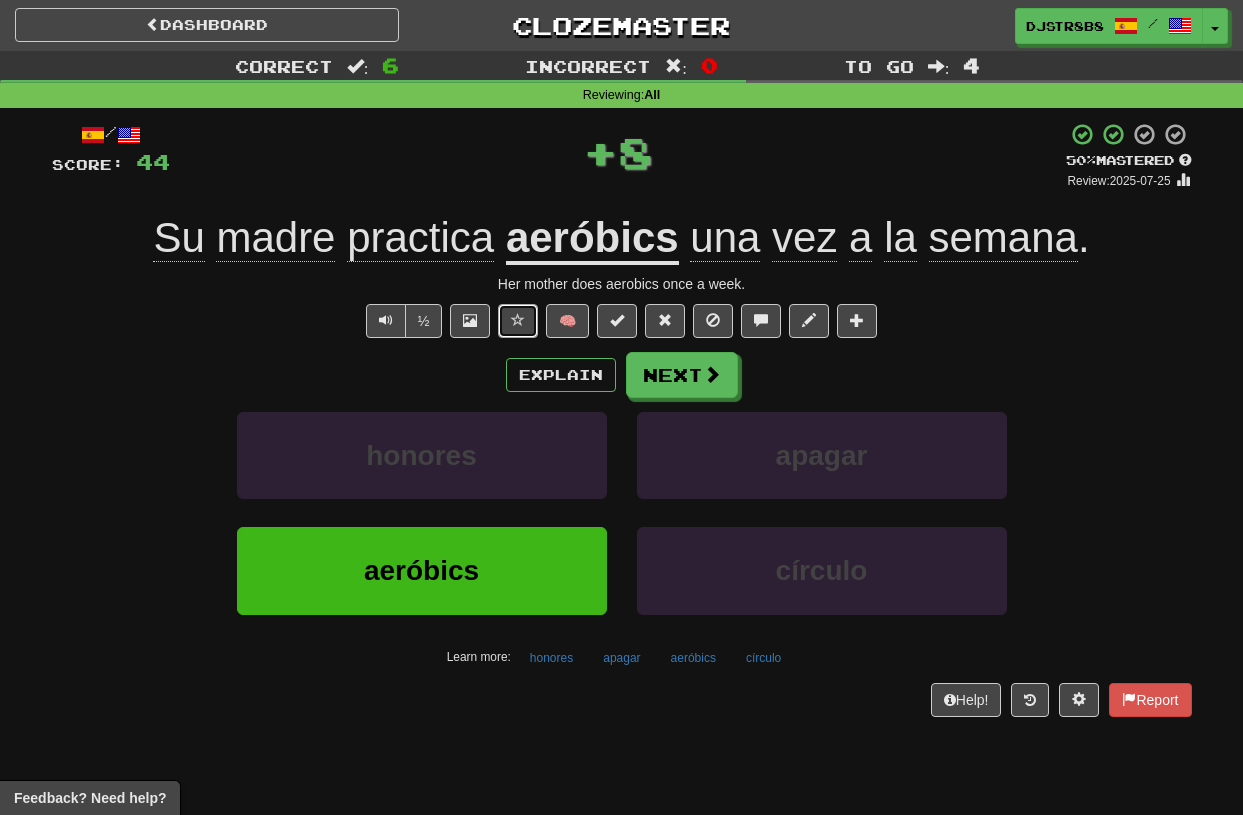 click at bounding box center [518, 321] 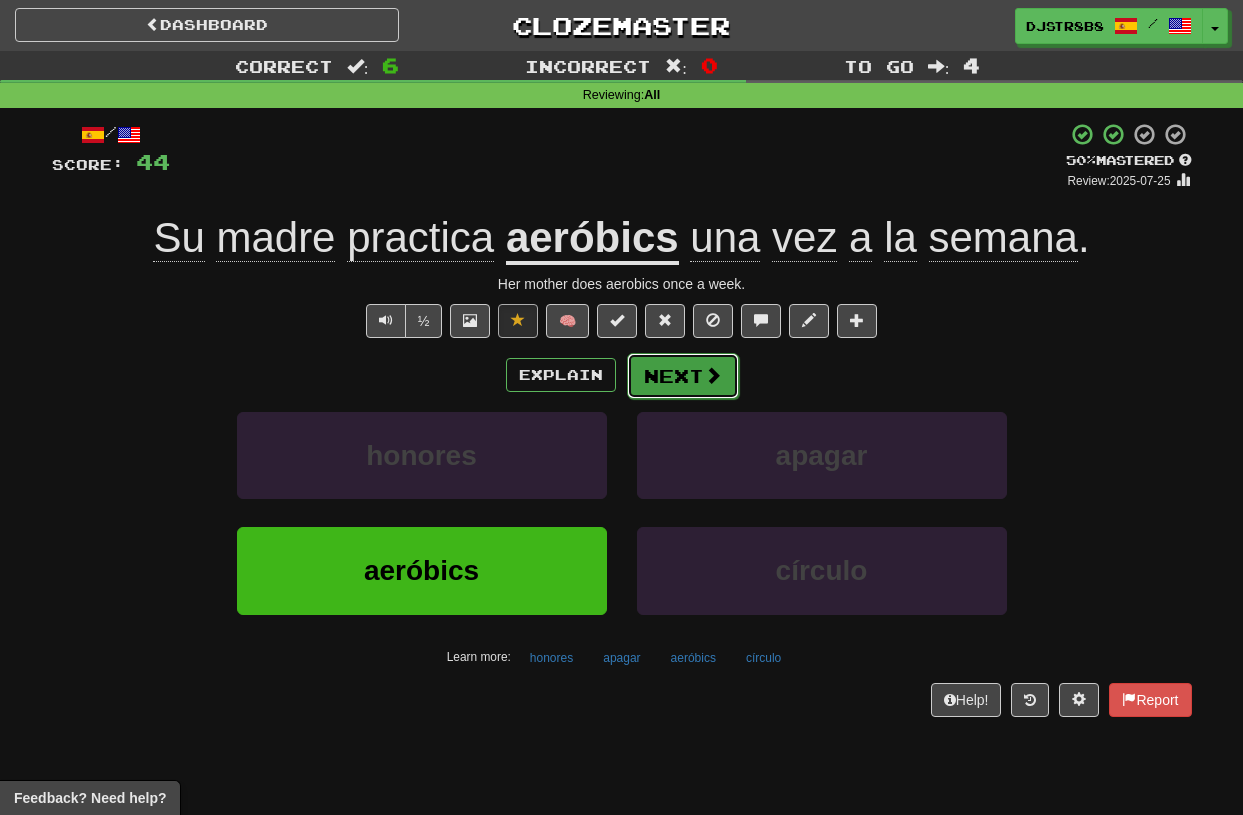 click on "Next" at bounding box center (683, 376) 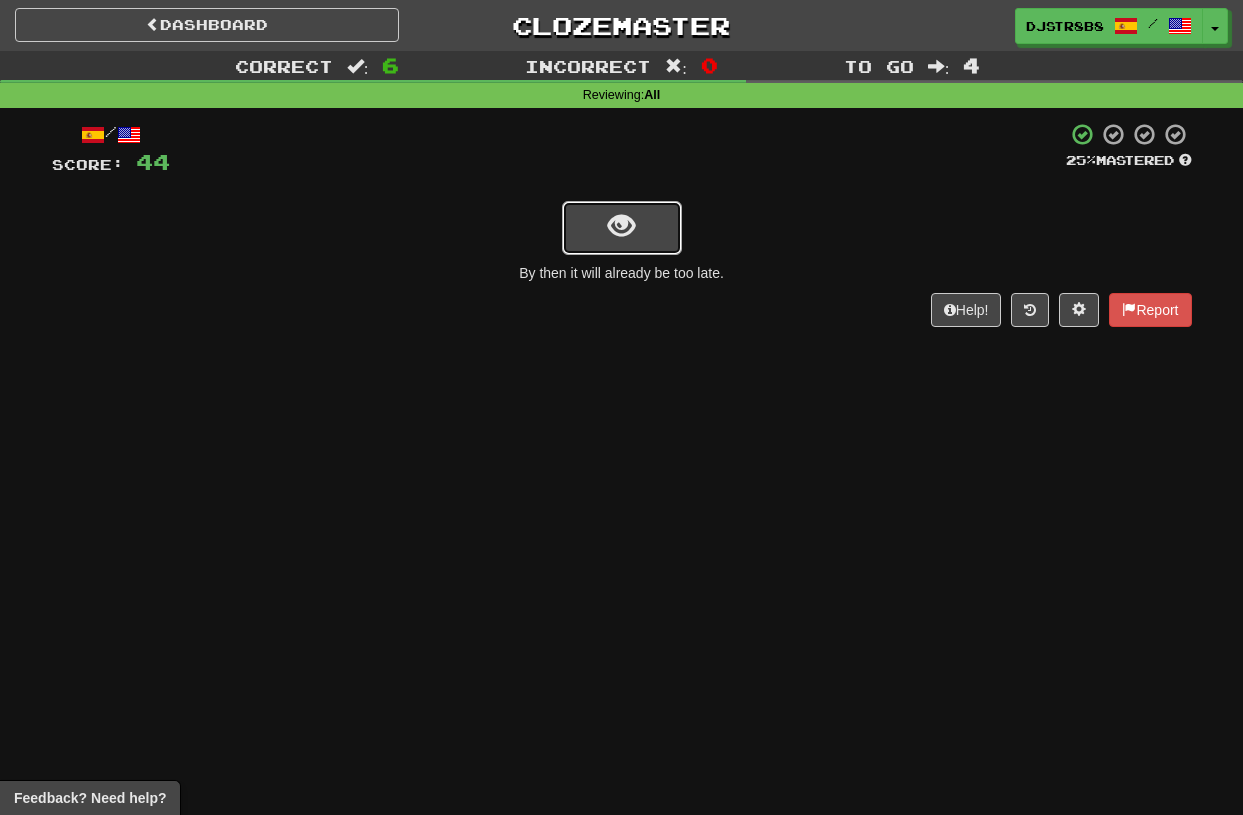 click at bounding box center [622, 228] 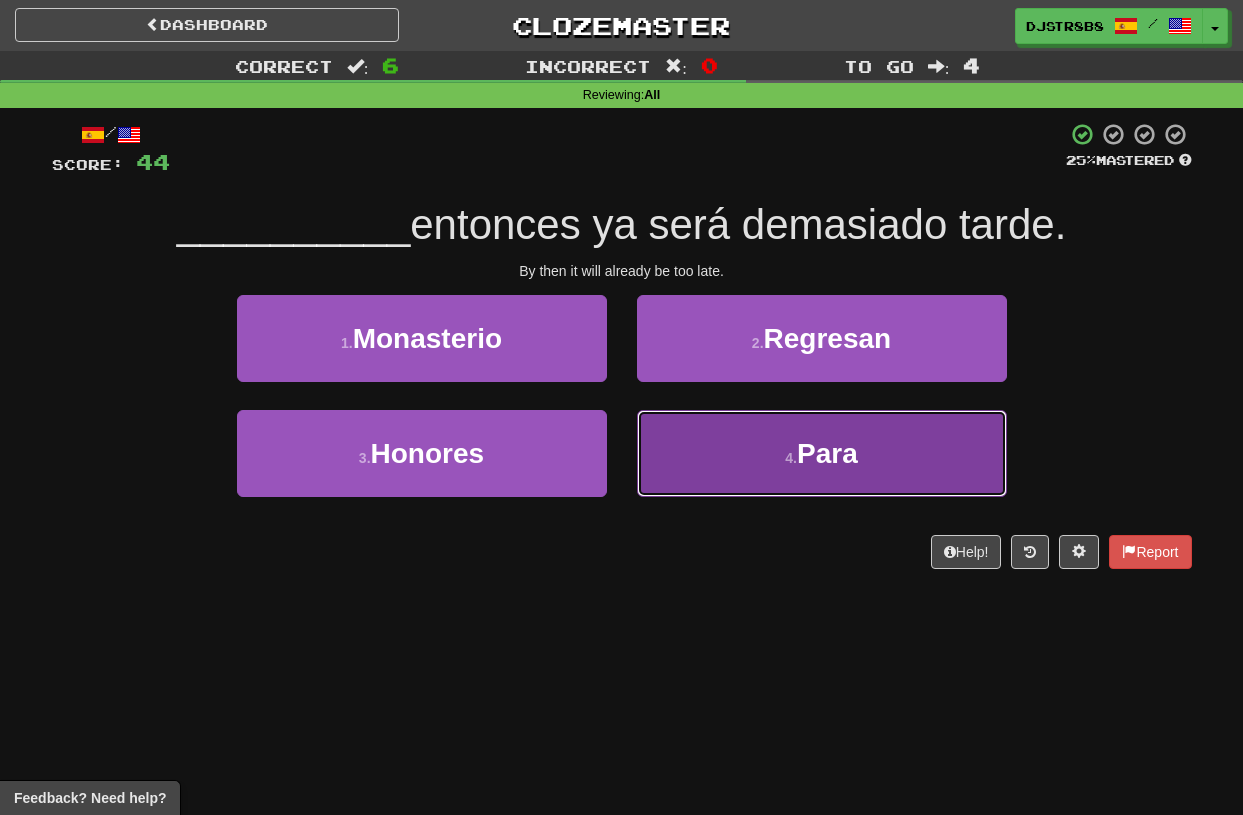 click on "4 .  Para" at bounding box center (822, 453) 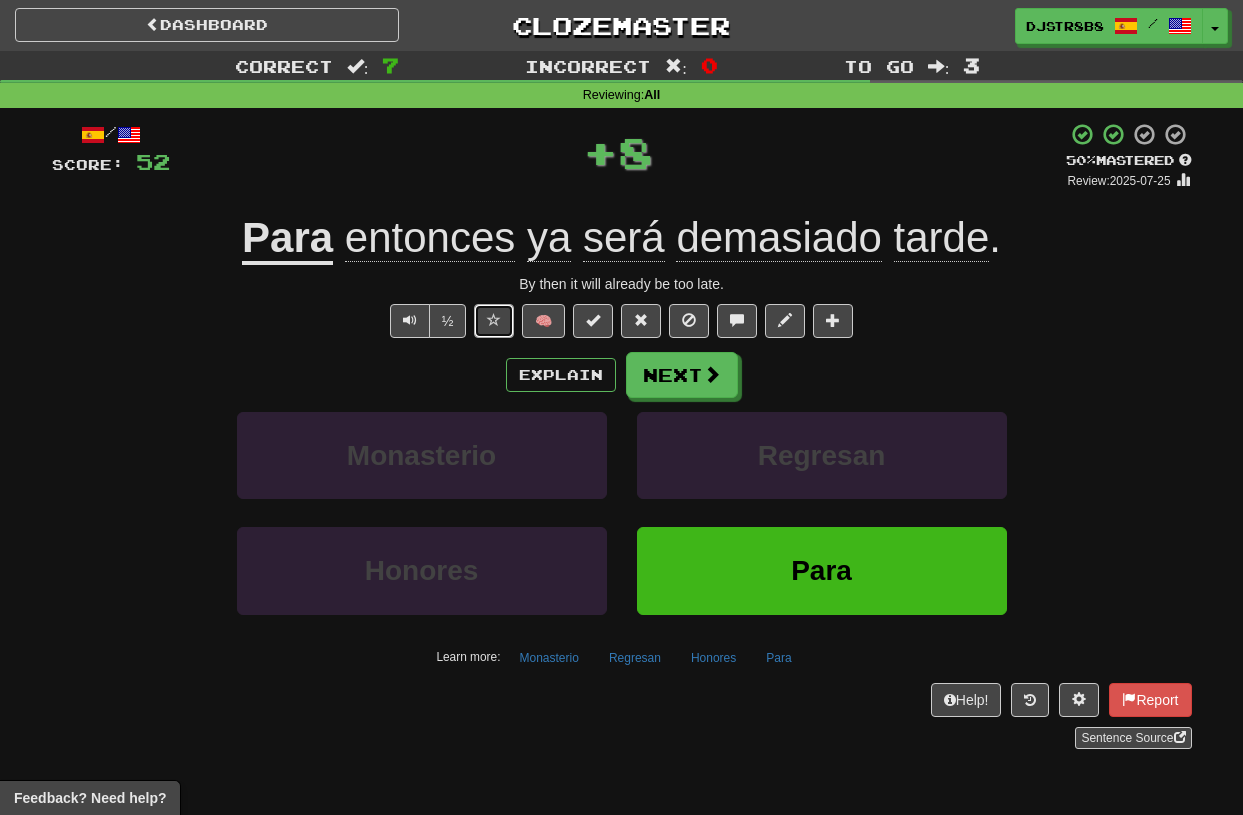 click at bounding box center [494, 320] 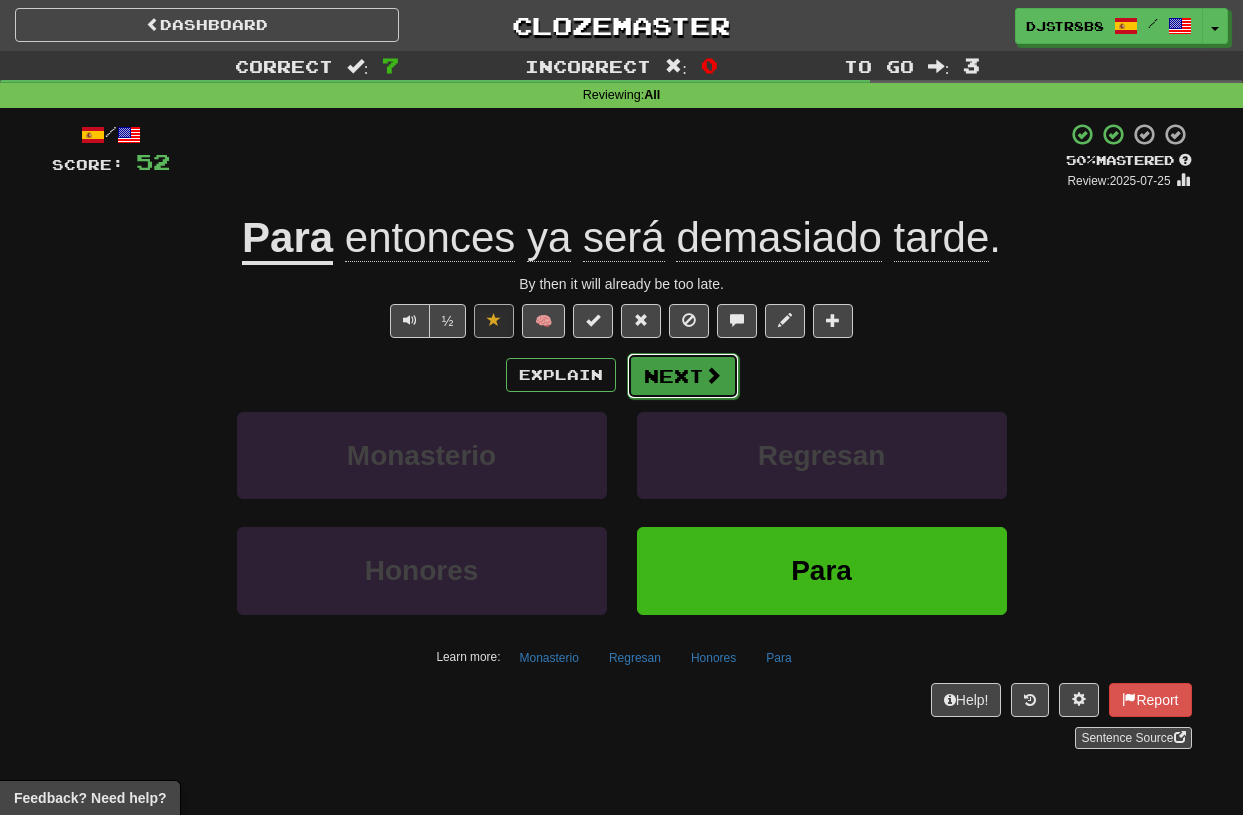 click on "Next" at bounding box center (683, 376) 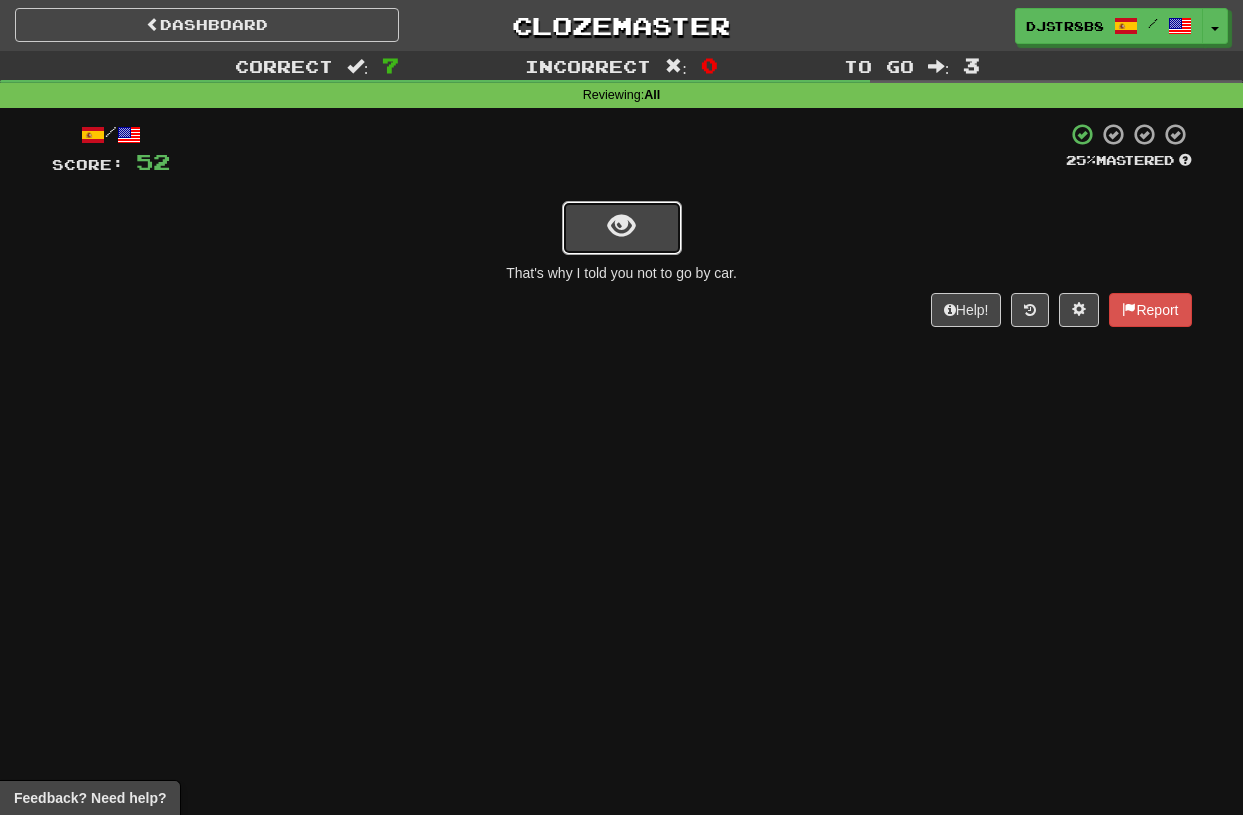 click at bounding box center (622, 228) 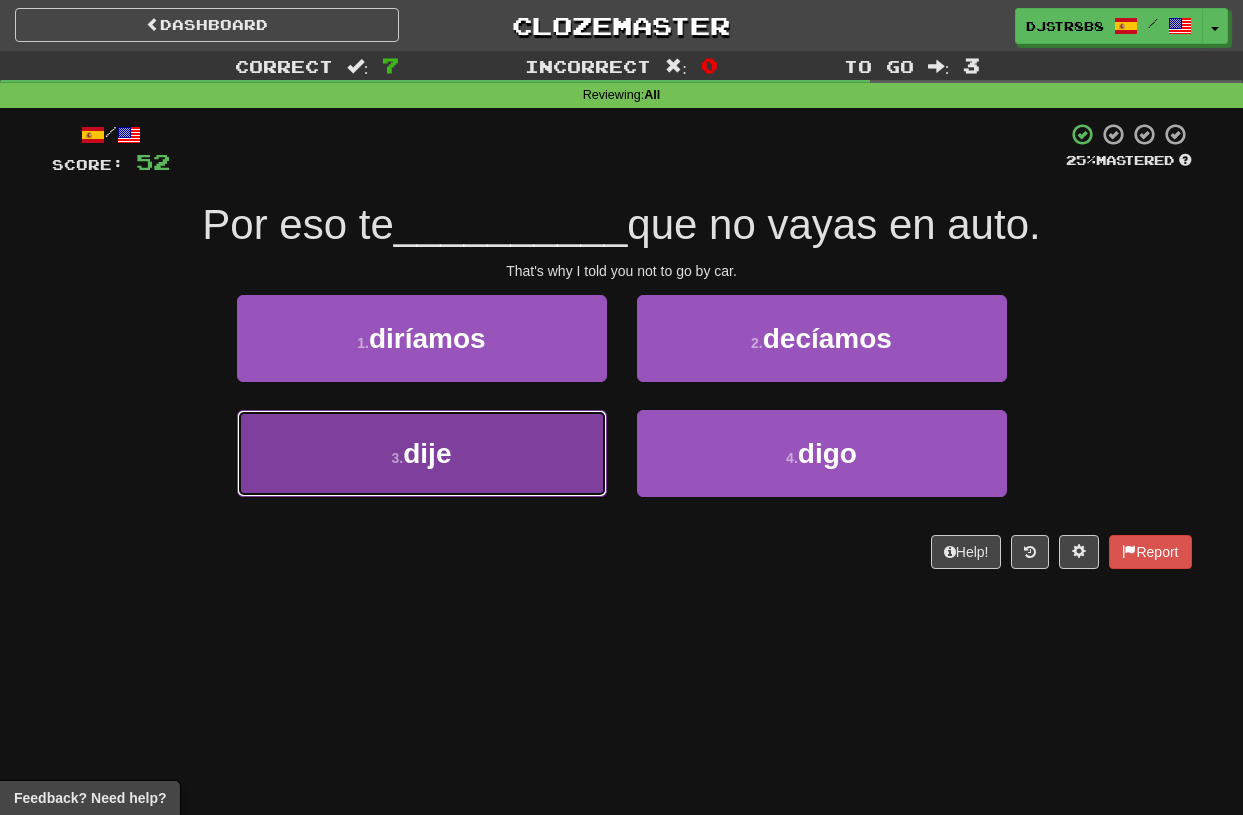 click on "3 .  dije" at bounding box center [422, 453] 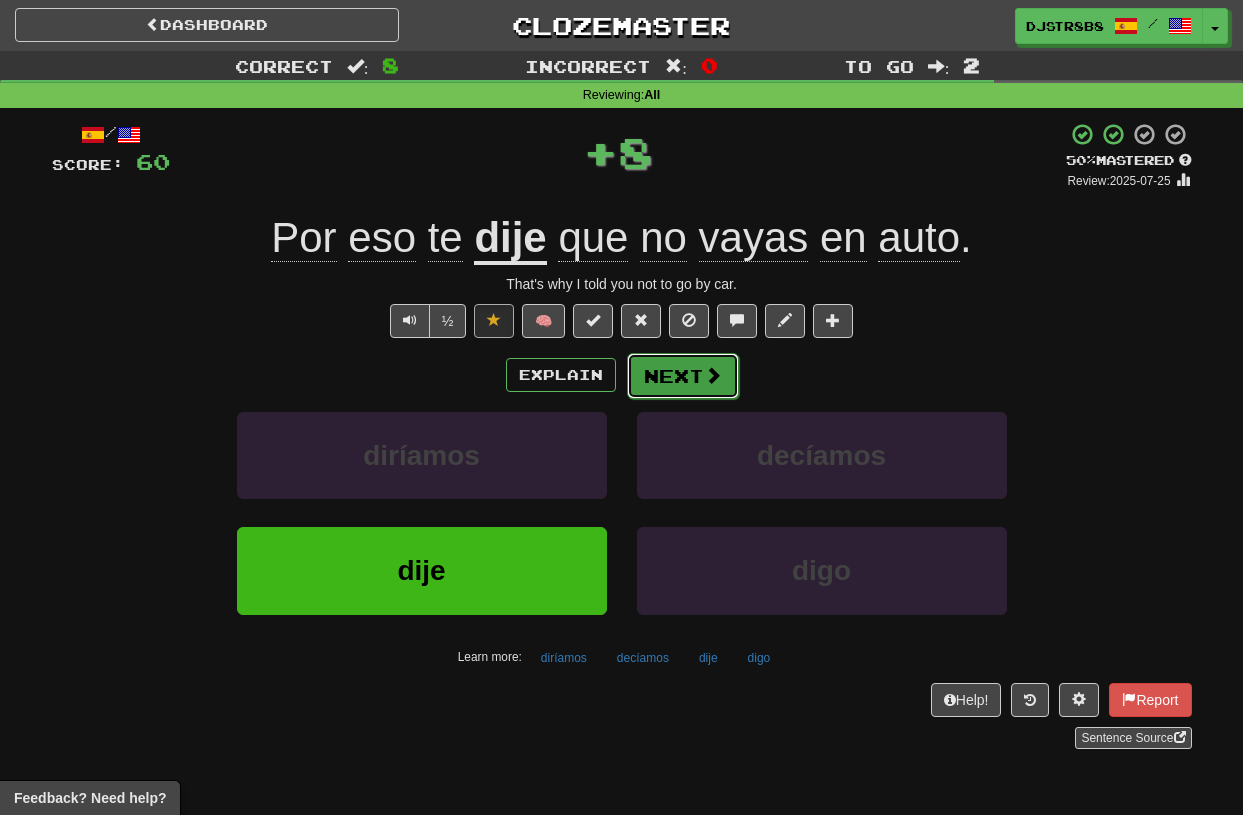 click on "Next" at bounding box center (683, 376) 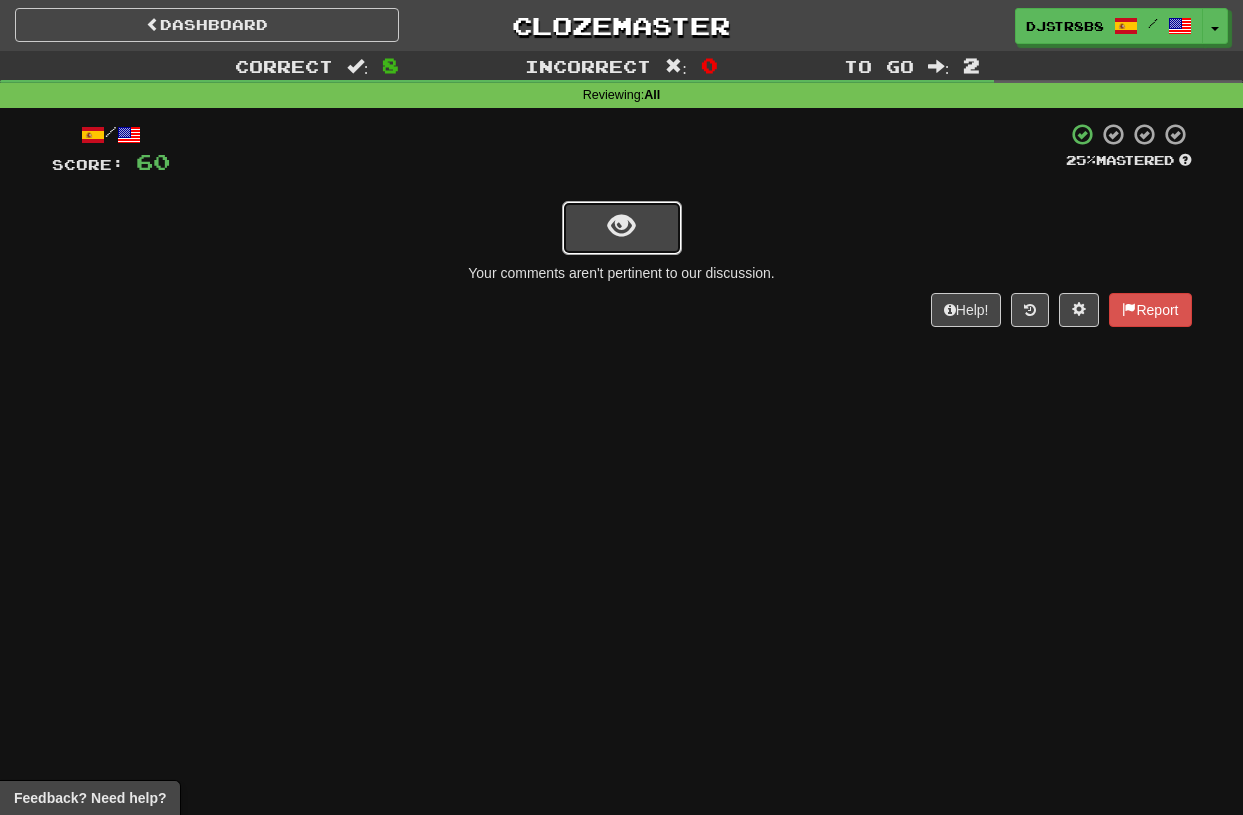 click at bounding box center (622, 228) 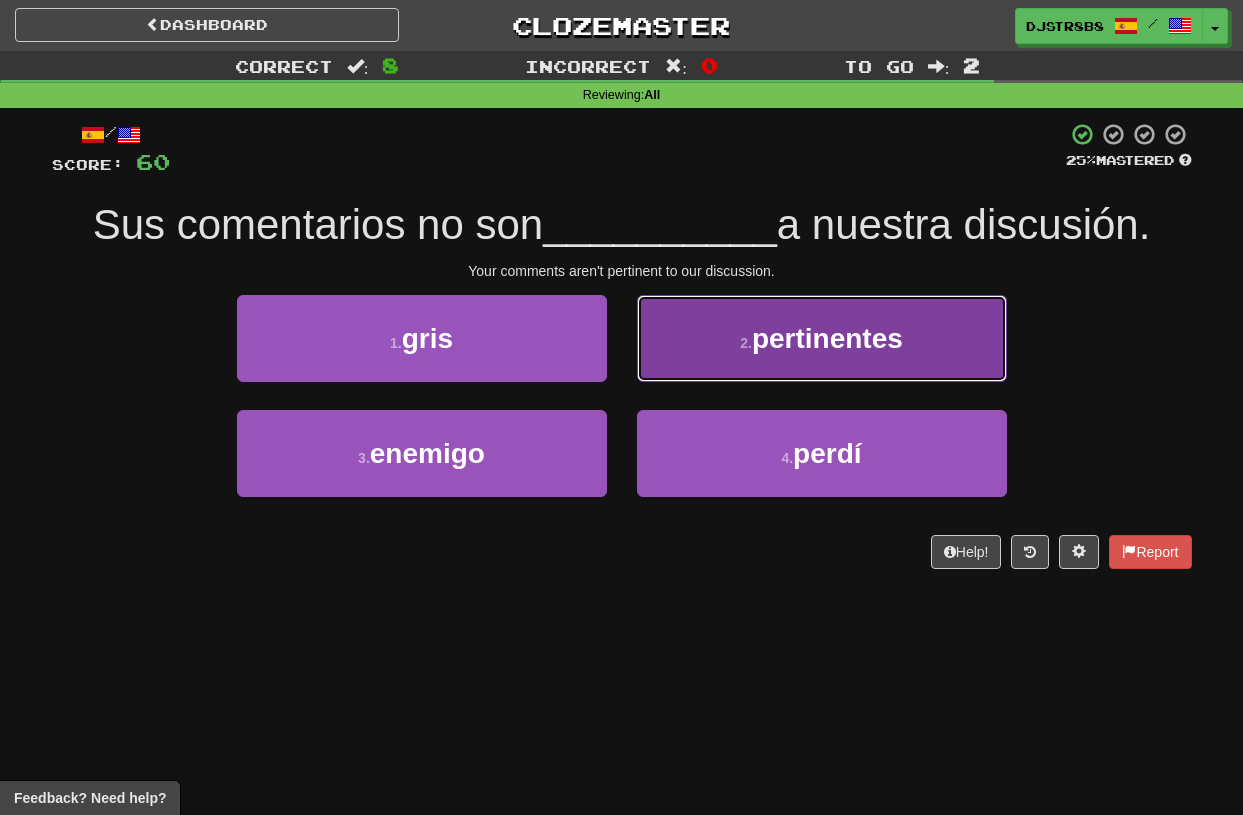 click on "pertinent" at bounding box center (822, 338) 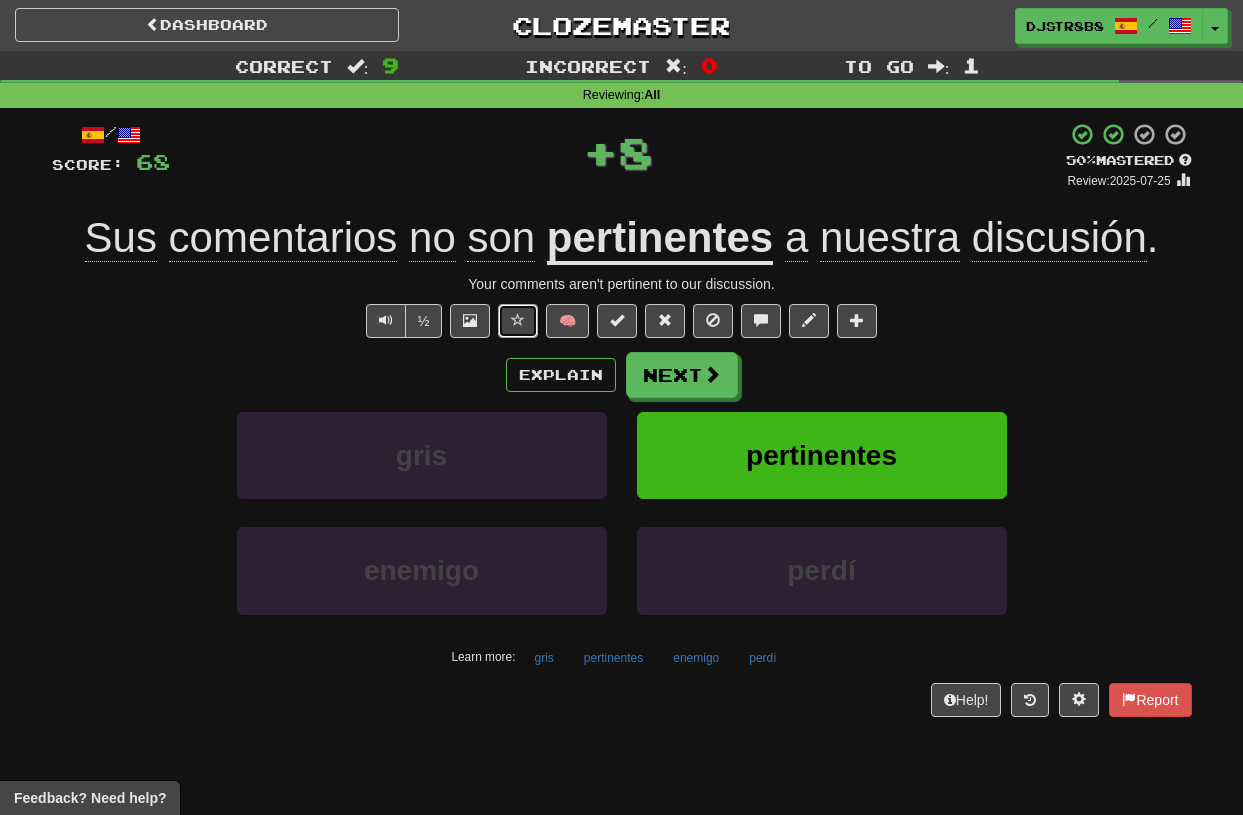 click at bounding box center (518, 320) 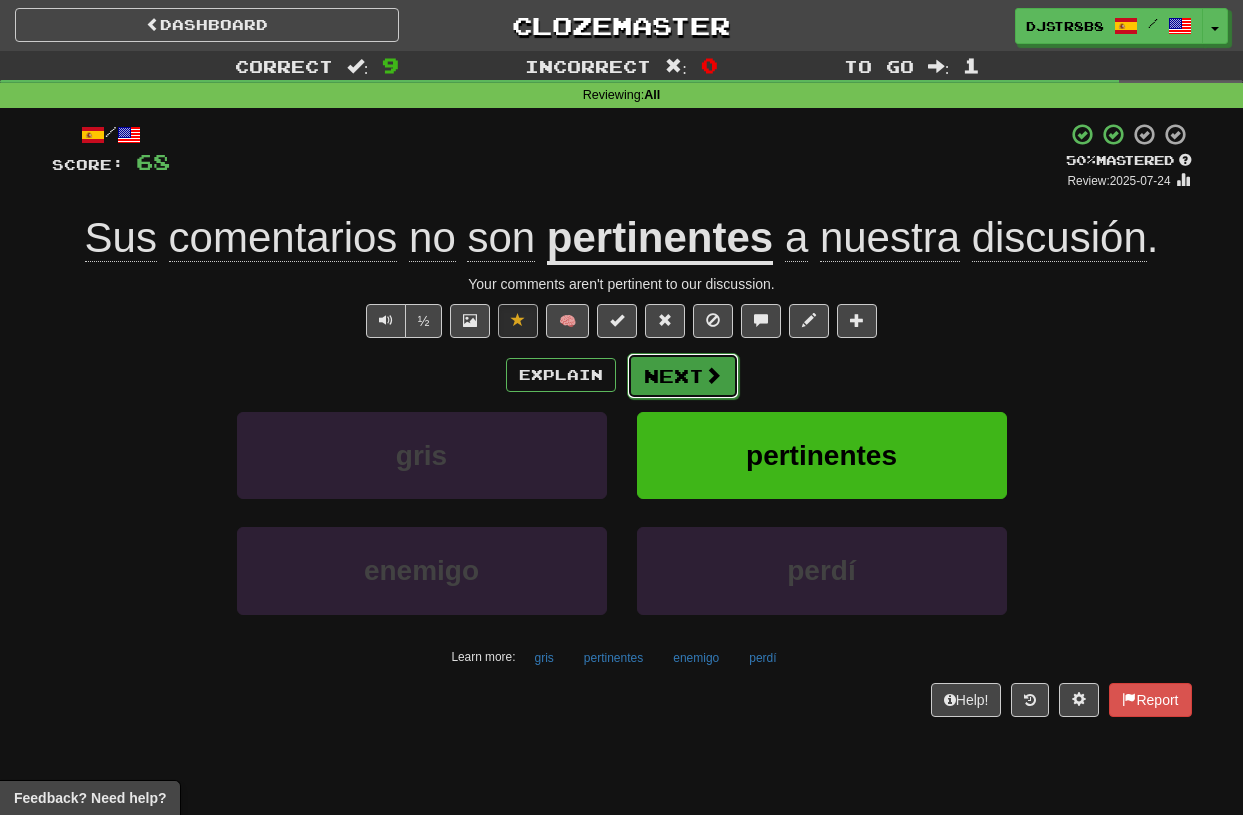 click on "Next" at bounding box center (683, 376) 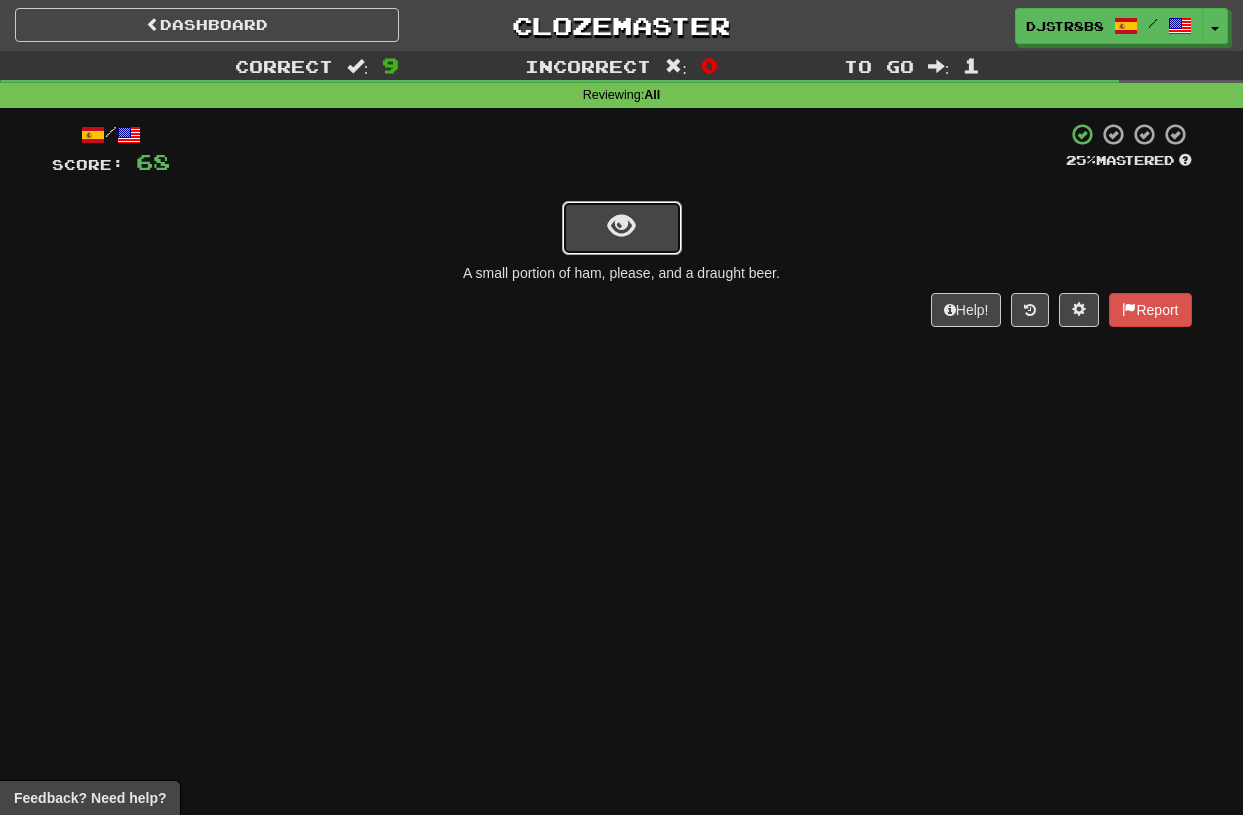 click at bounding box center (622, 228) 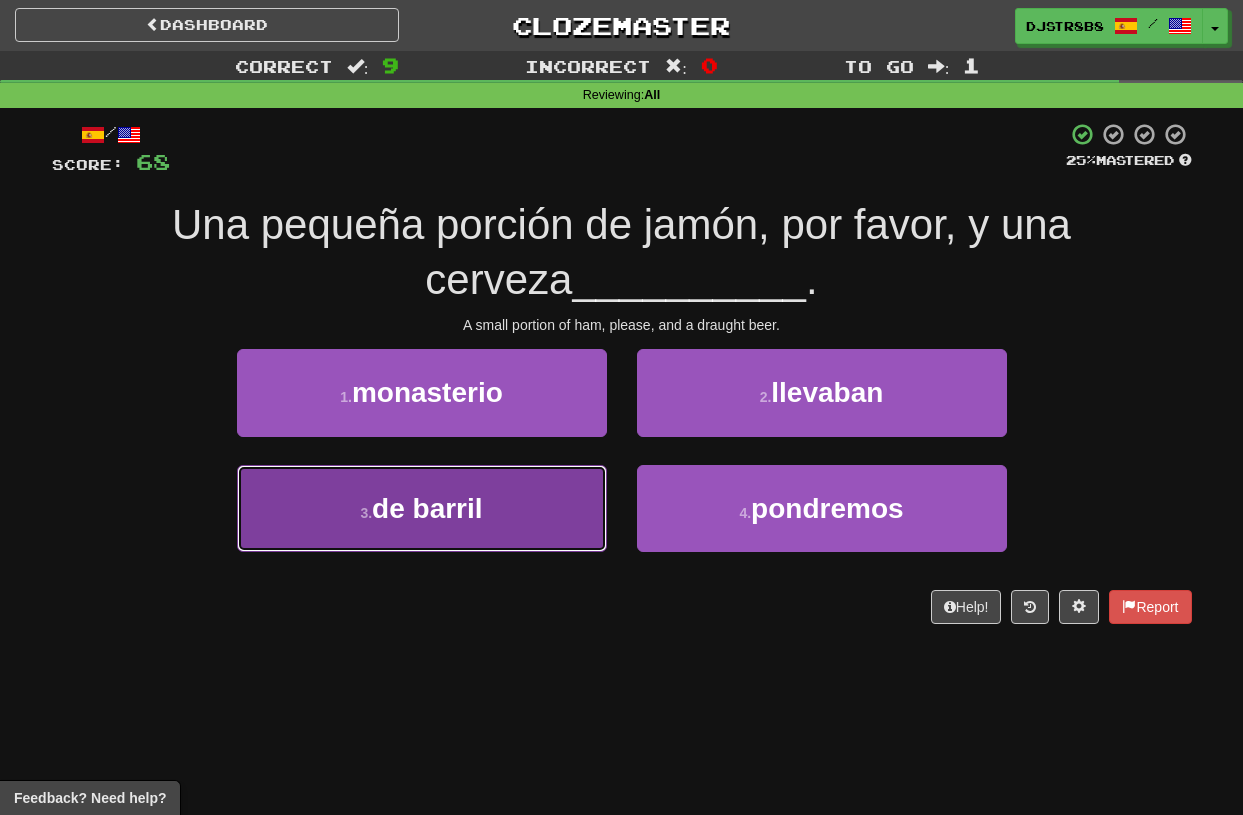 click on "de barril" at bounding box center [427, 508] 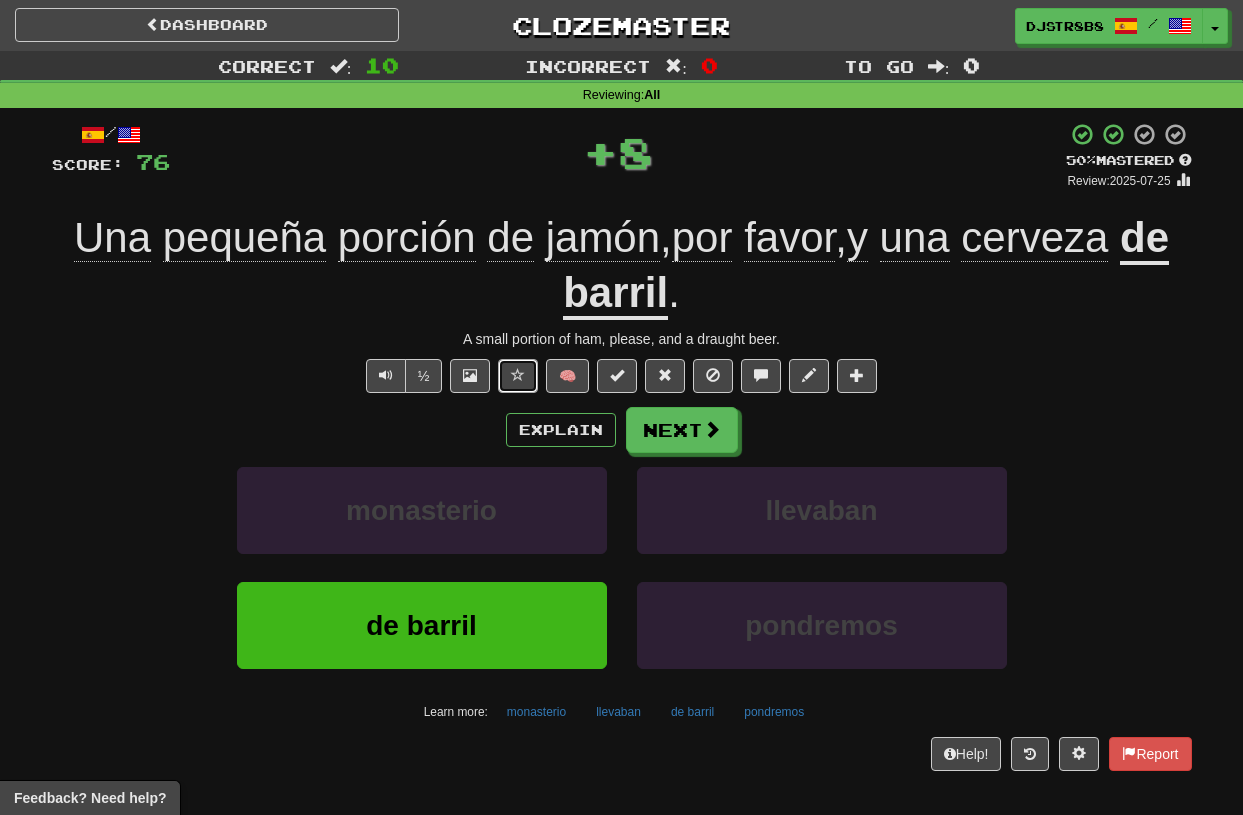 click at bounding box center (518, 376) 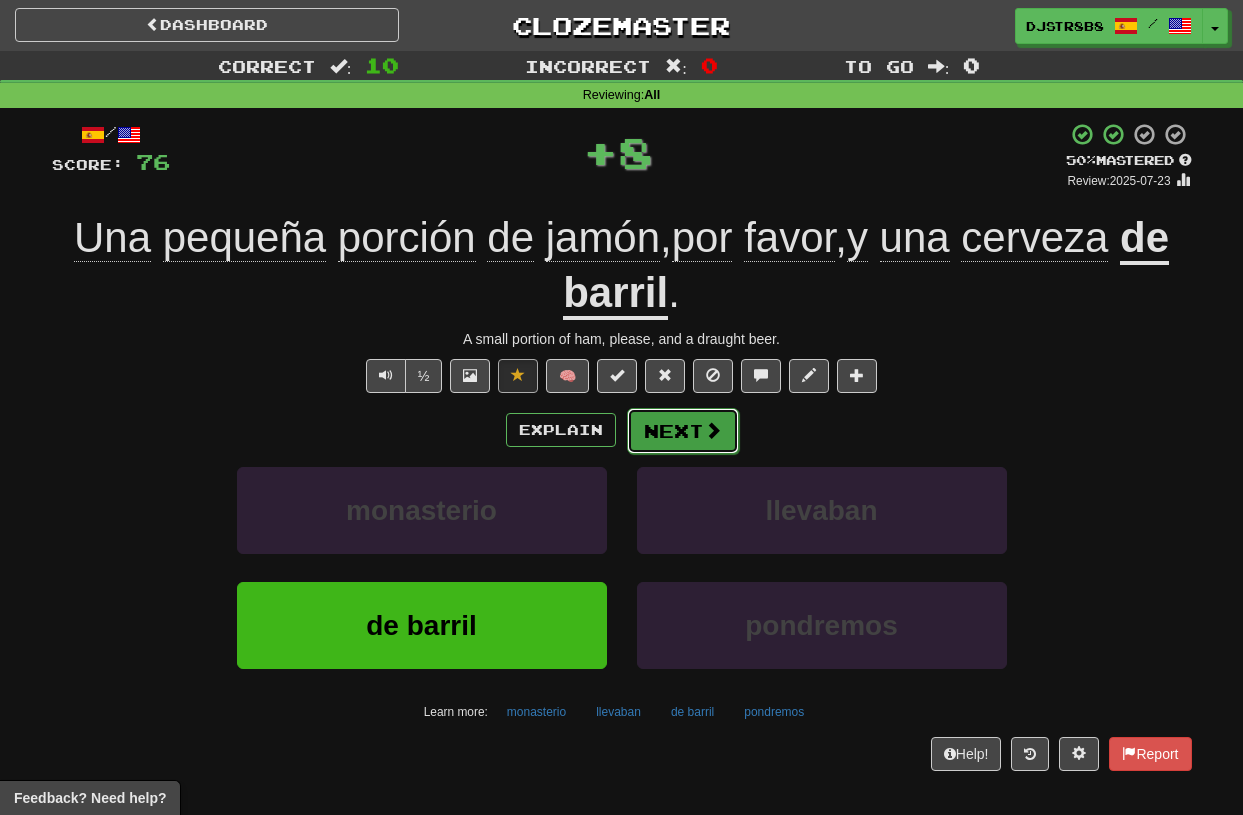 click on "Next" at bounding box center [683, 431] 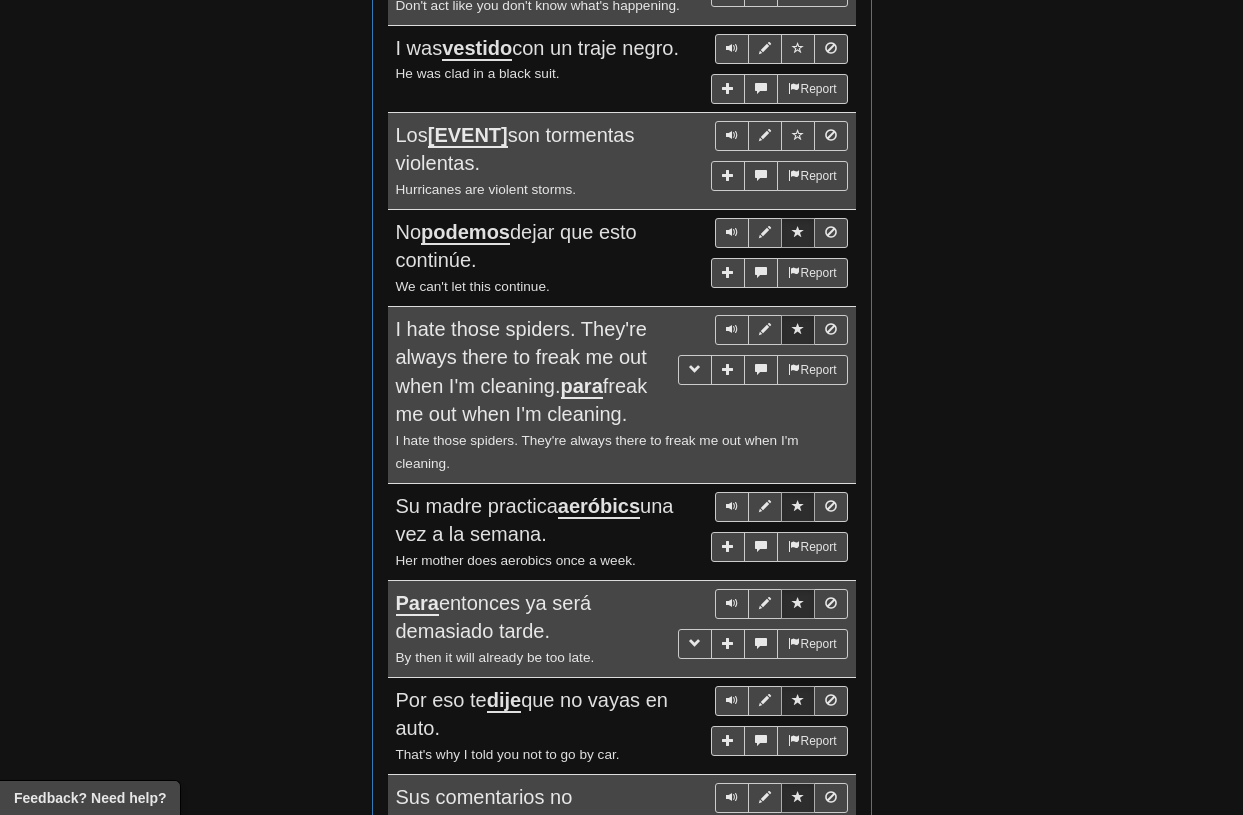 scroll, scrollTop: 1389, scrollLeft: 0, axis: vertical 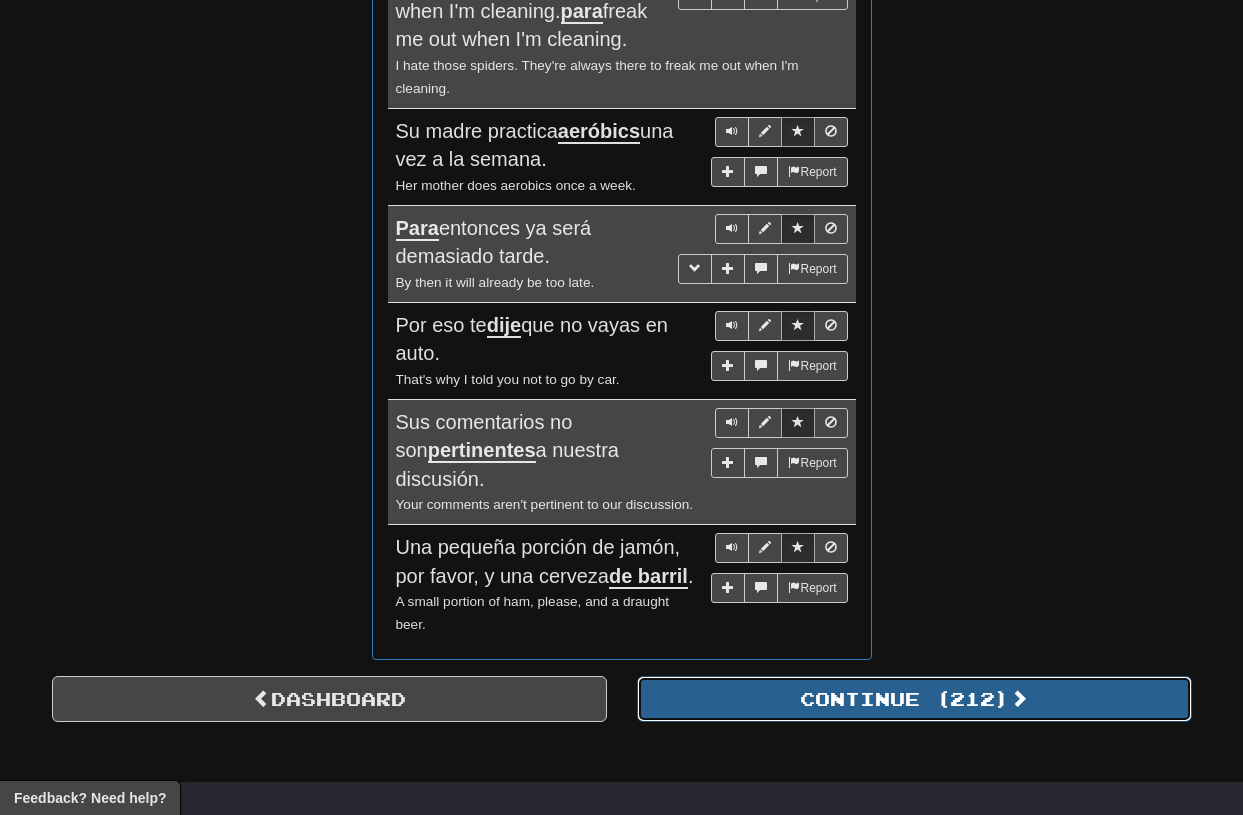click on "Continue ( [NUMBER] )" at bounding box center (914, 699) 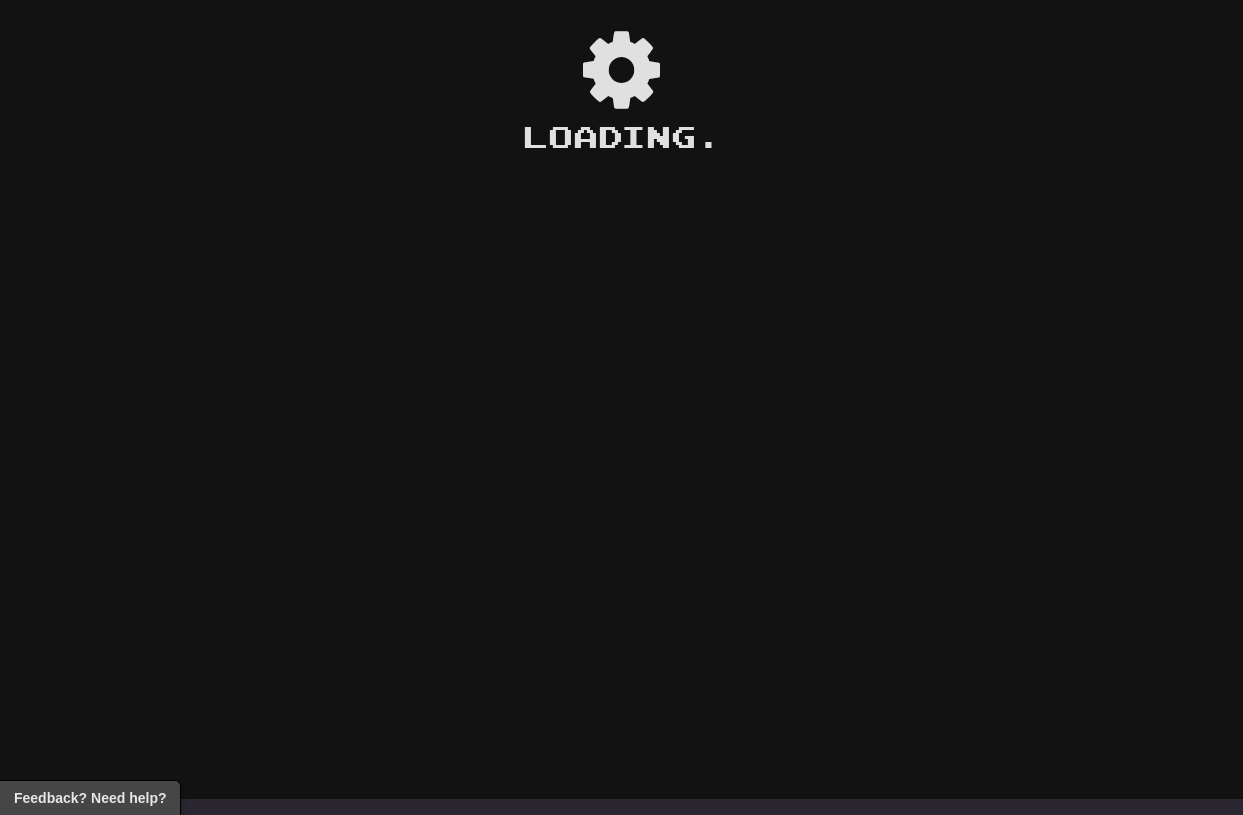 scroll, scrollTop: 0, scrollLeft: 0, axis: both 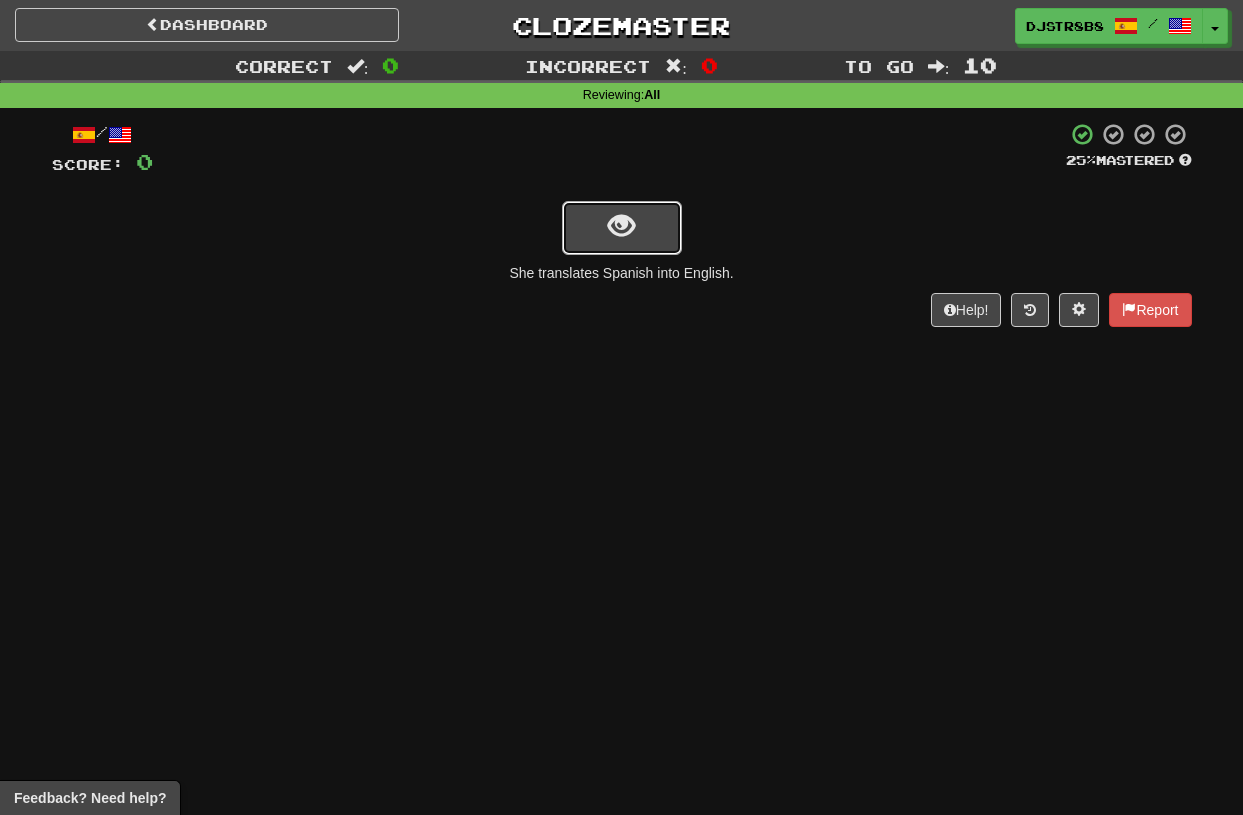 click at bounding box center (622, 228) 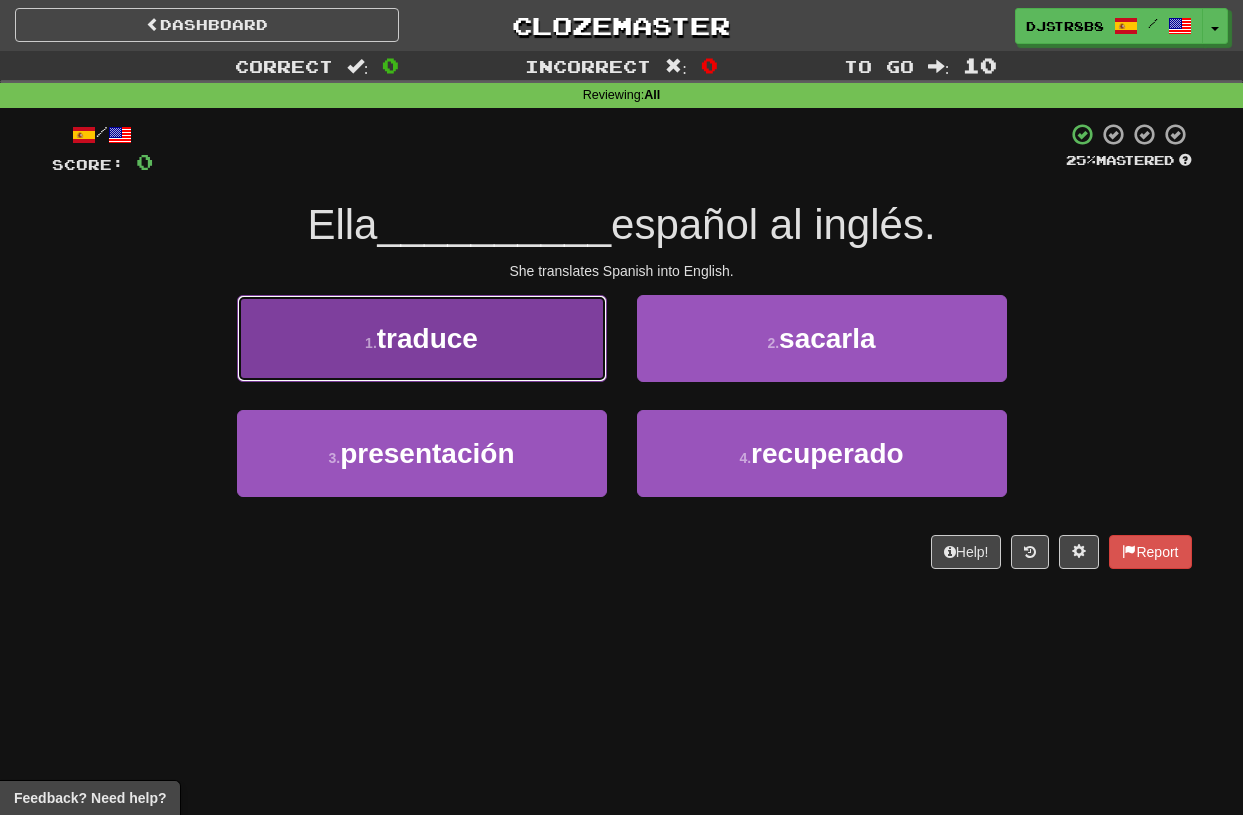click on "traduce" at bounding box center [427, 338] 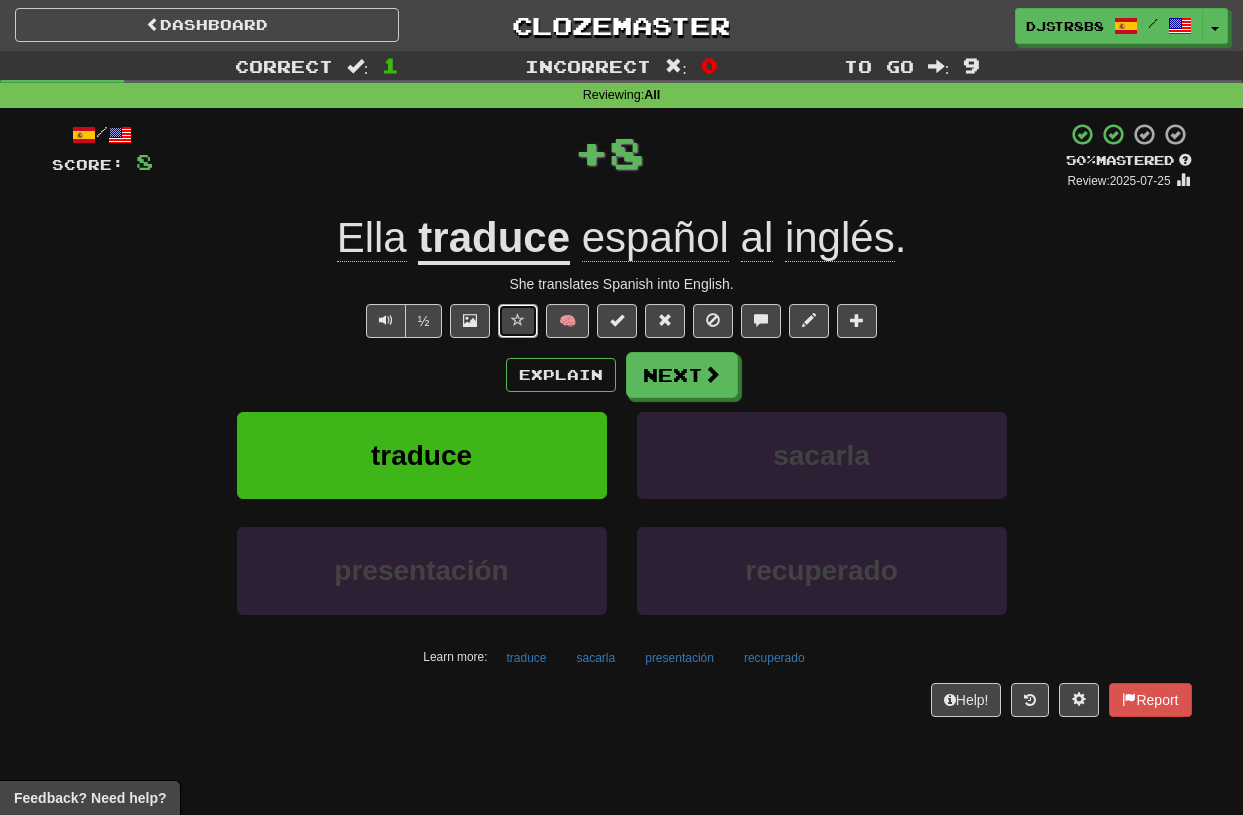 click at bounding box center (518, 320) 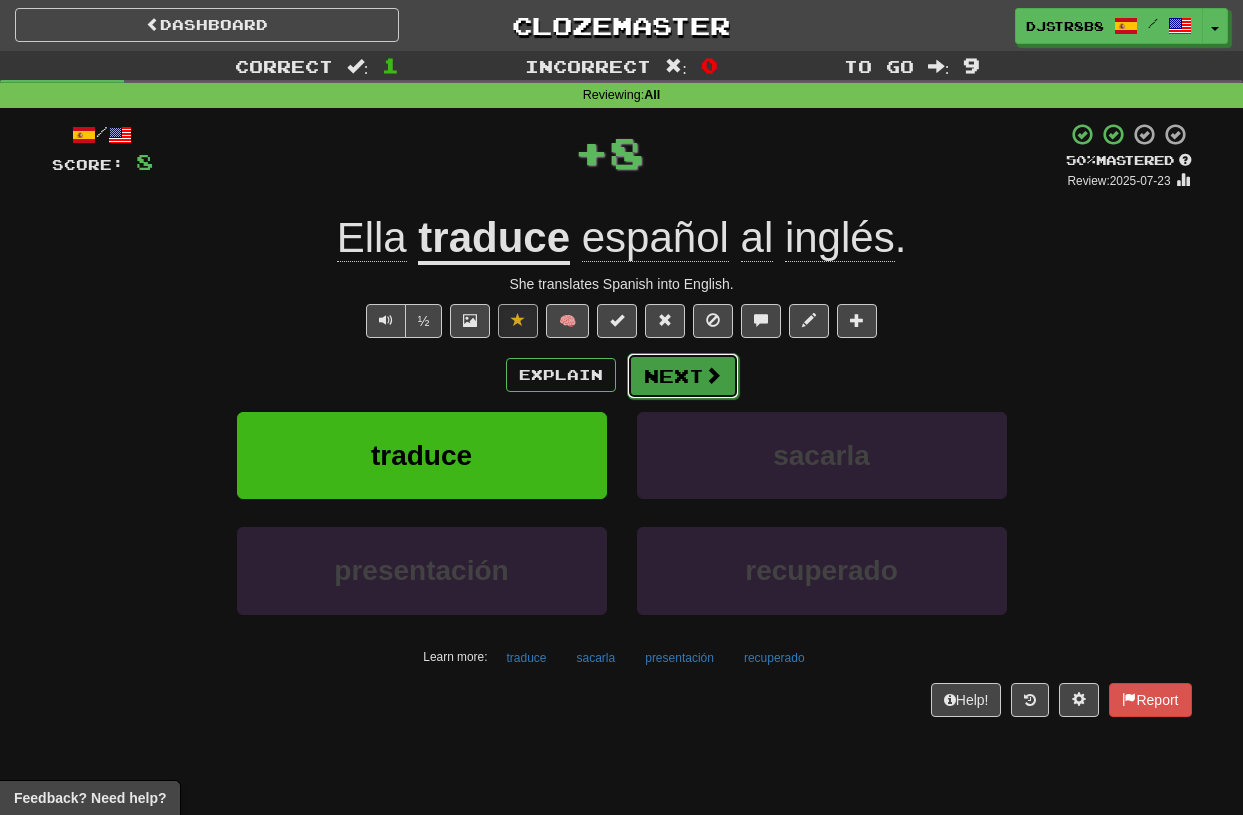 click on "Next" at bounding box center [683, 376] 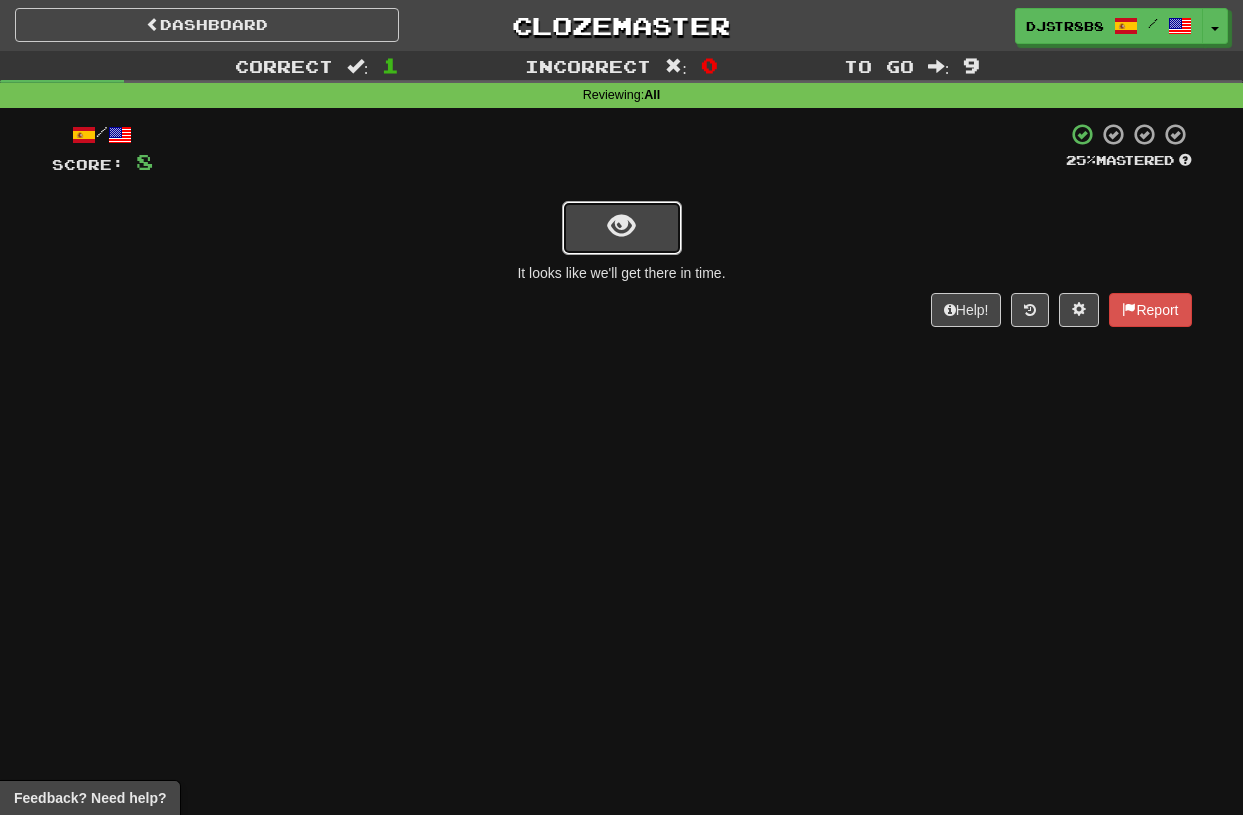 click at bounding box center (621, 226) 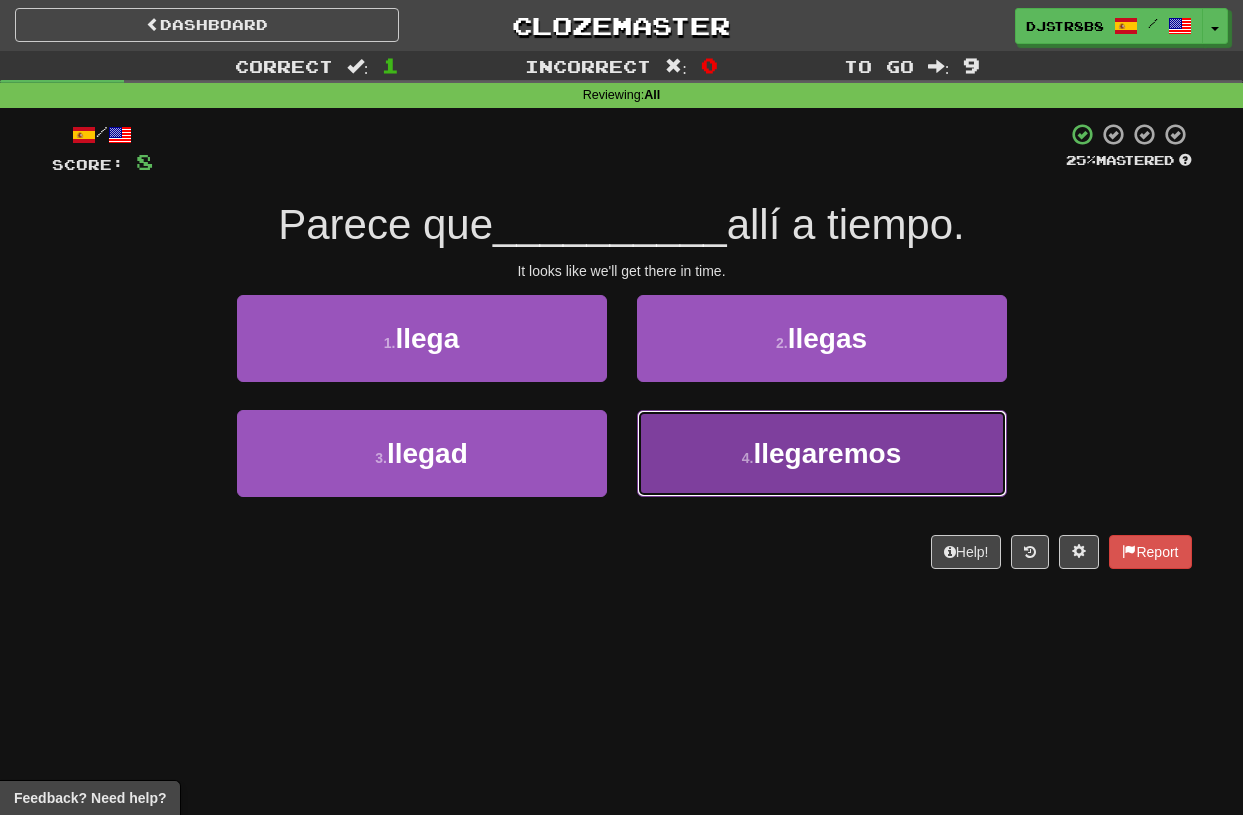 click on "4 .  llegaremos" at bounding box center [822, 453] 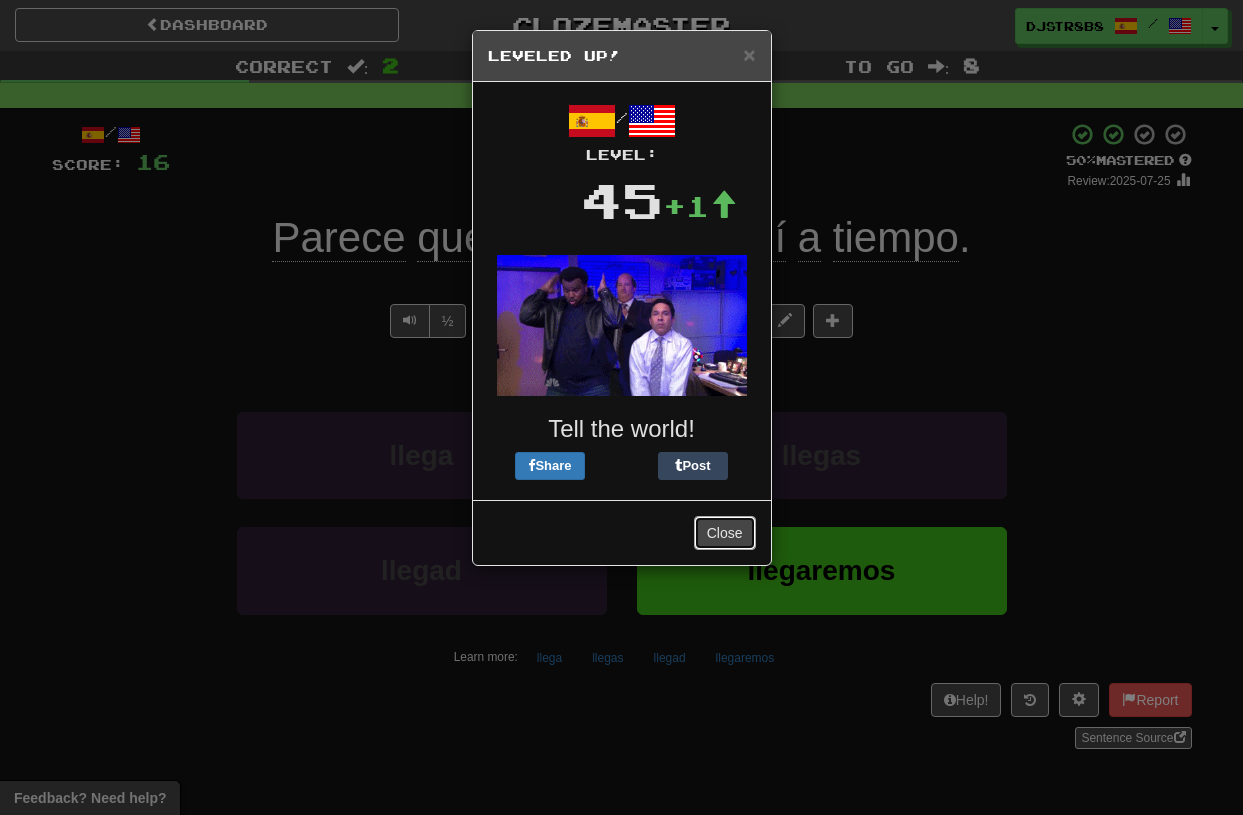 click on "Close" at bounding box center (725, 533) 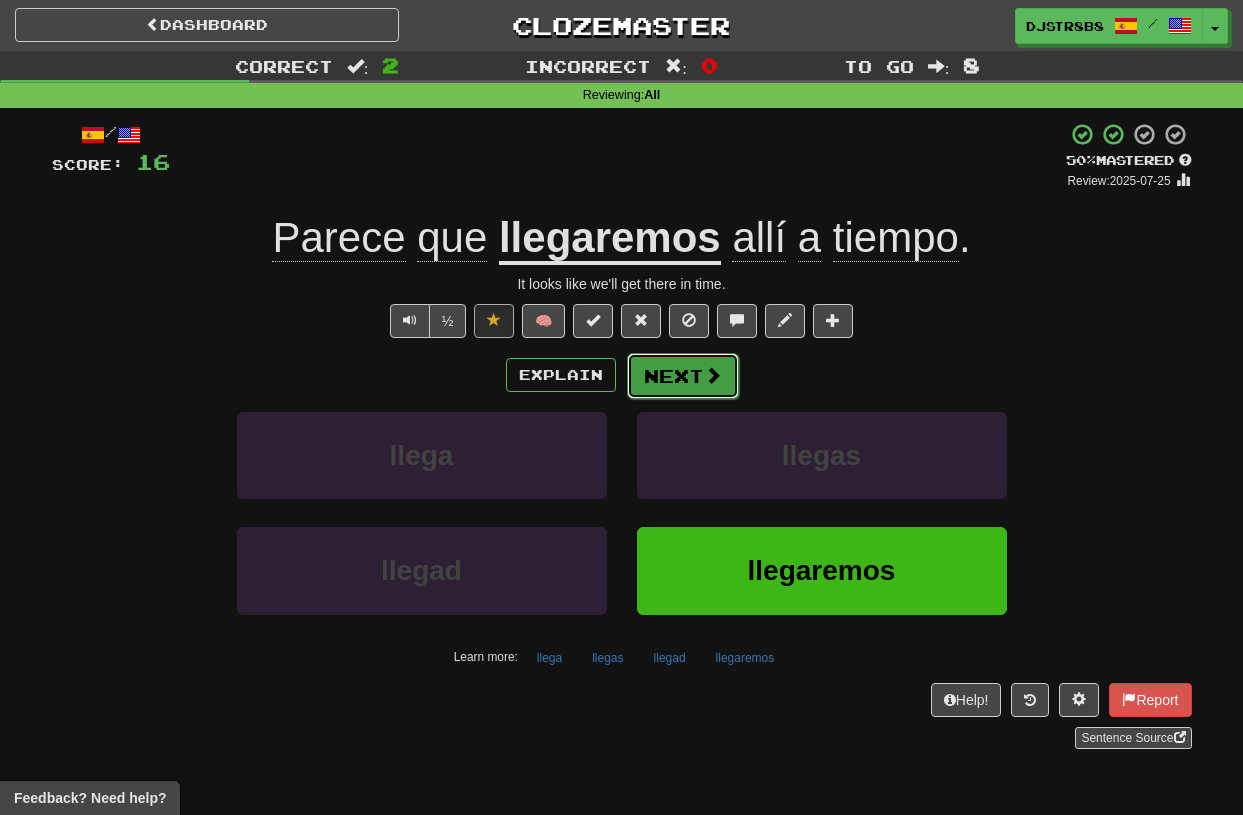 click on "Next" at bounding box center (683, 376) 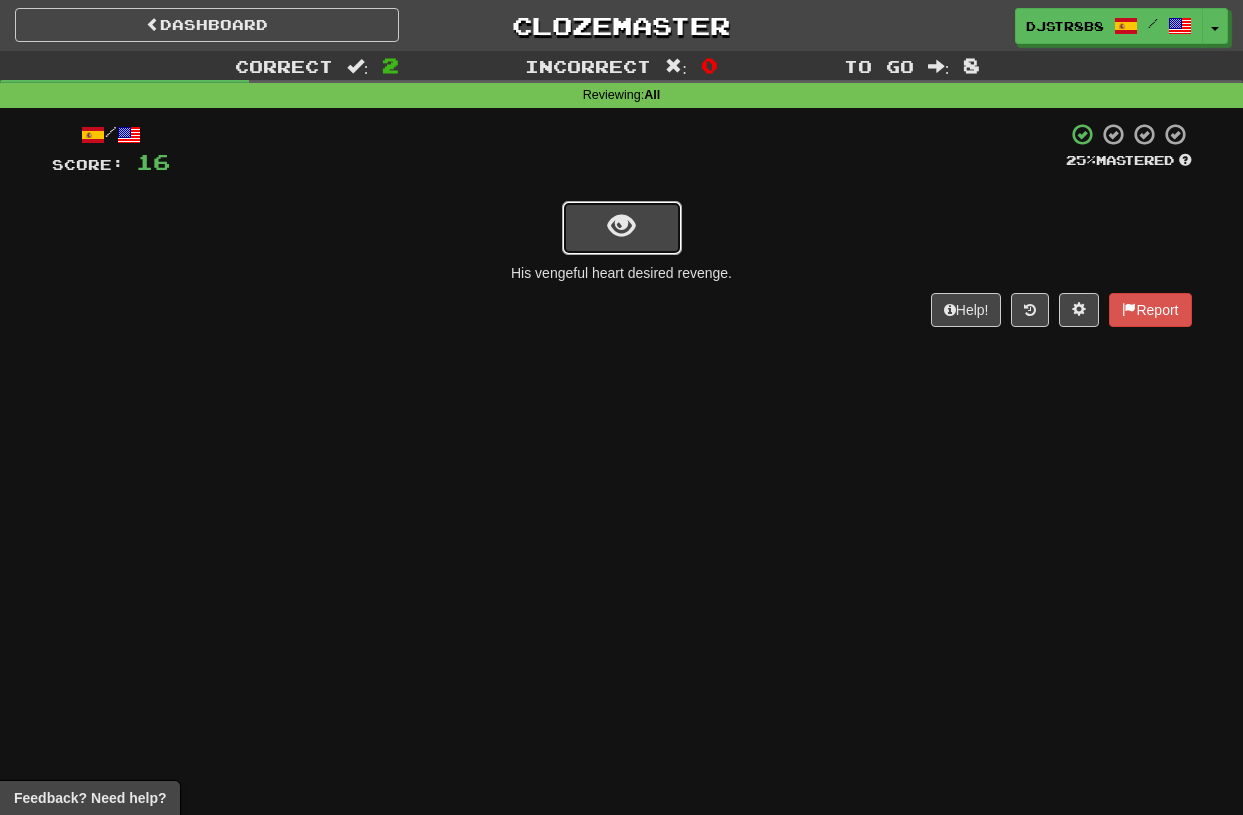 click at bounding box center (622, 228) 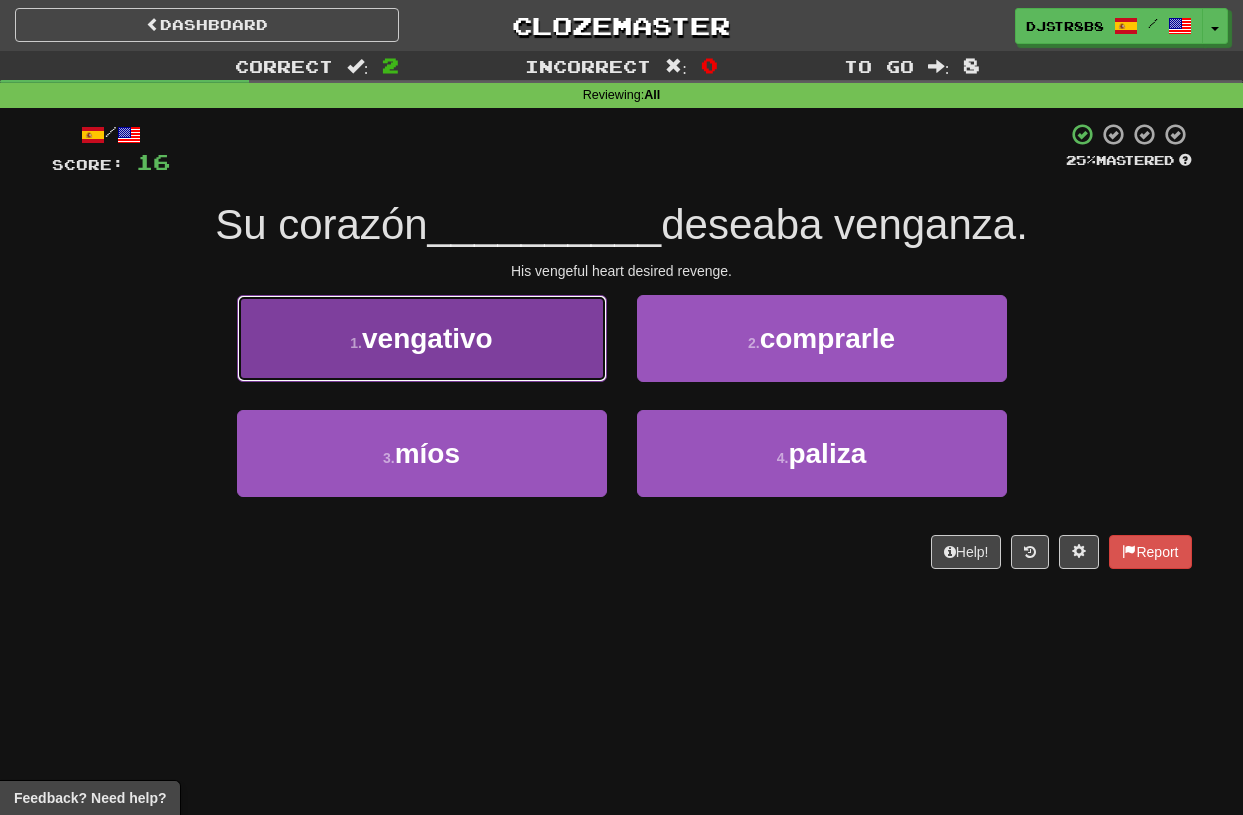 click on "1 .  vengativo" at bounding box center (422, 338) 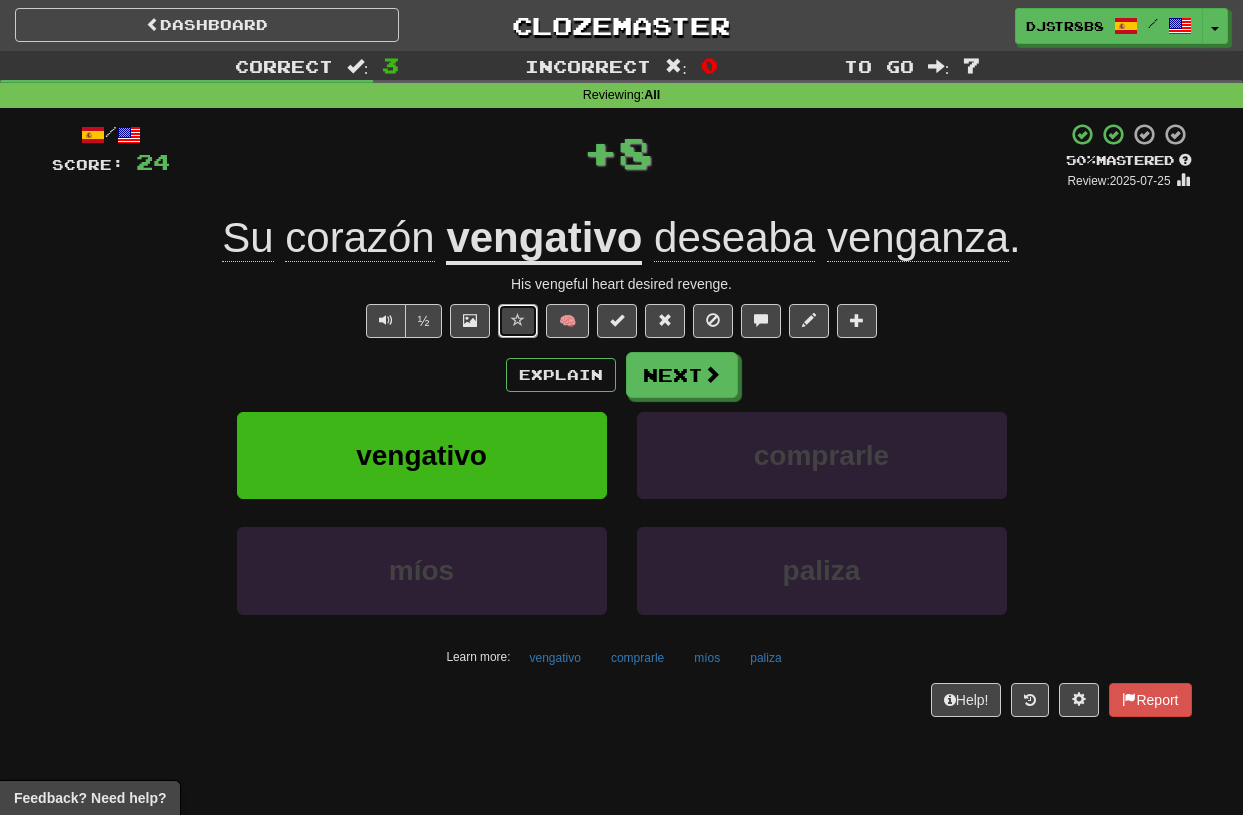 click at bounding box center (518, 320) 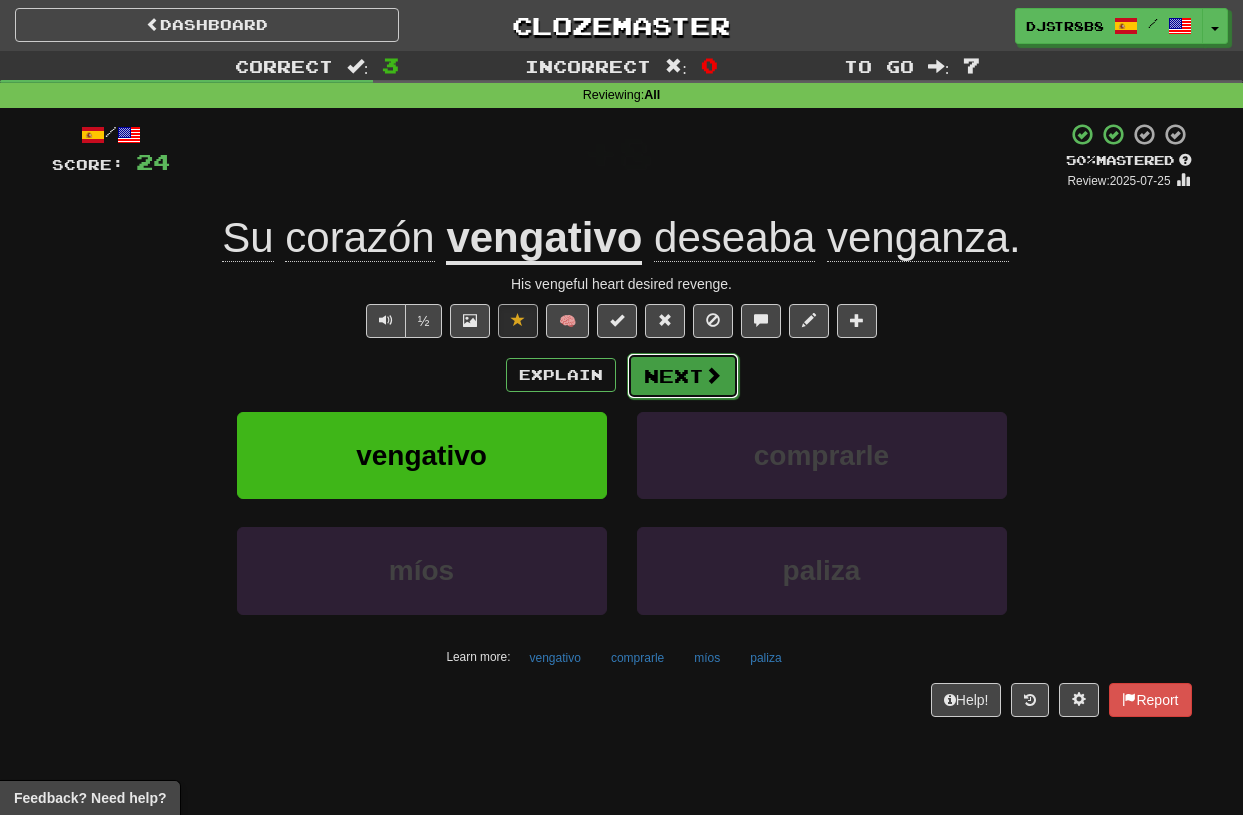 click on "Next" at bounding box center (683, 376) 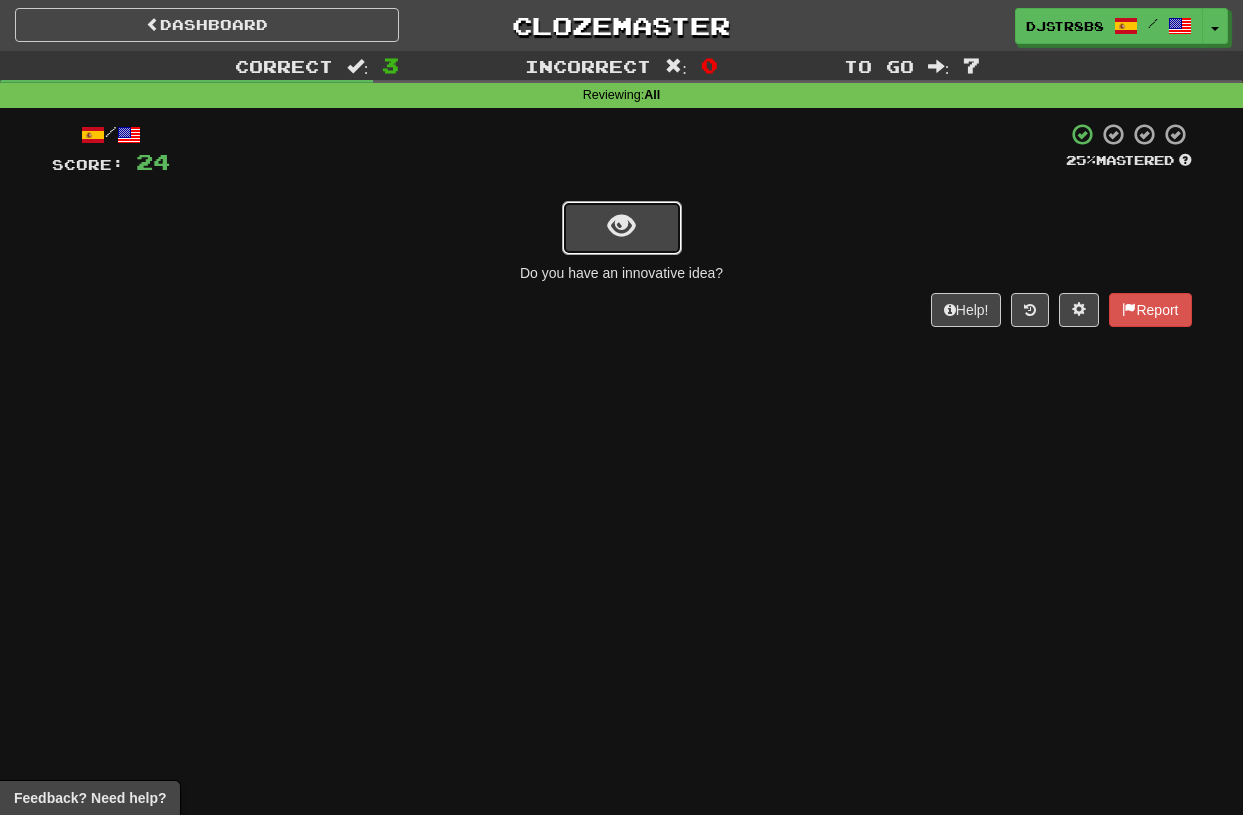 click at bounding box center [622, 228] 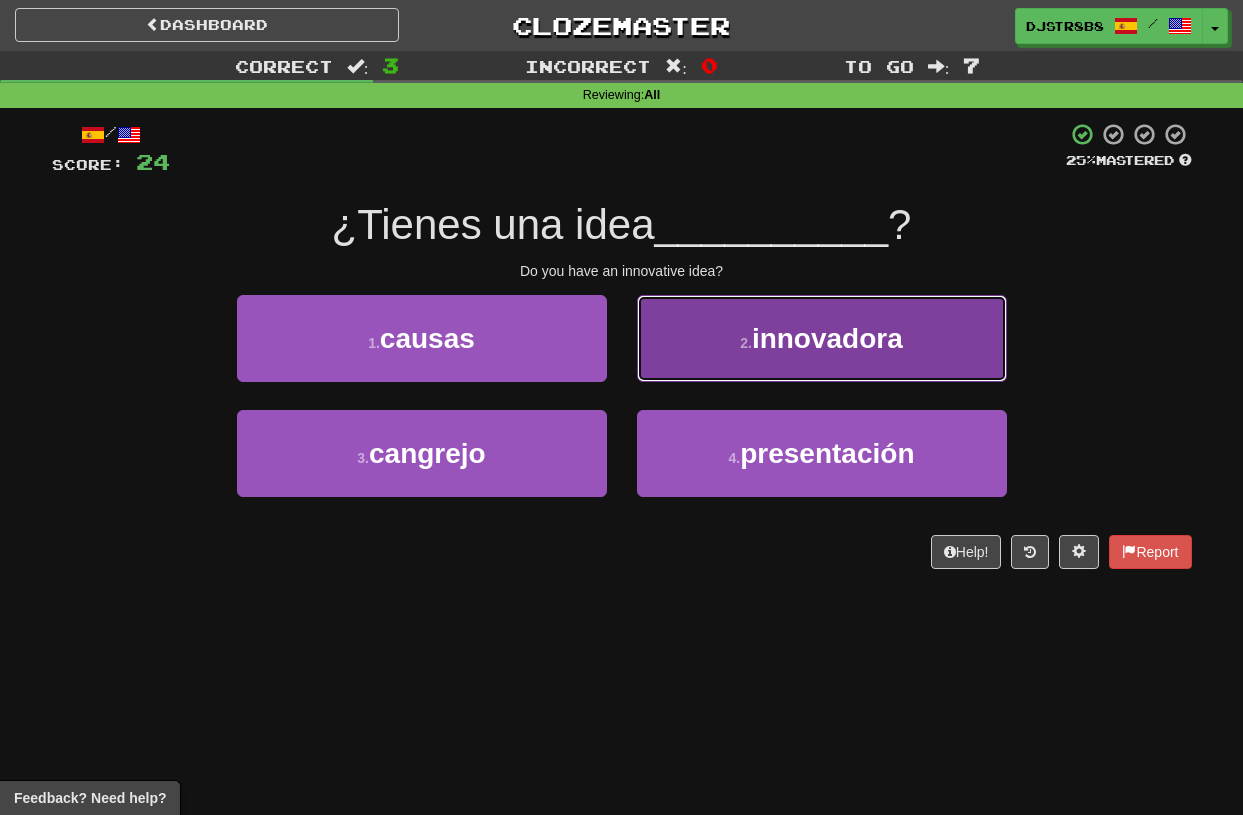 click on "innovadora" at bounding box center (827, 338) 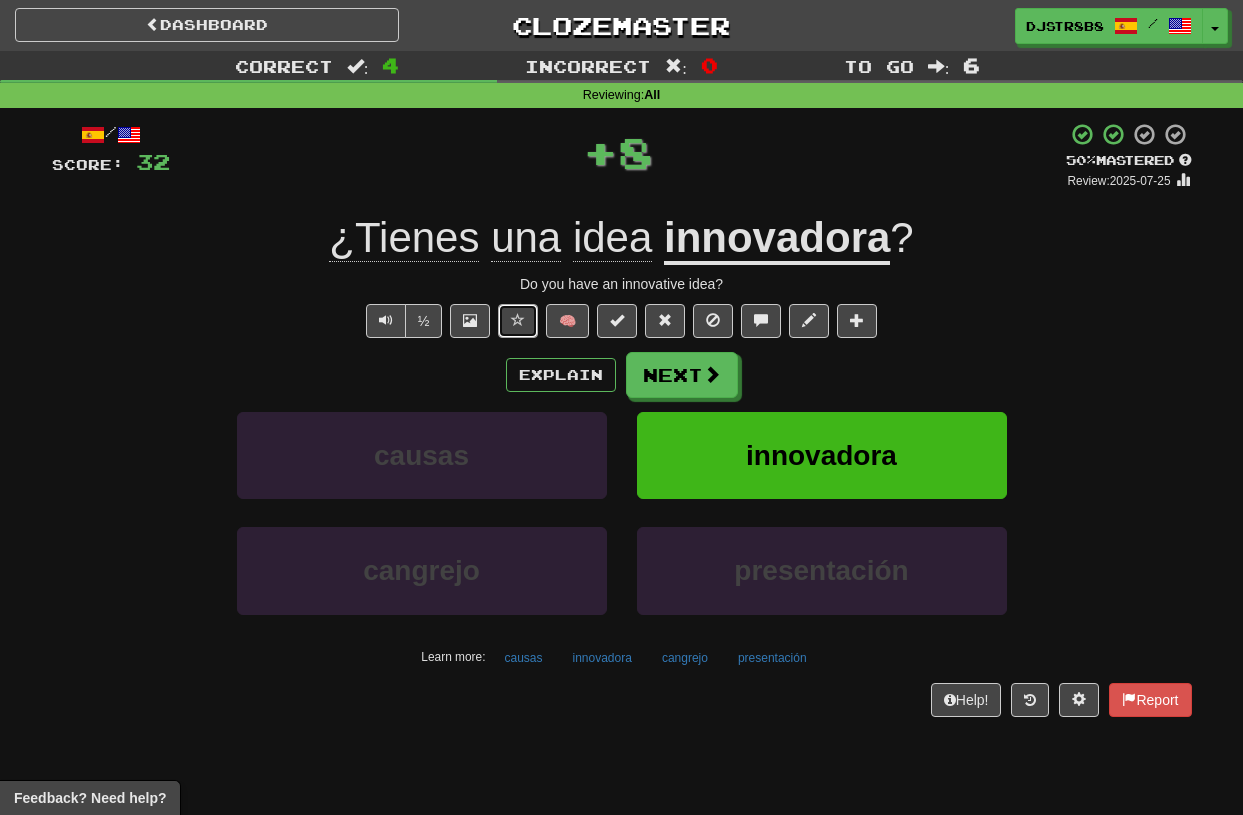 click at bounding box center [518, 321] 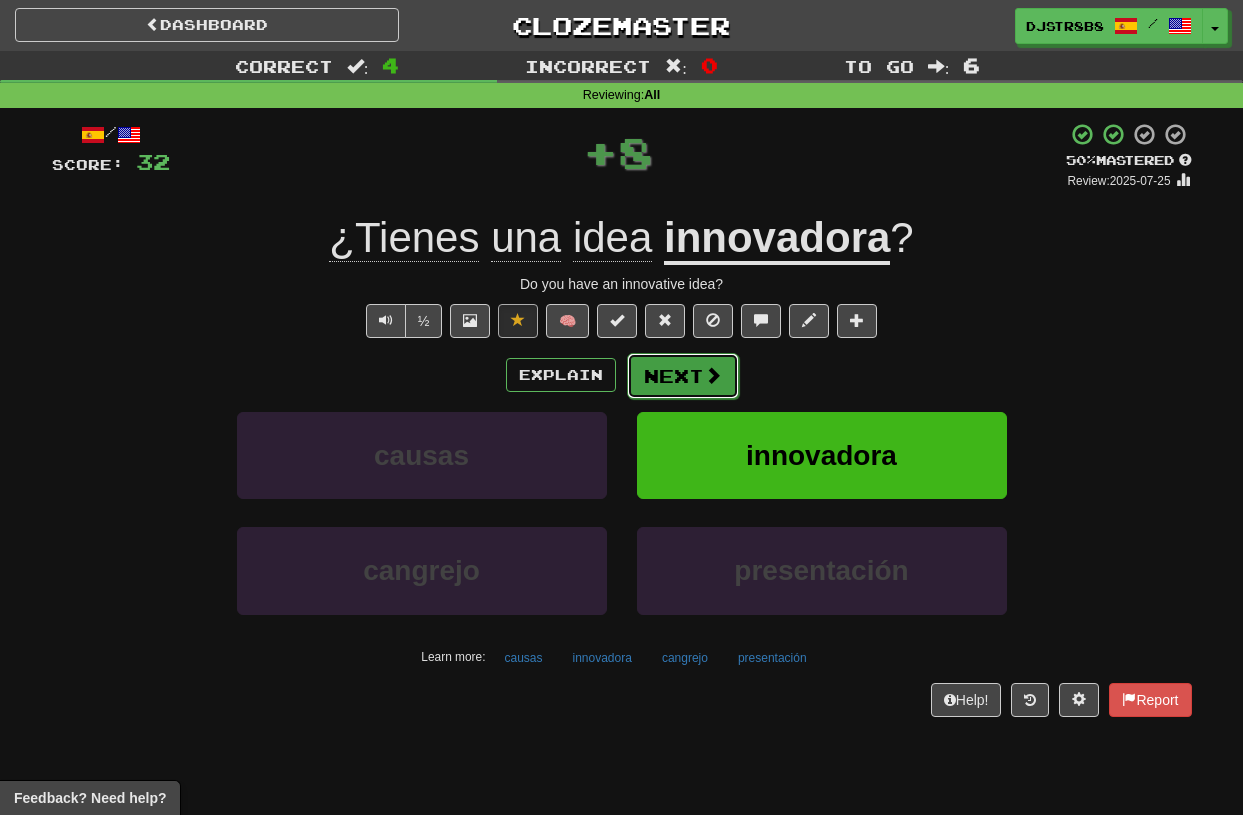click on "Next" at bounding box center [683, 376] 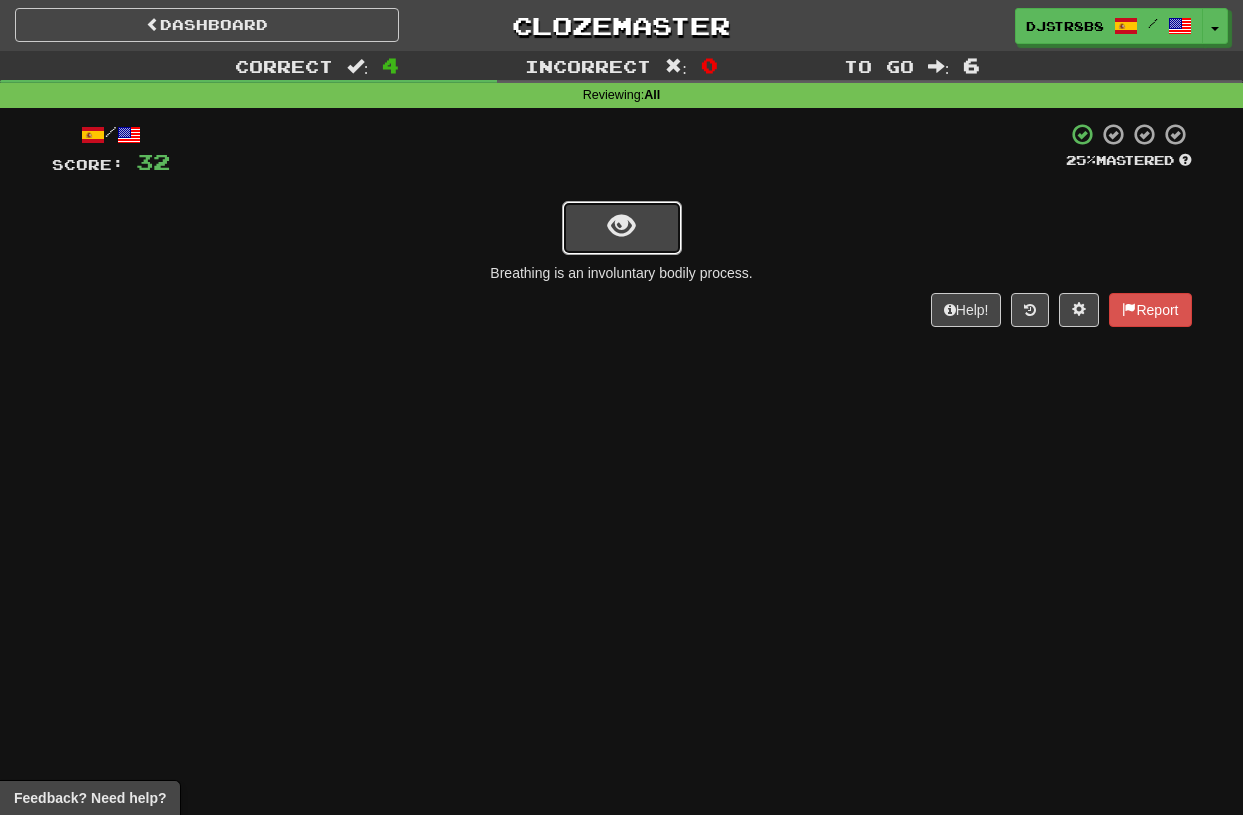 click at bounding box center (622, 228) 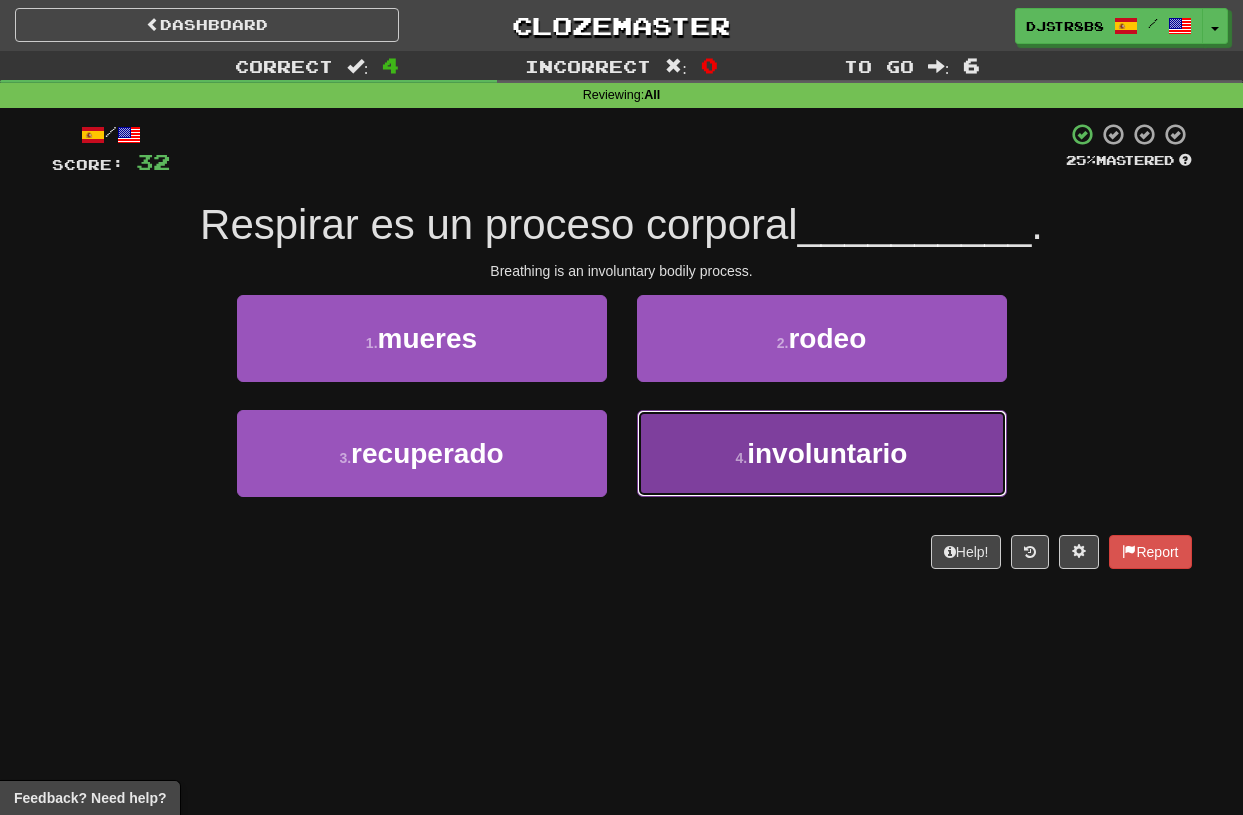 click on "involuntario" at bounding box center (827, 453) 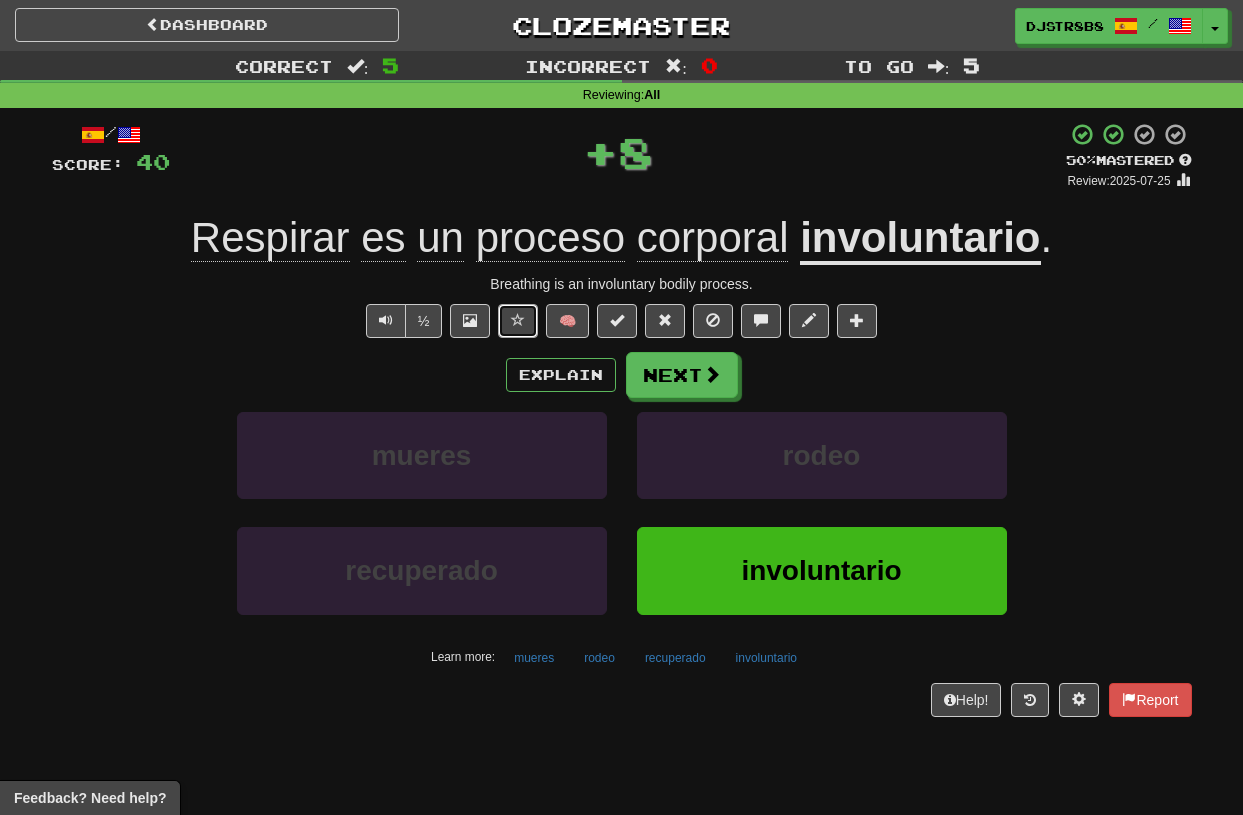 click at bounding box center [518, 320] 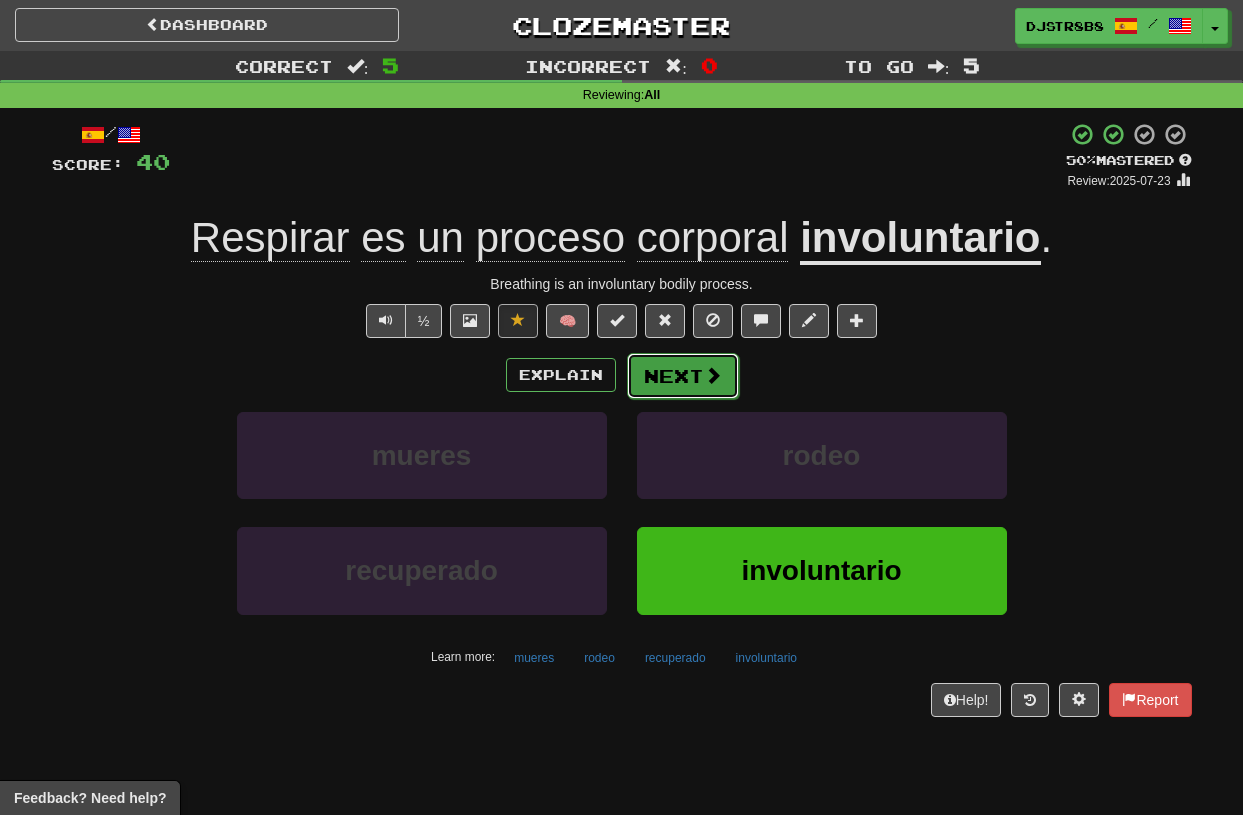 click on "Next" at bounding box center (683, 376) 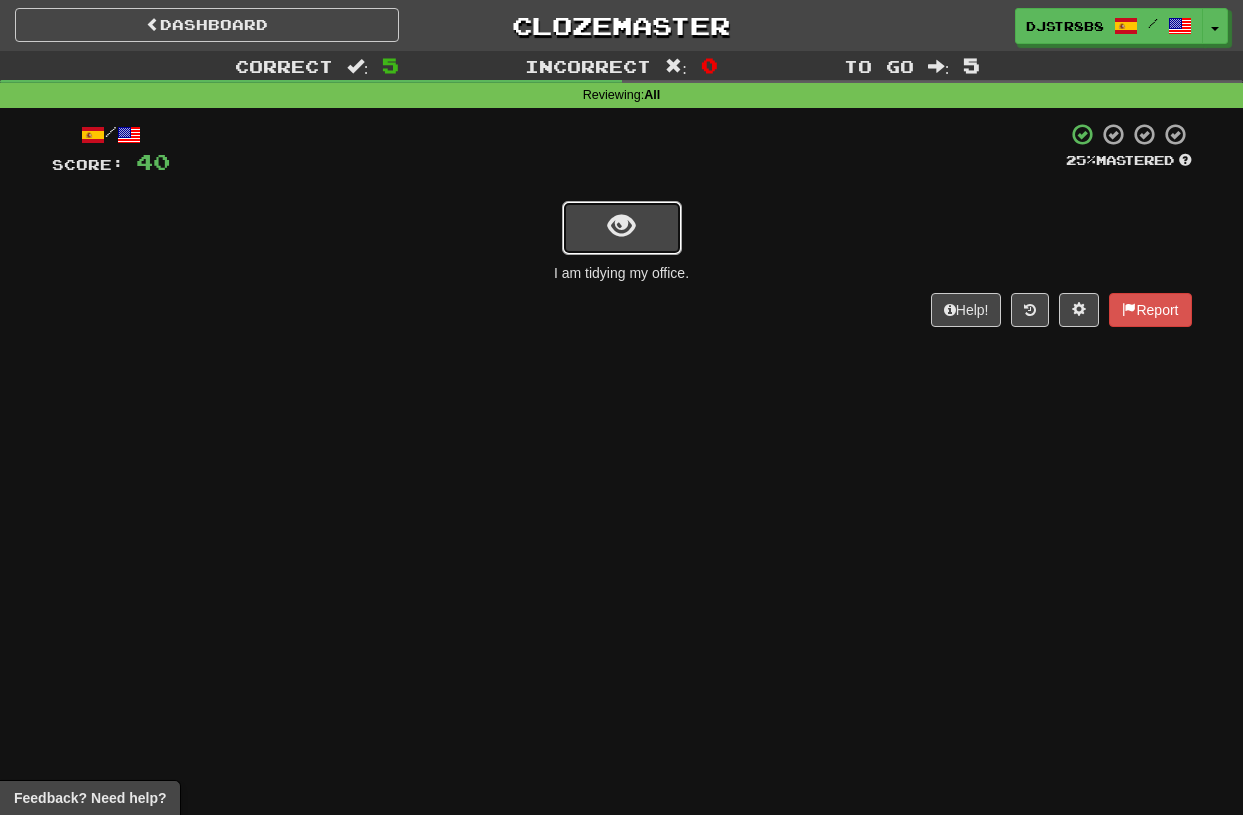 click at bounding box center (622, 228) 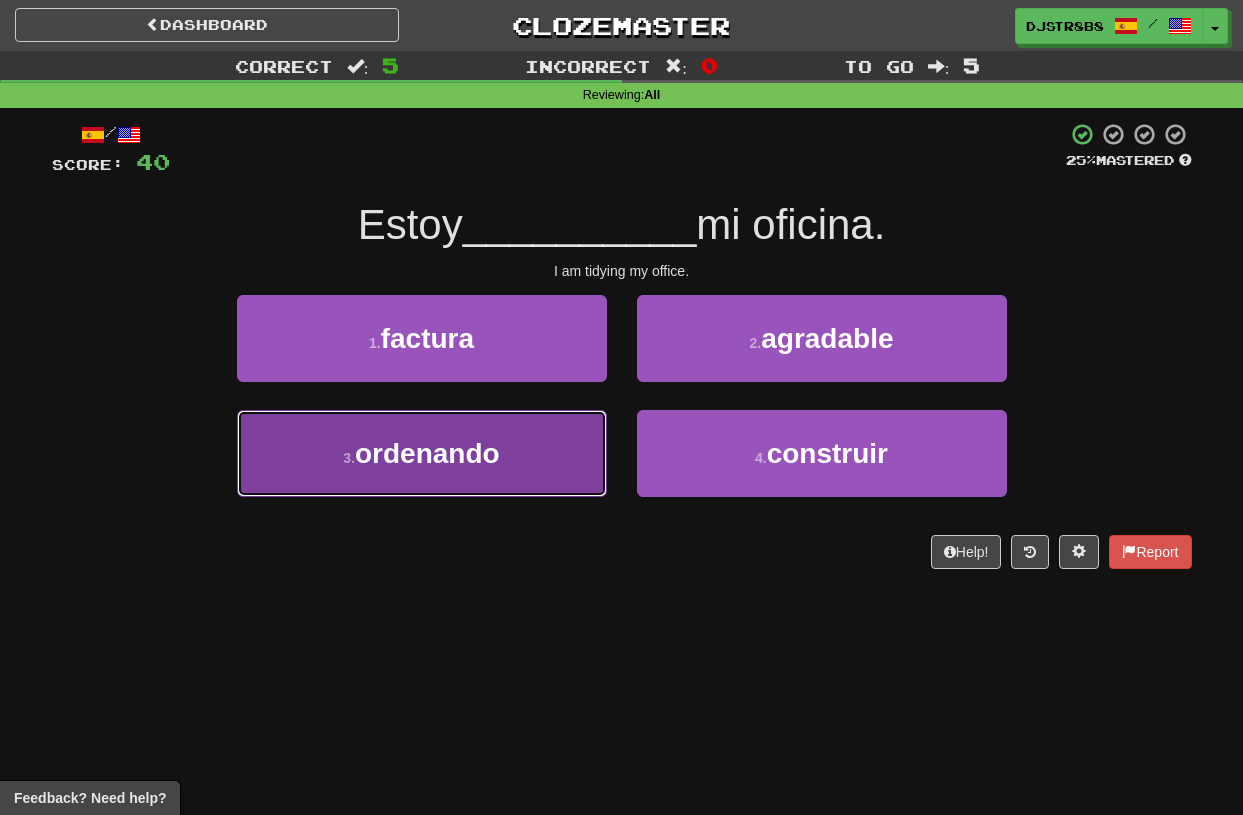 click on "ordenando" at bounding box center [427, 453] 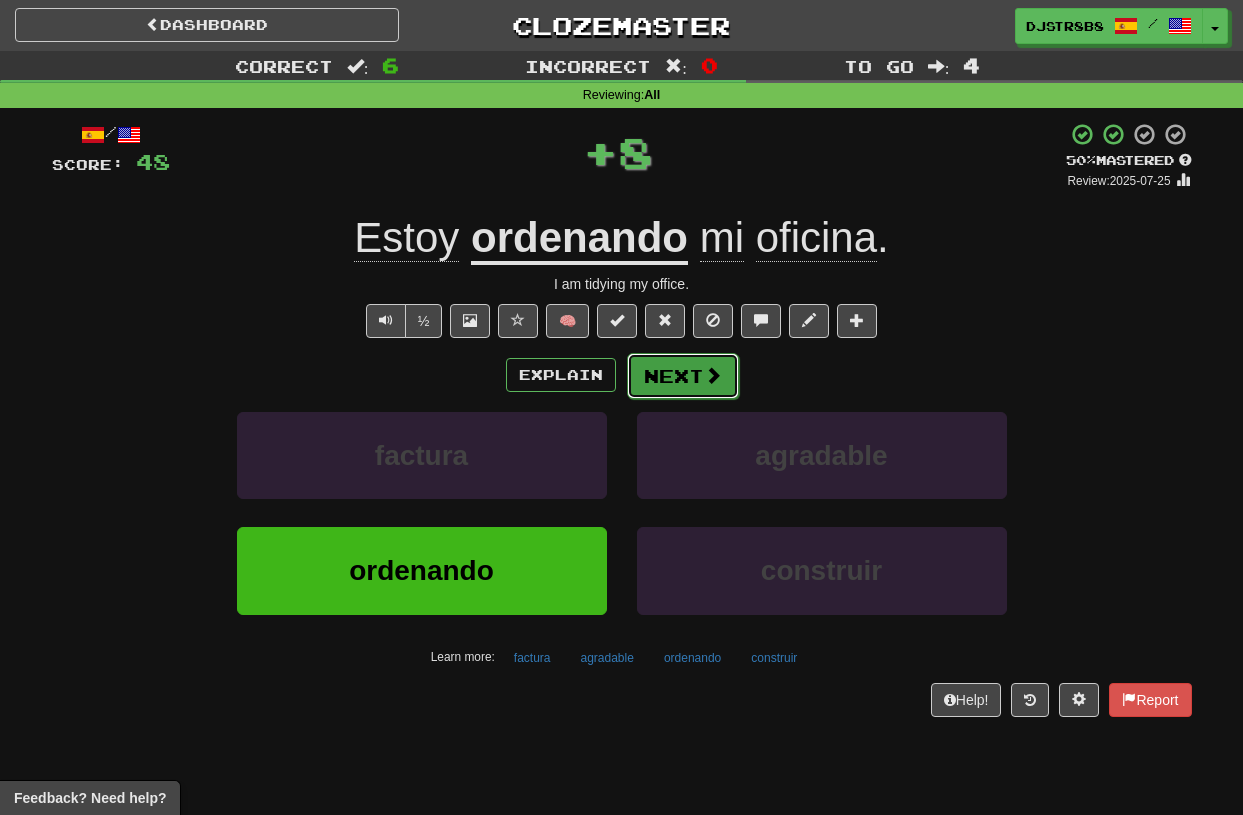 click on "Next" at bounding box center (683, 376) 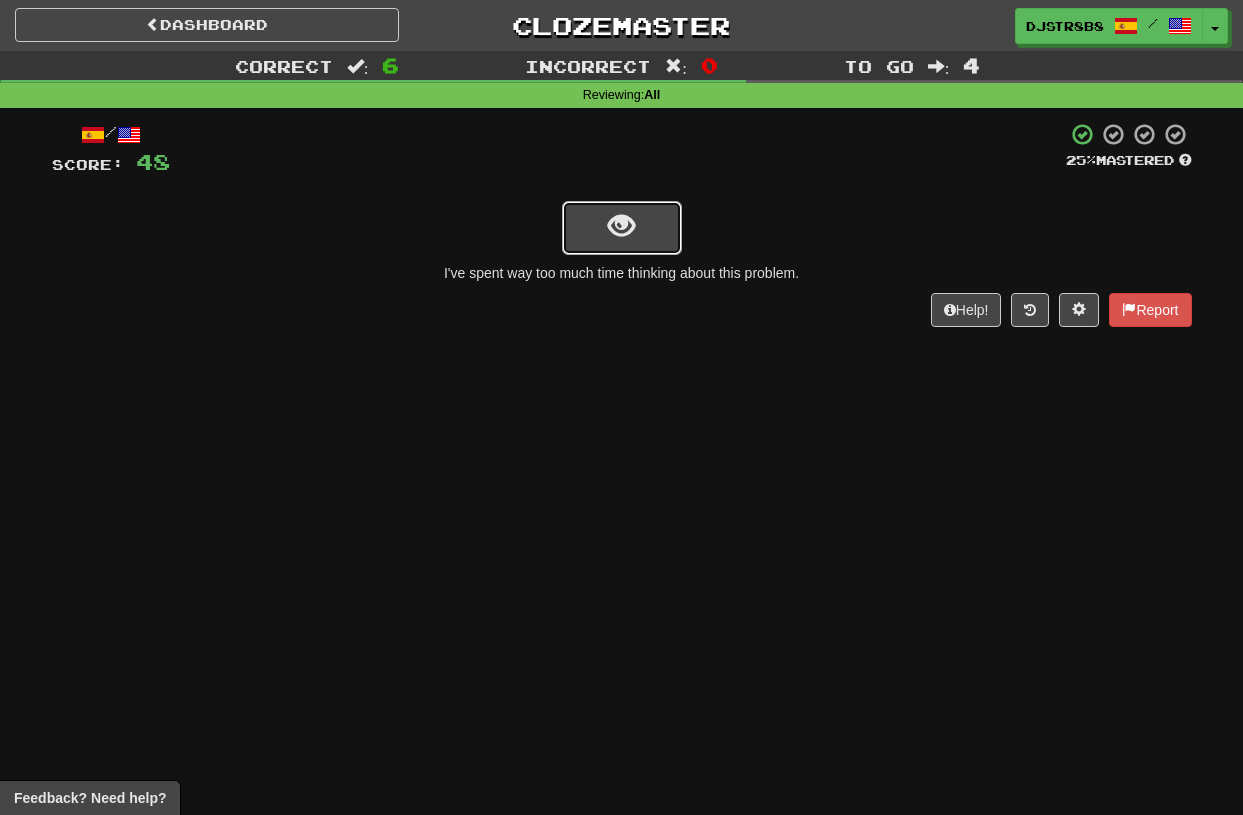 click at bounding box center [622, 228] 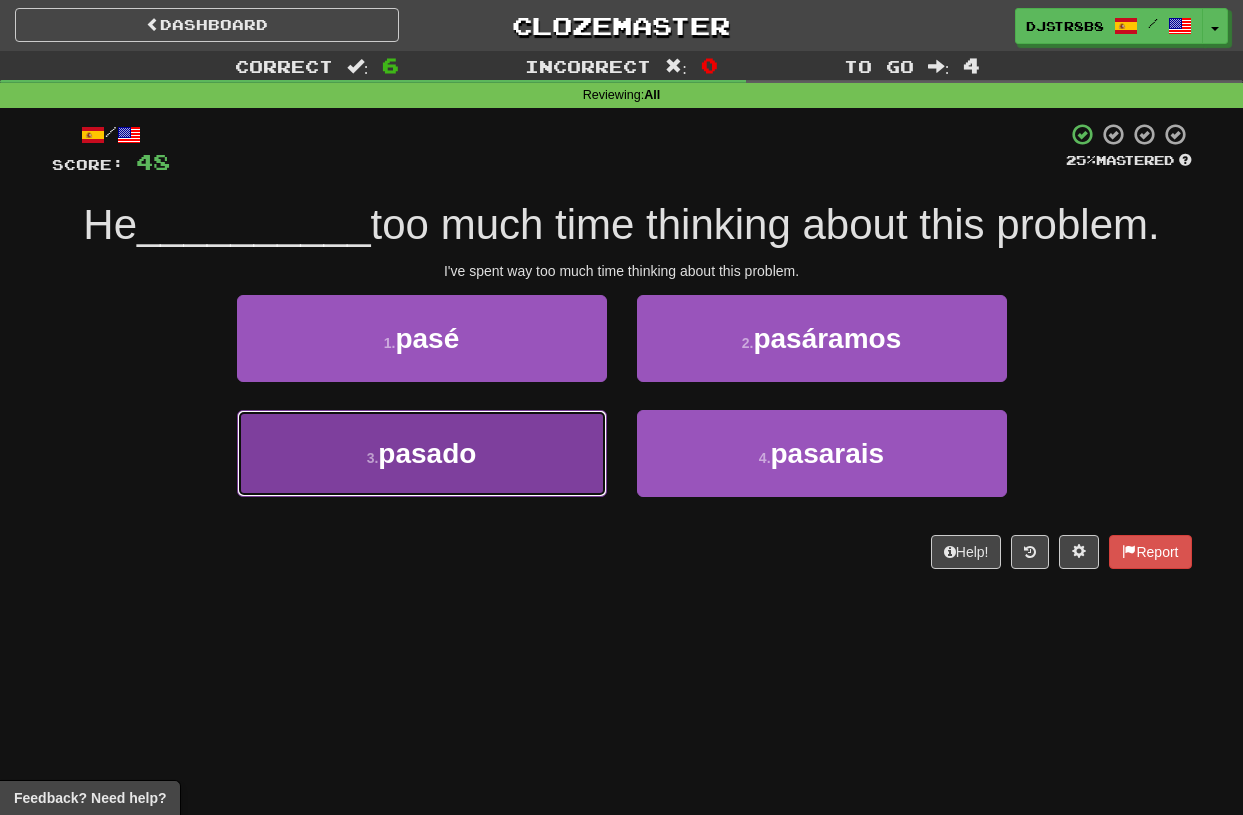 click on "3 .  pasado" at bounding box center [422, 453] 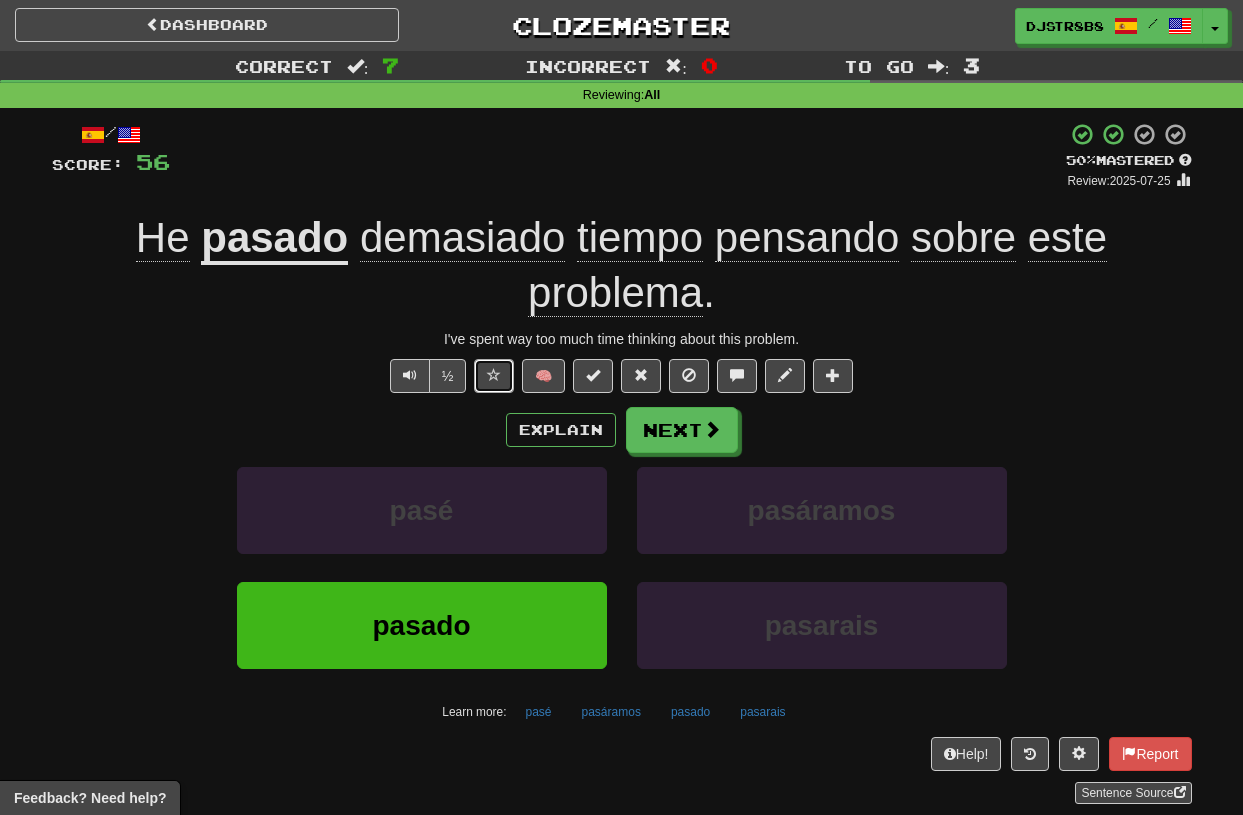 click at bounding box center (494, 376) 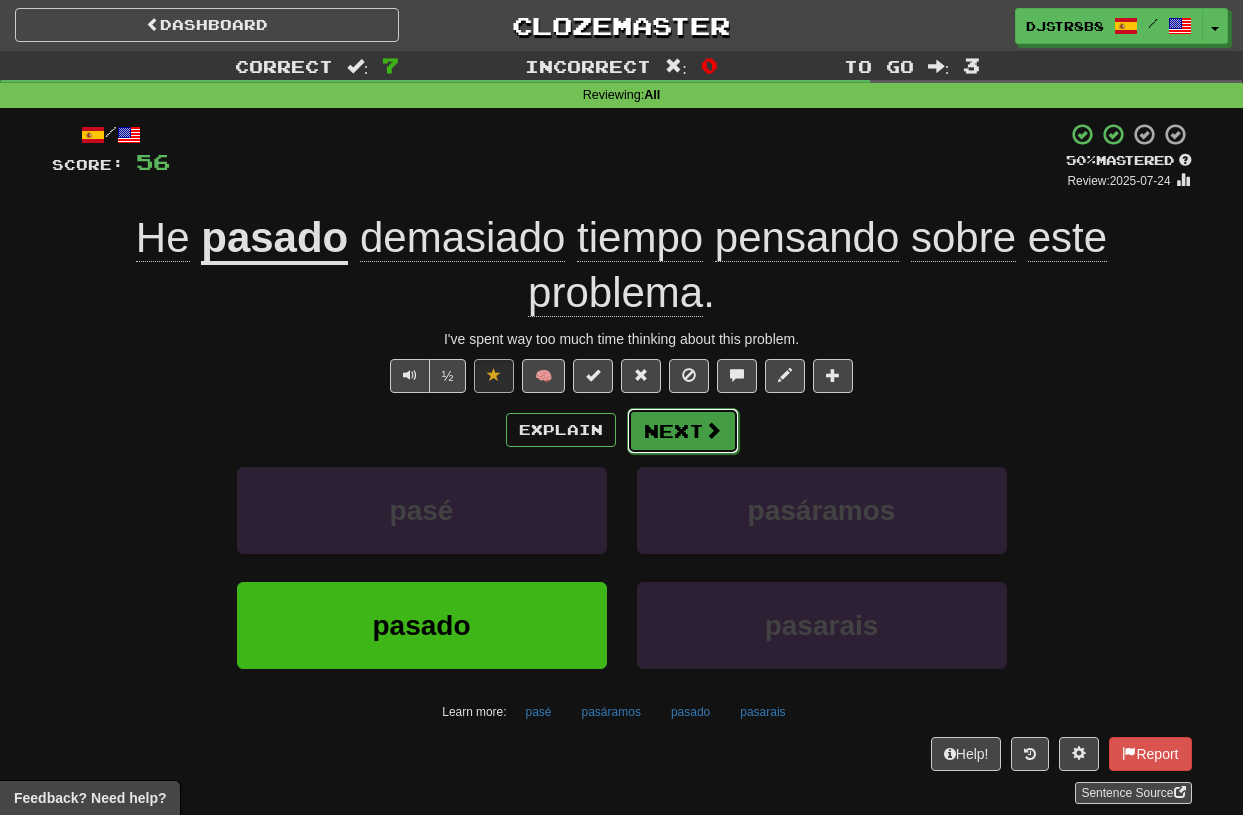 click at bounding box center [713, 430] 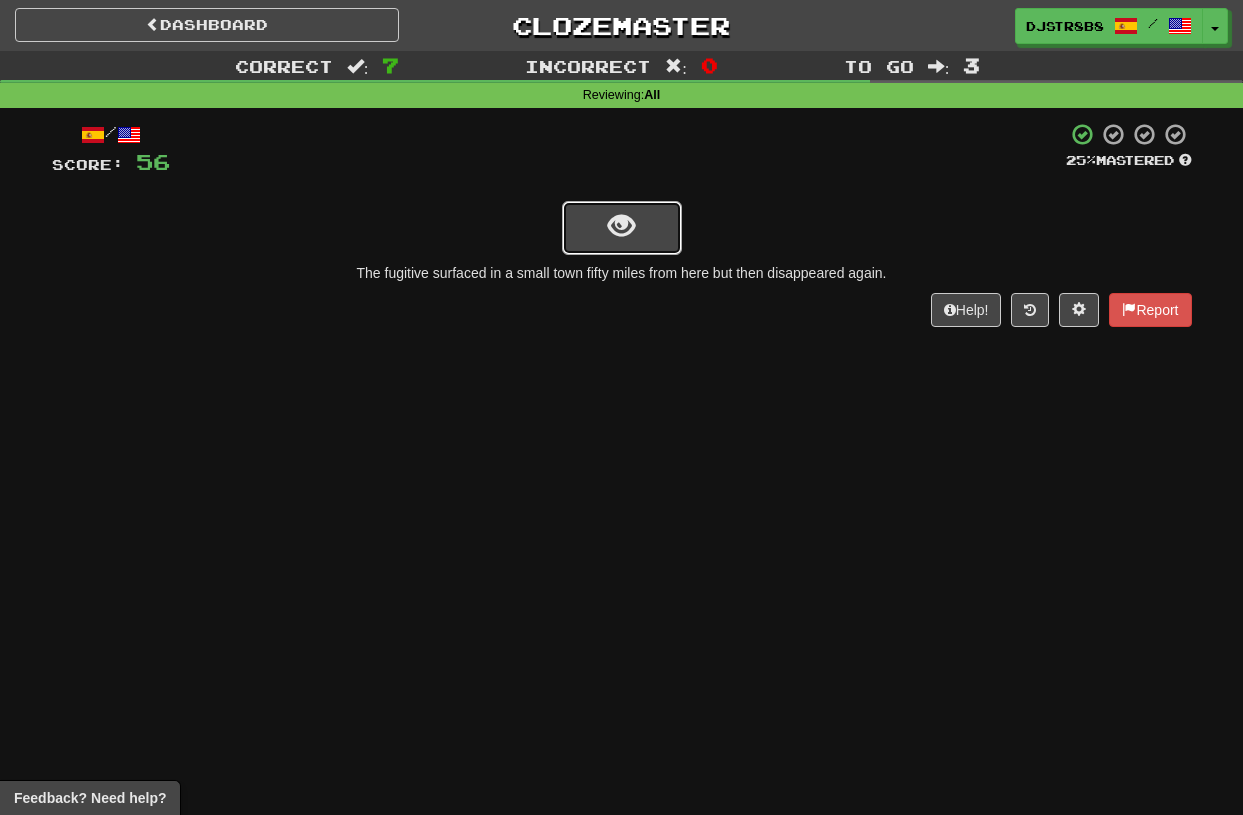 click at bounding box center [622, 228] 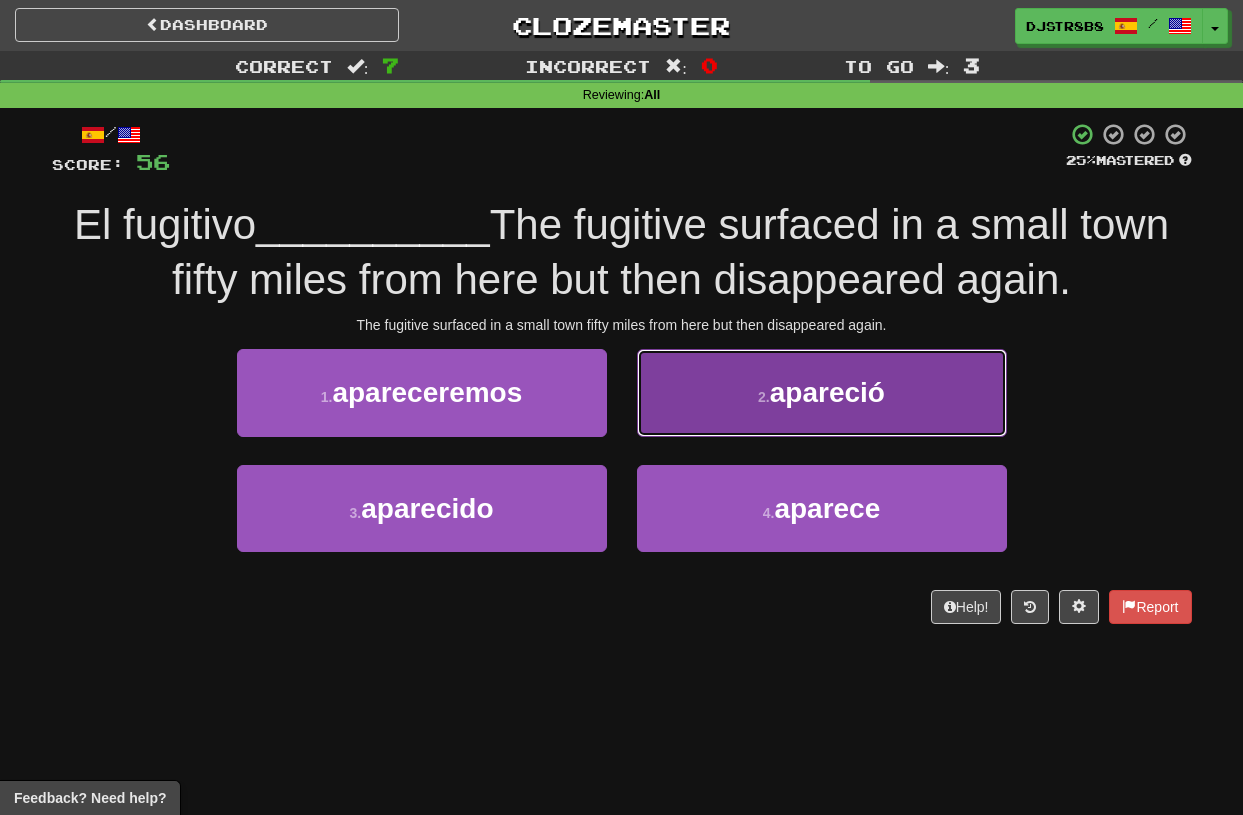 click on "2 ." at bounding box center [764, 397] 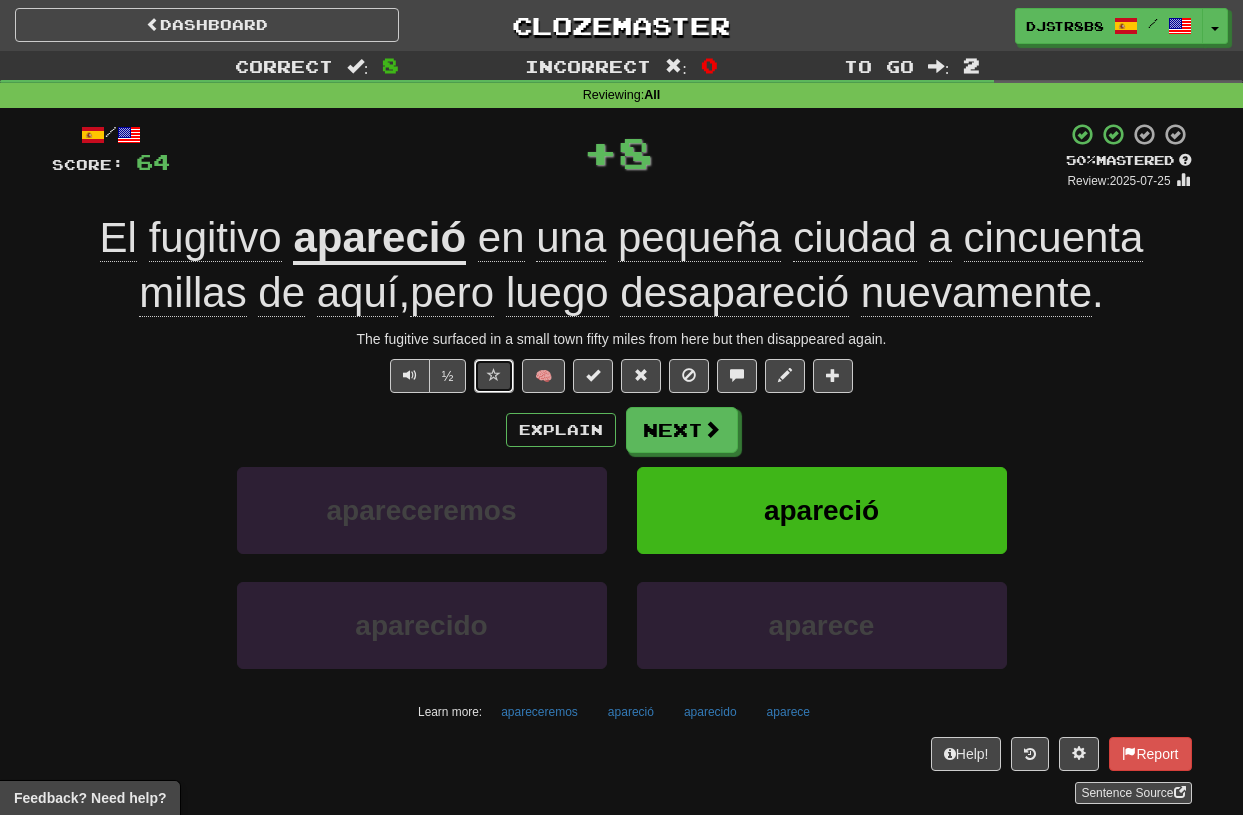 click at bounding box center [494, 376] 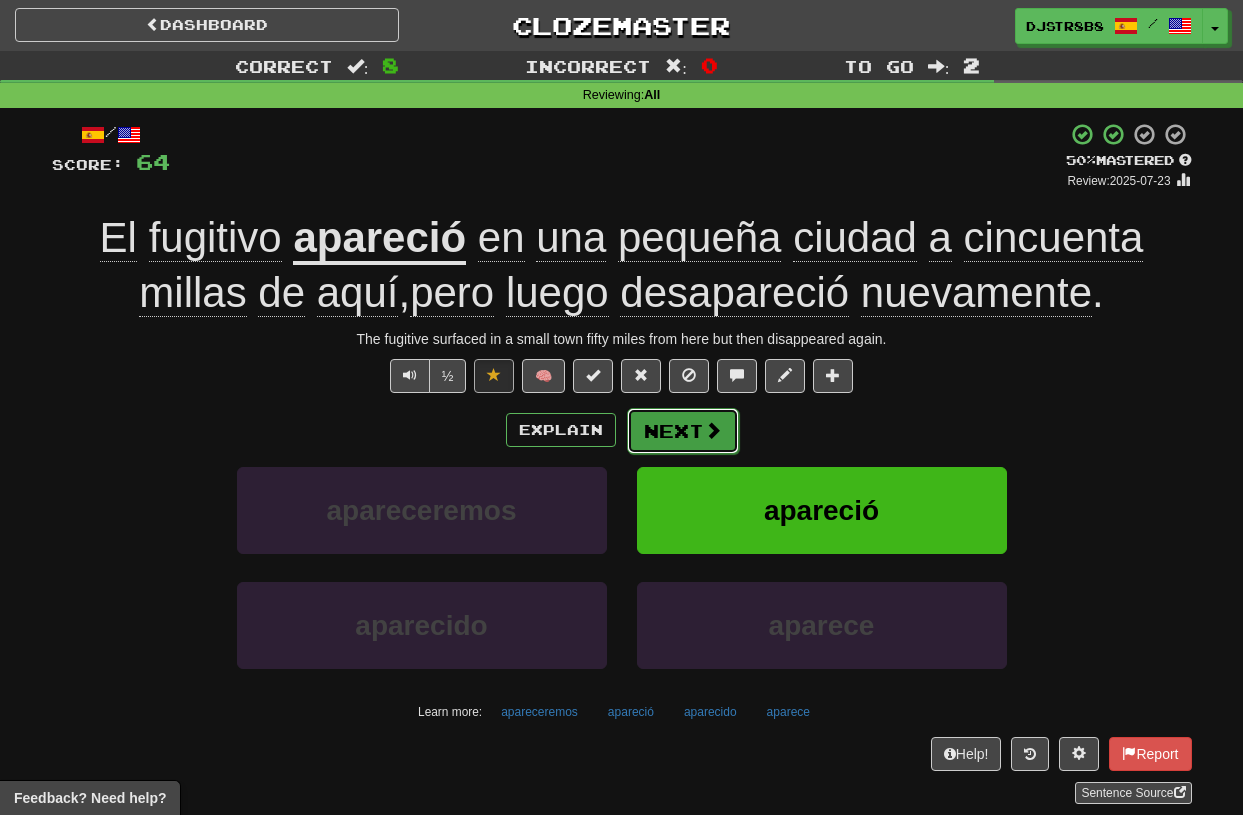 click on "Next" at bounding box center [683, 431] 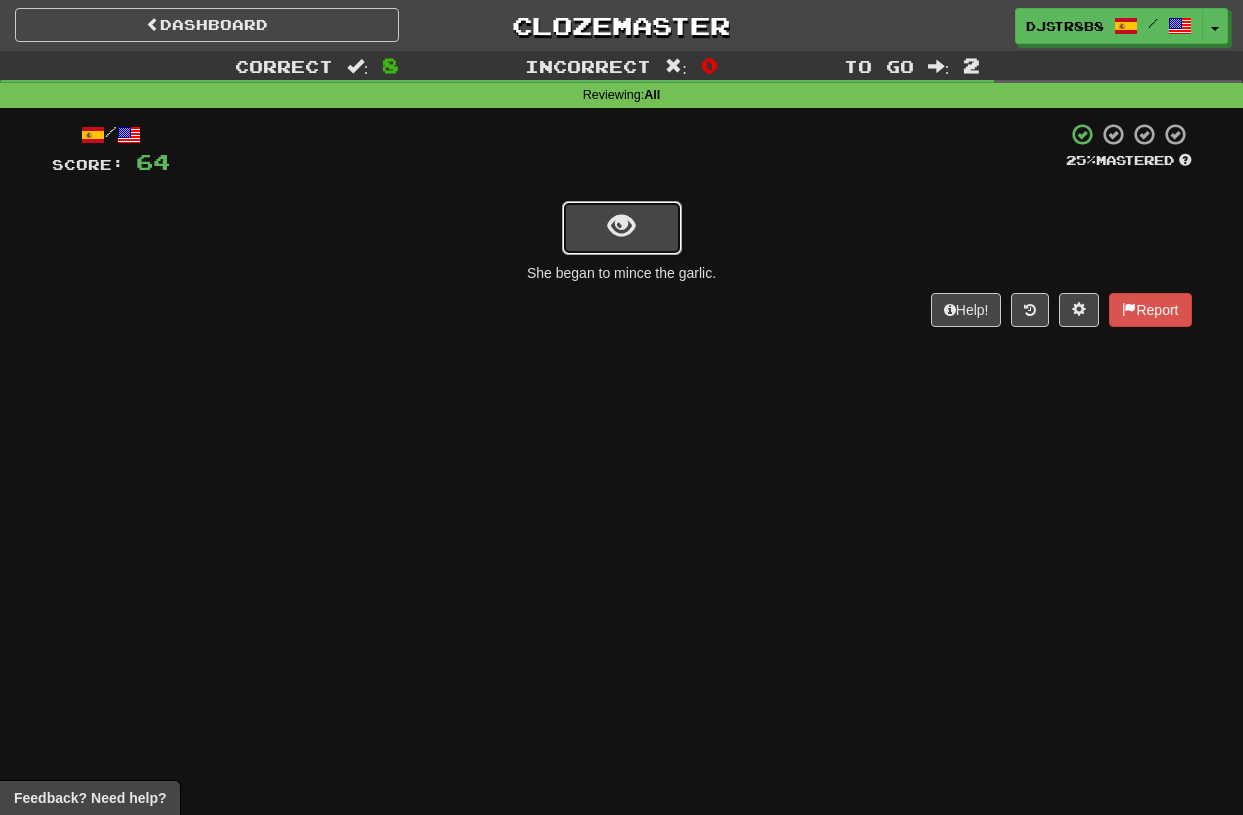 click at bounding box center [622, 228] 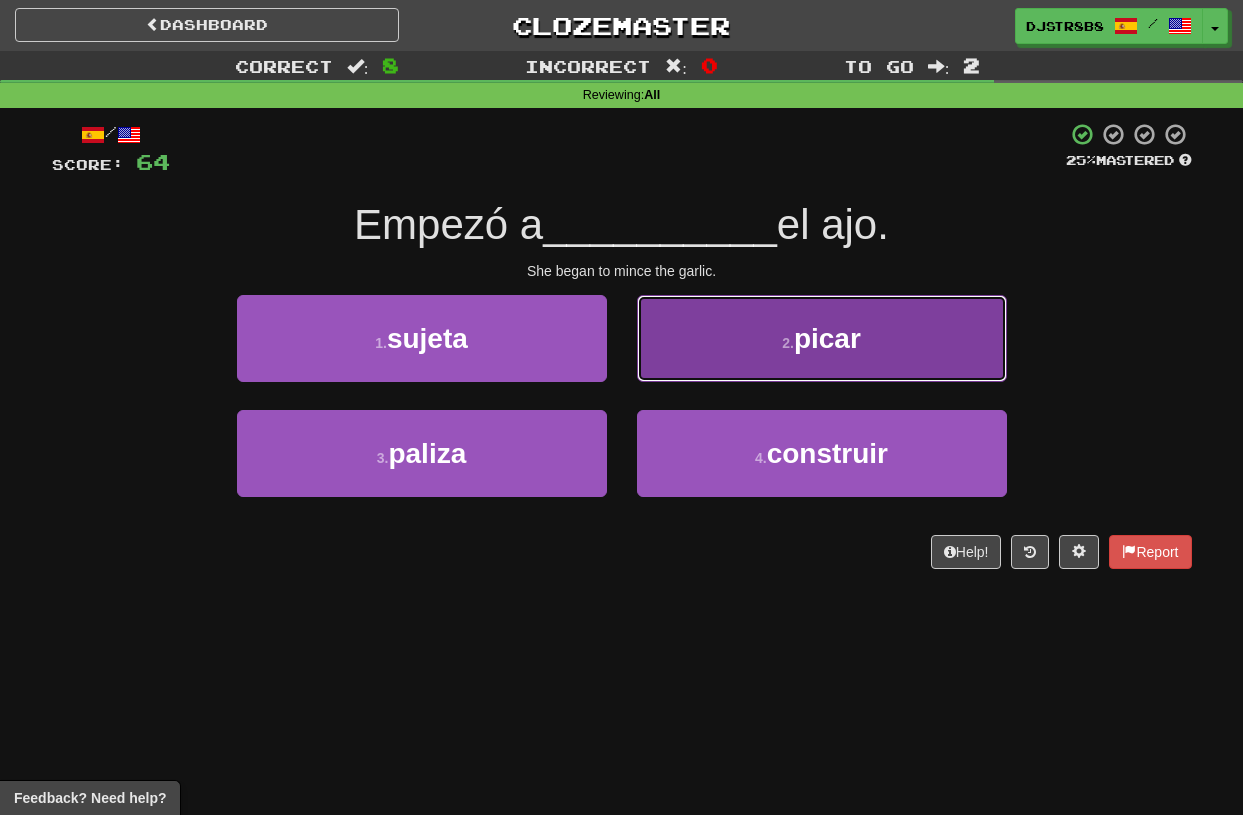 click on "2 .  picar" at bounding box center [822, 338] 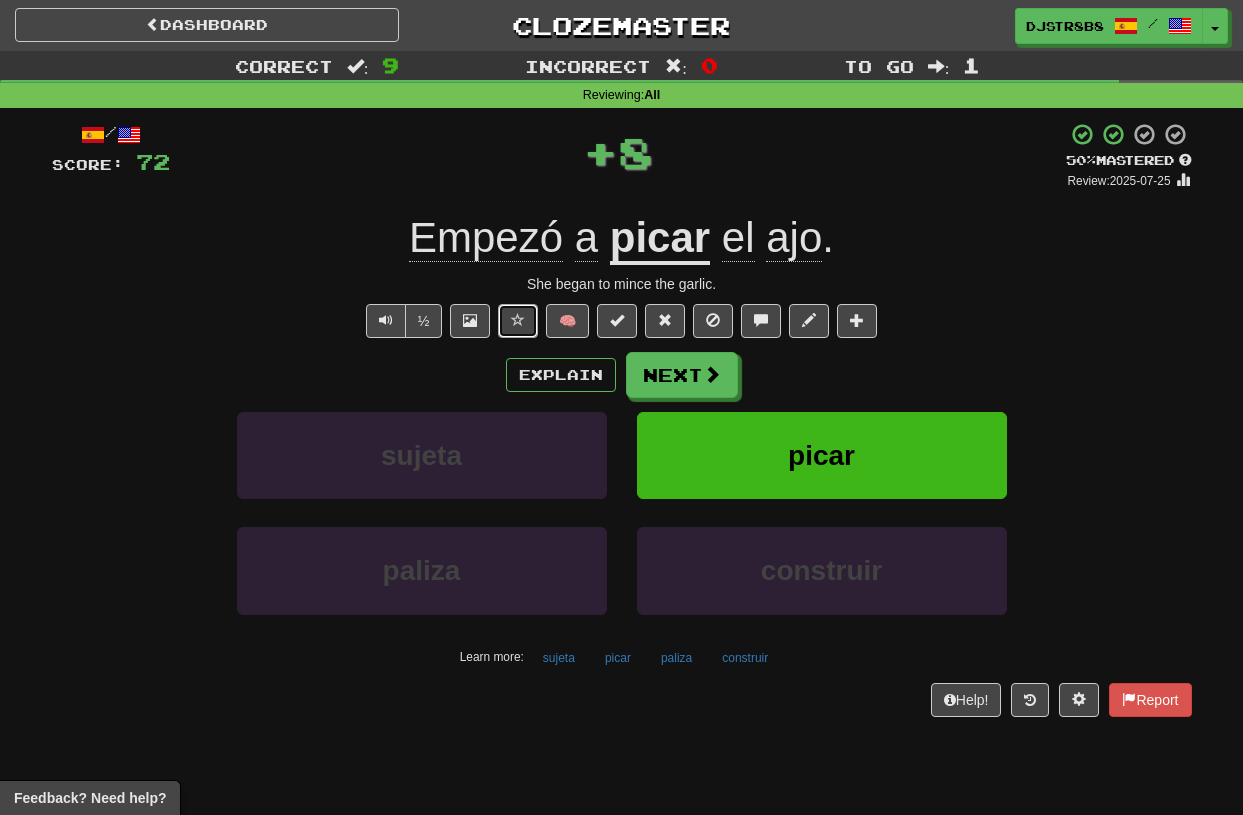 click at bounding box center (518, 320) 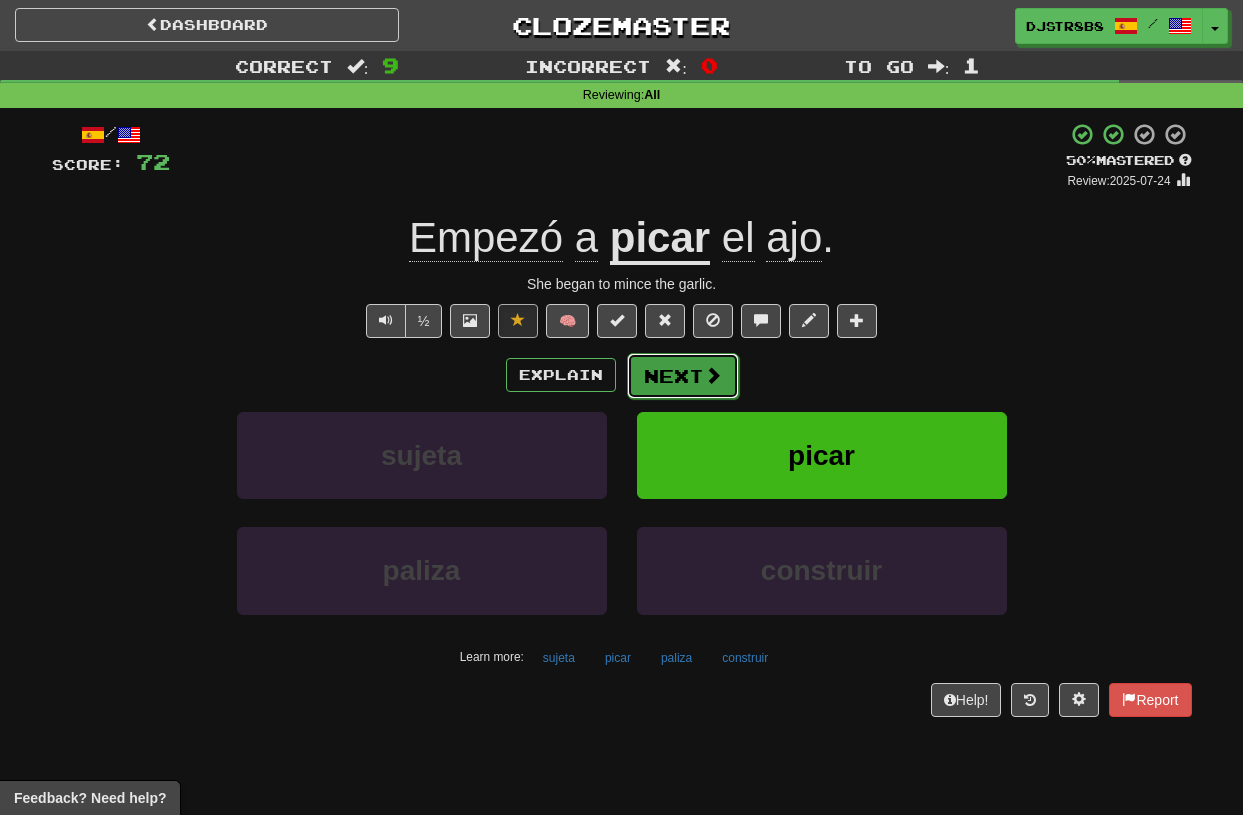 click on "Next" at bounding box center (683, 376) 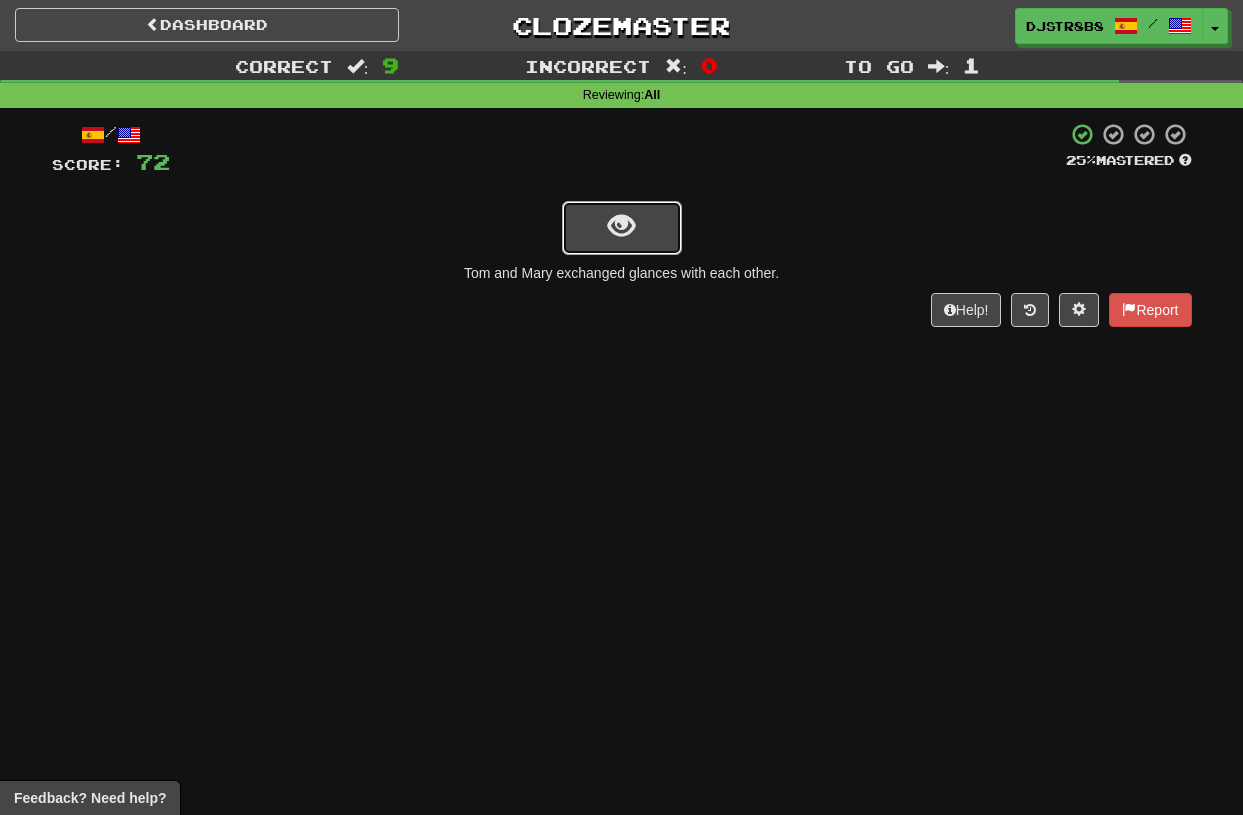 click at bounding box center (621, 226) 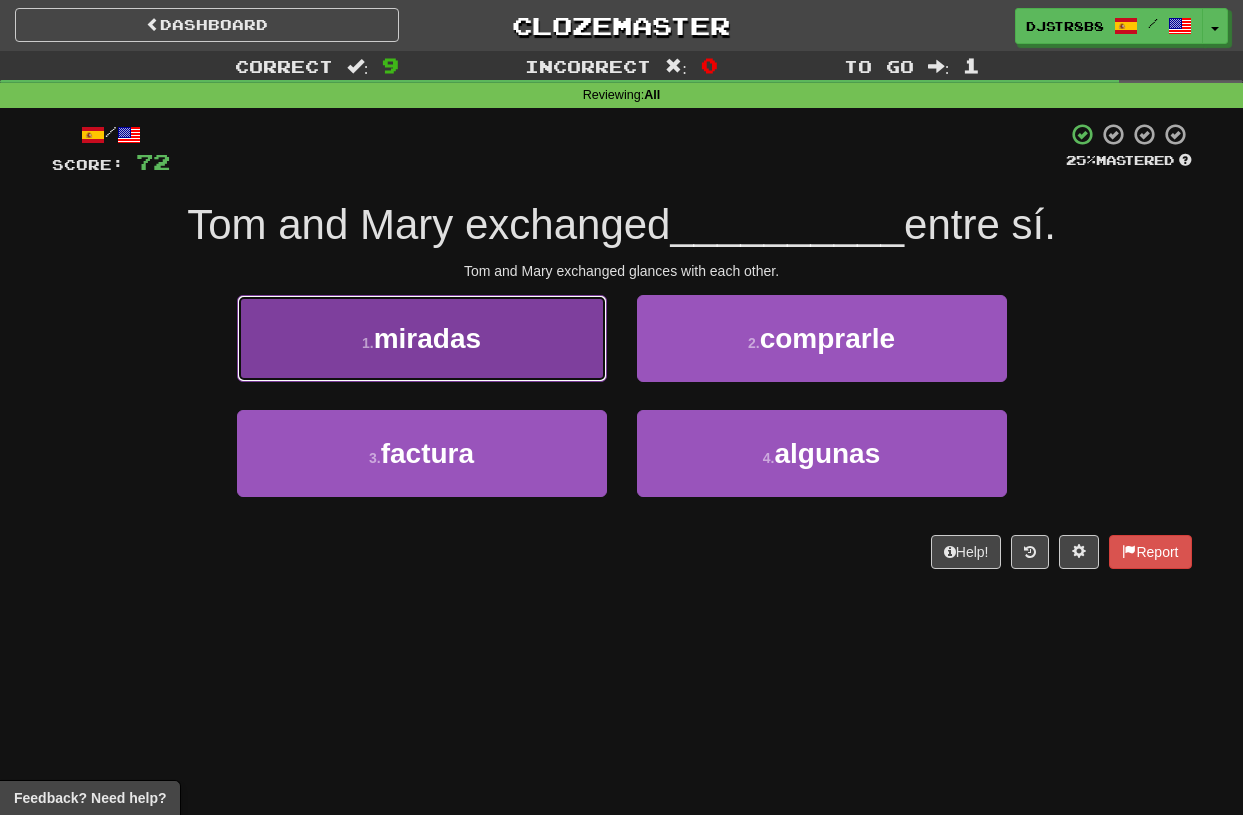click on "1 .  miradas" at bounding box center [422, 338] 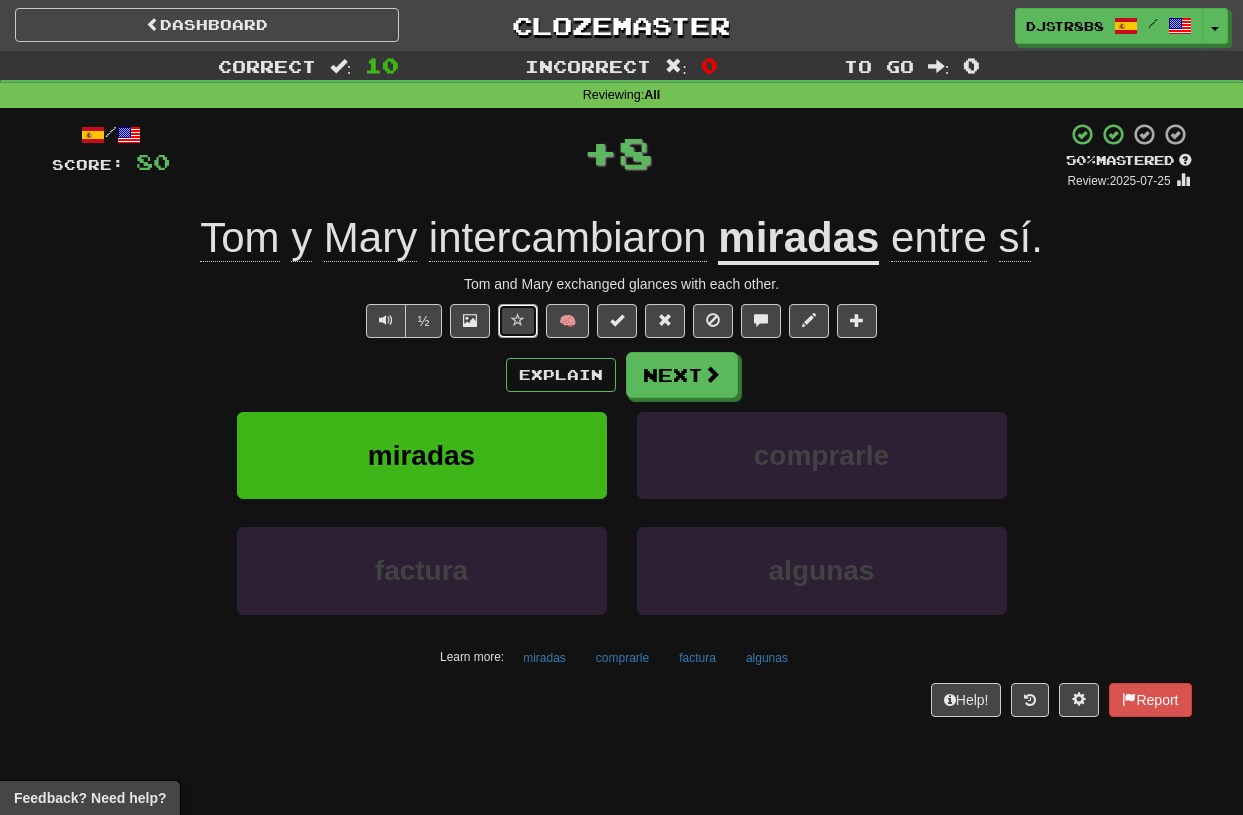 click at bounding box center (518, 321) 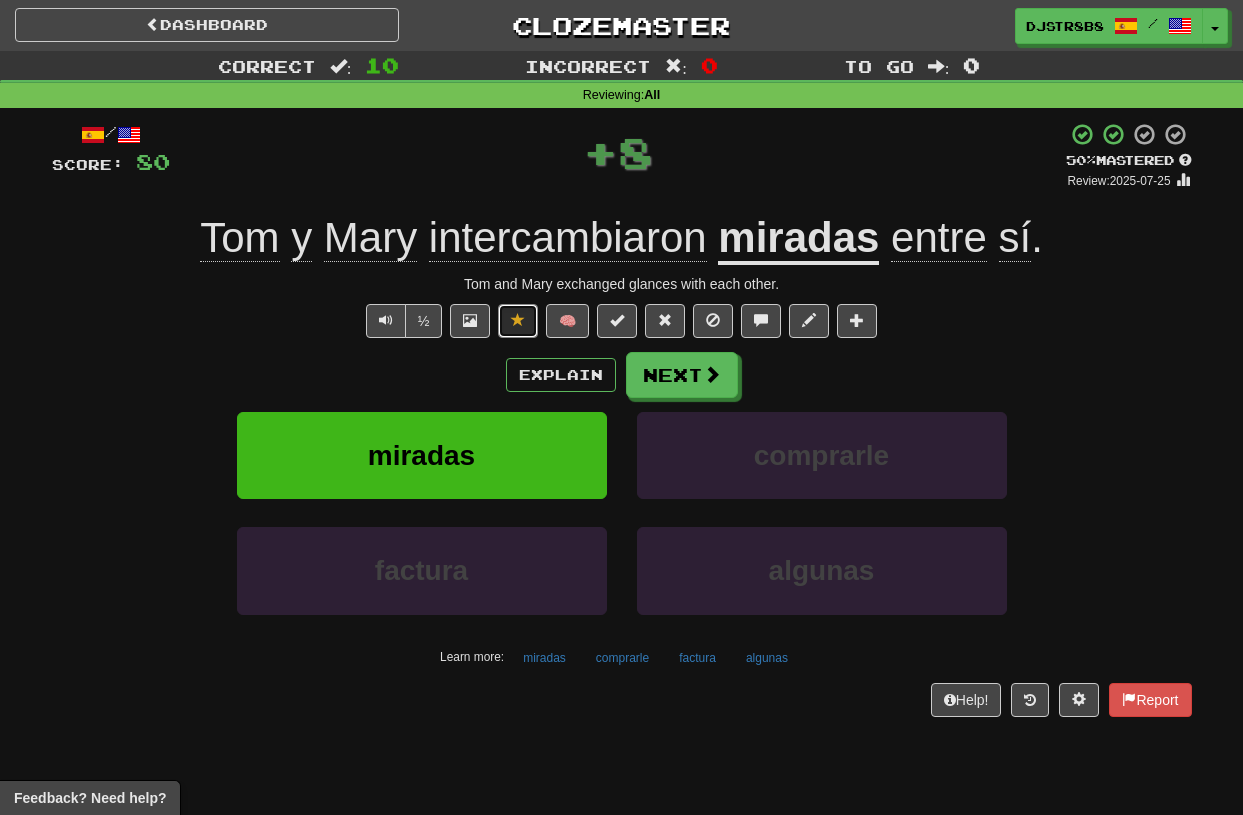 click at bounding box center (518, 320) 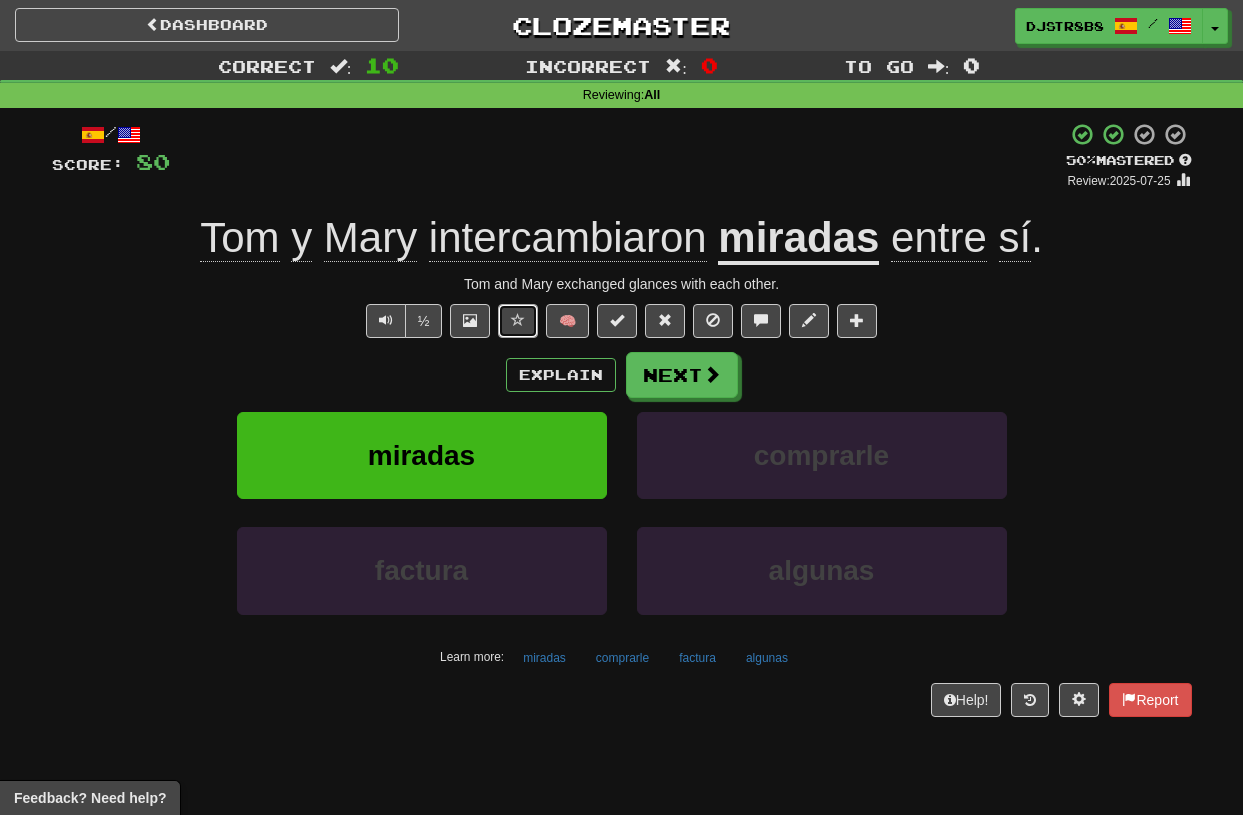click at bounding box center (518, 321) 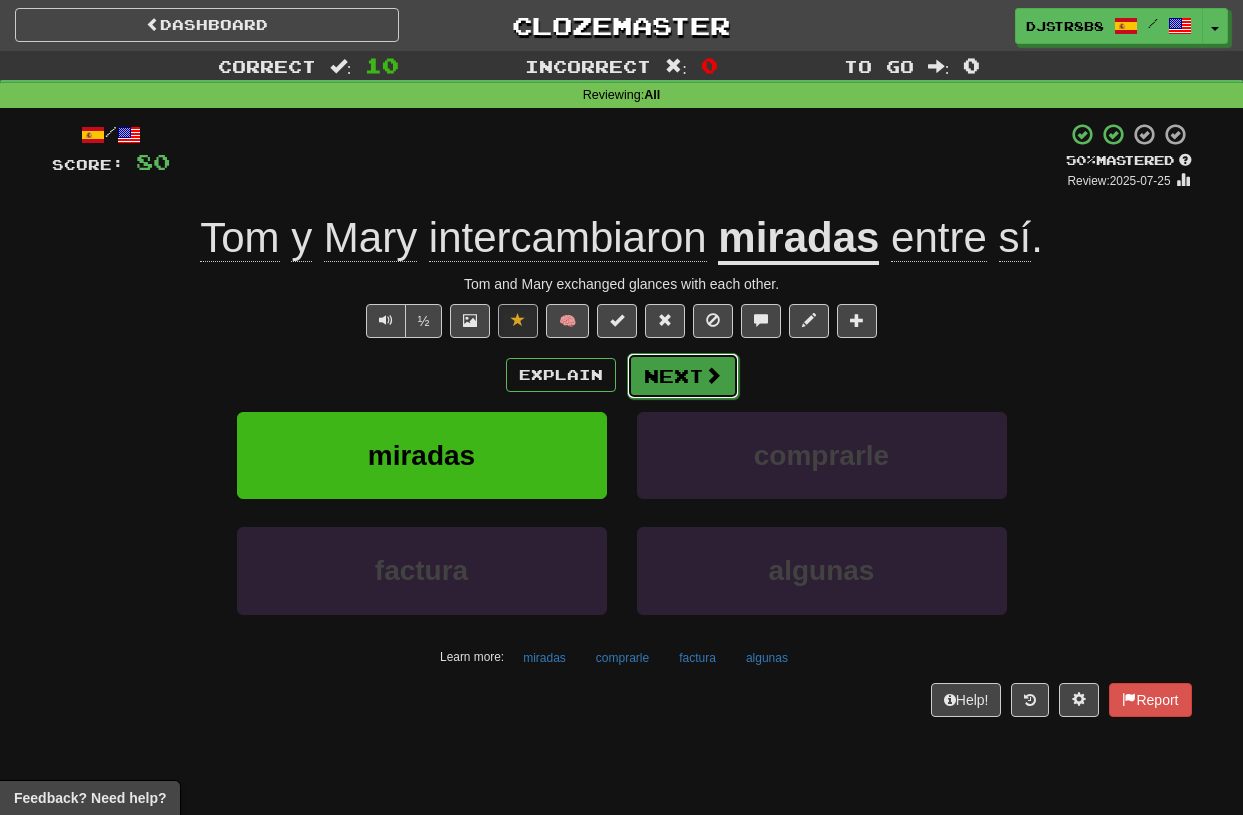 click on "Next" at bounding box center (683, 376) 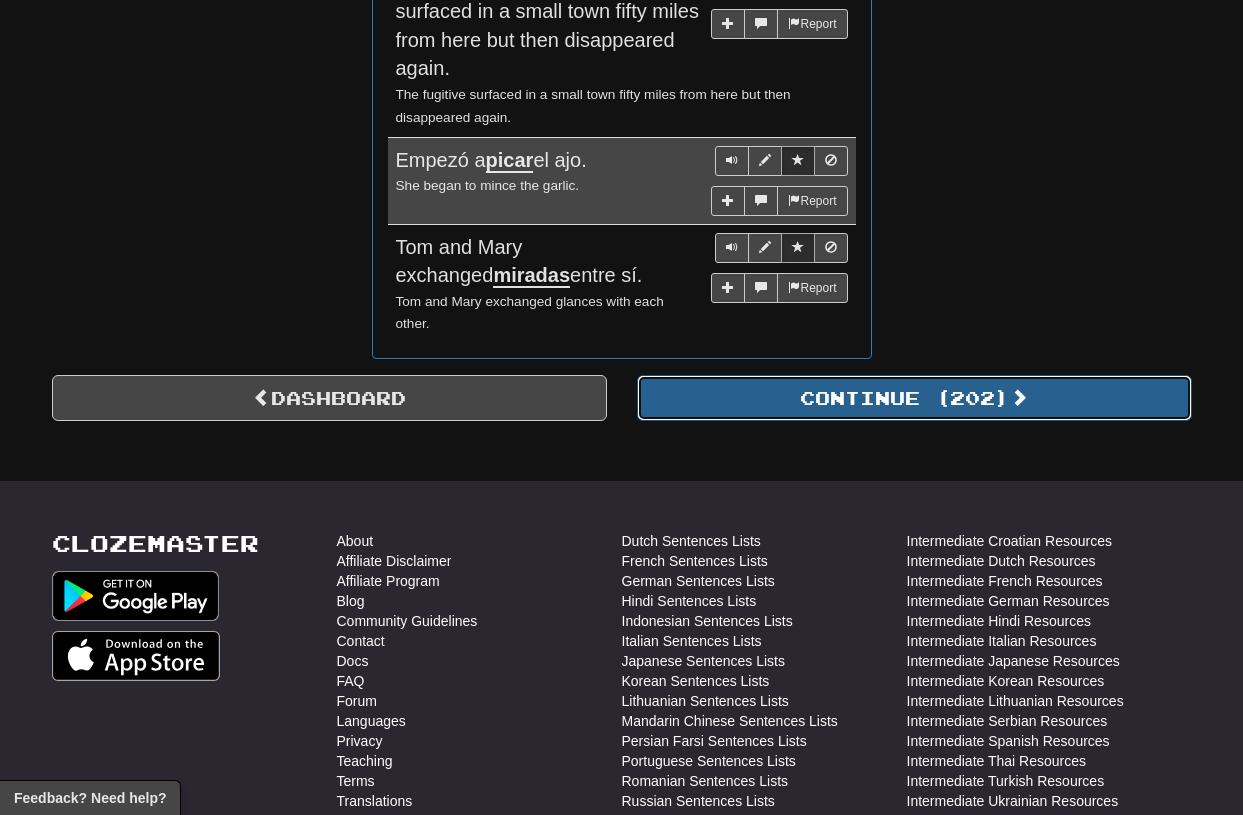 click on "Continue ( 202 )" at bounding box center (914, 398) 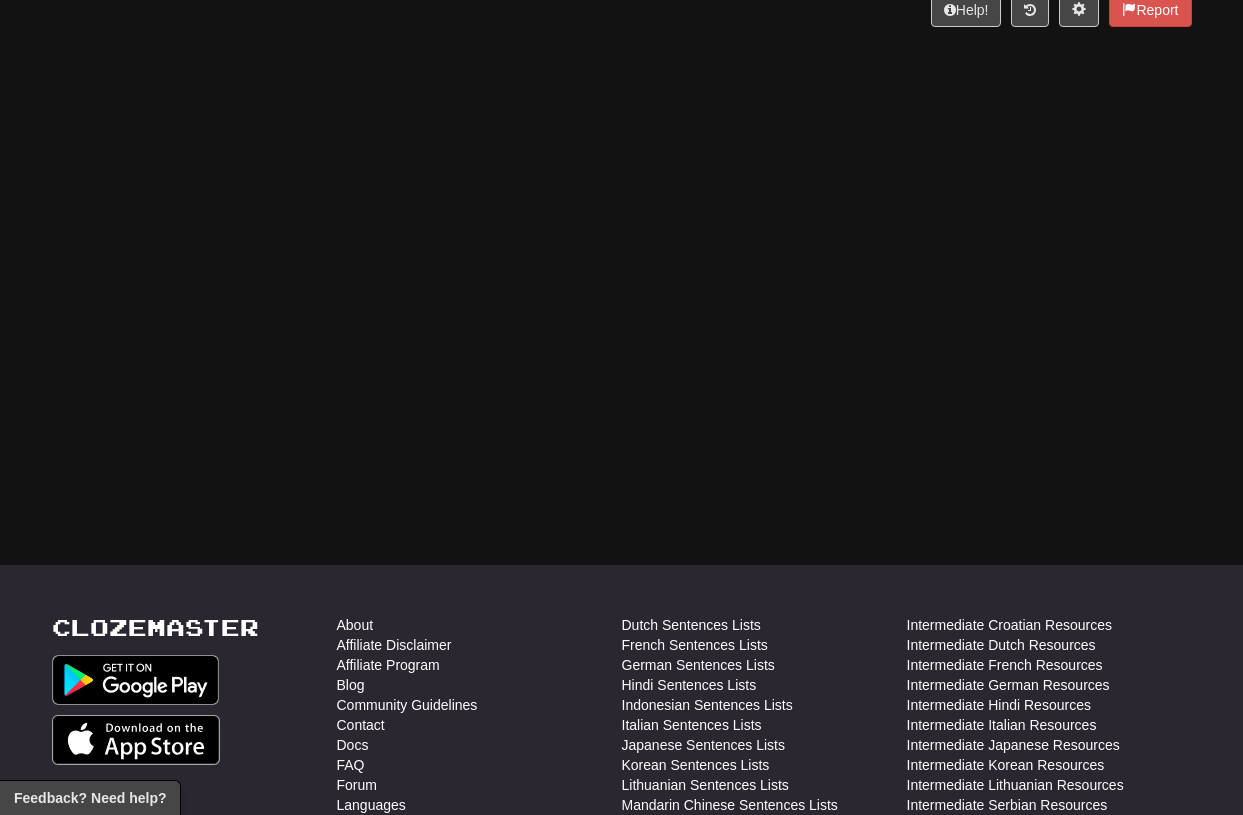 scroll, scrollTop: 0, scrollLeft: 0, axis: both 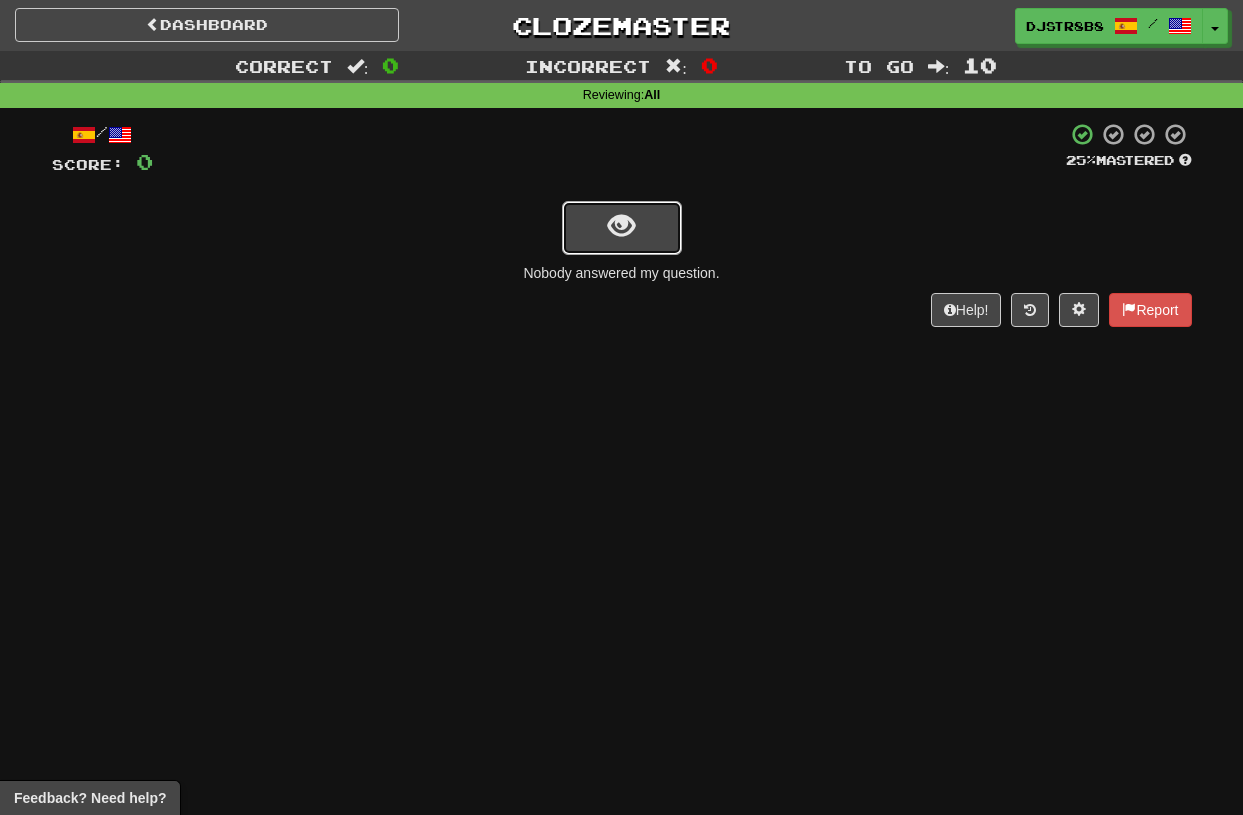 click at bounding box center [622, 228] 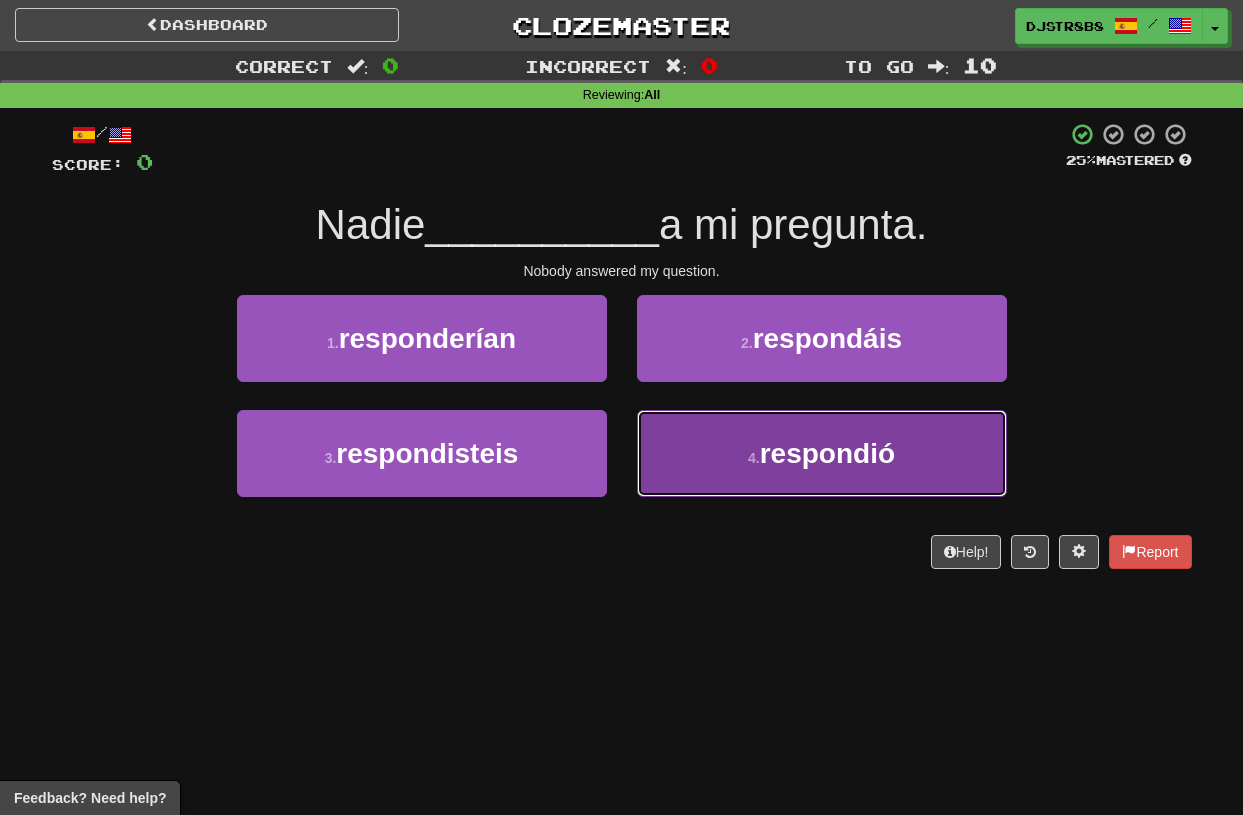 click on "respondió" at bounding box center [827, 453] 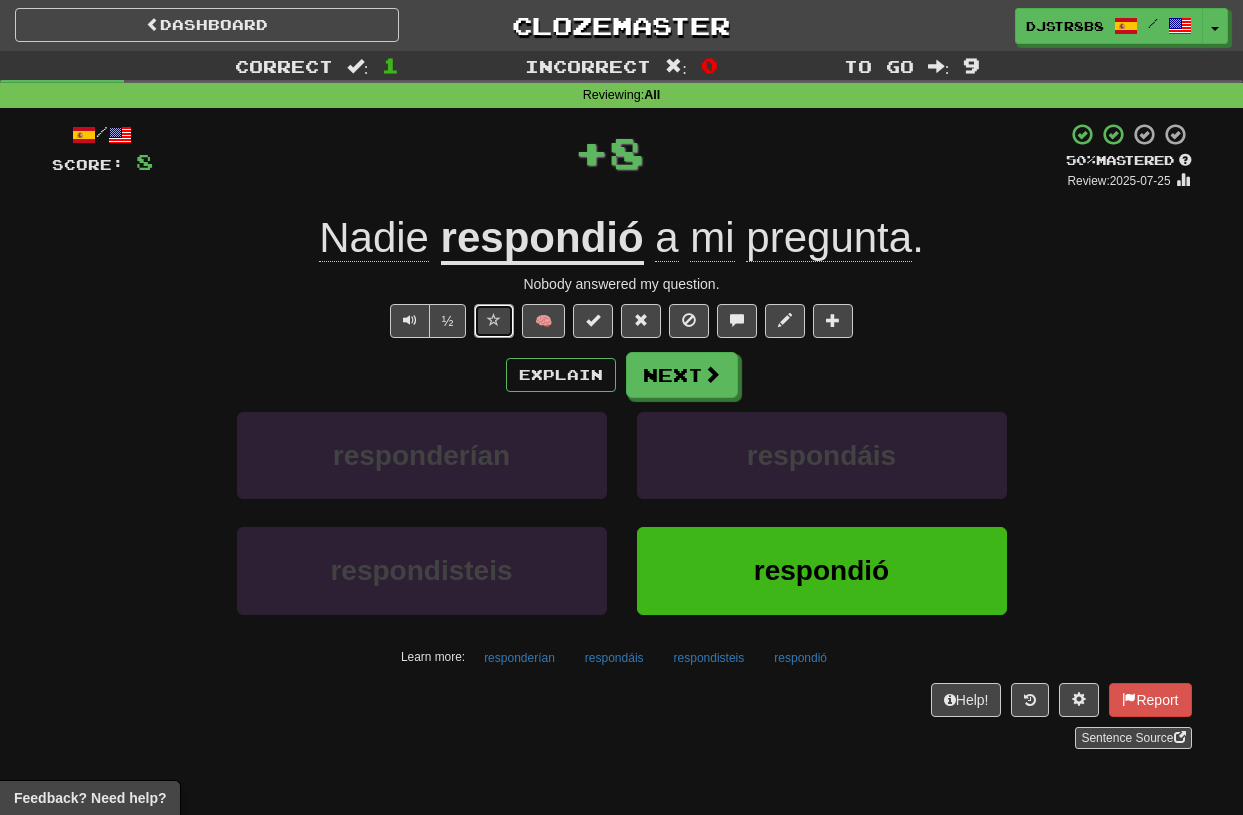 click at bounding box center [494, 320] 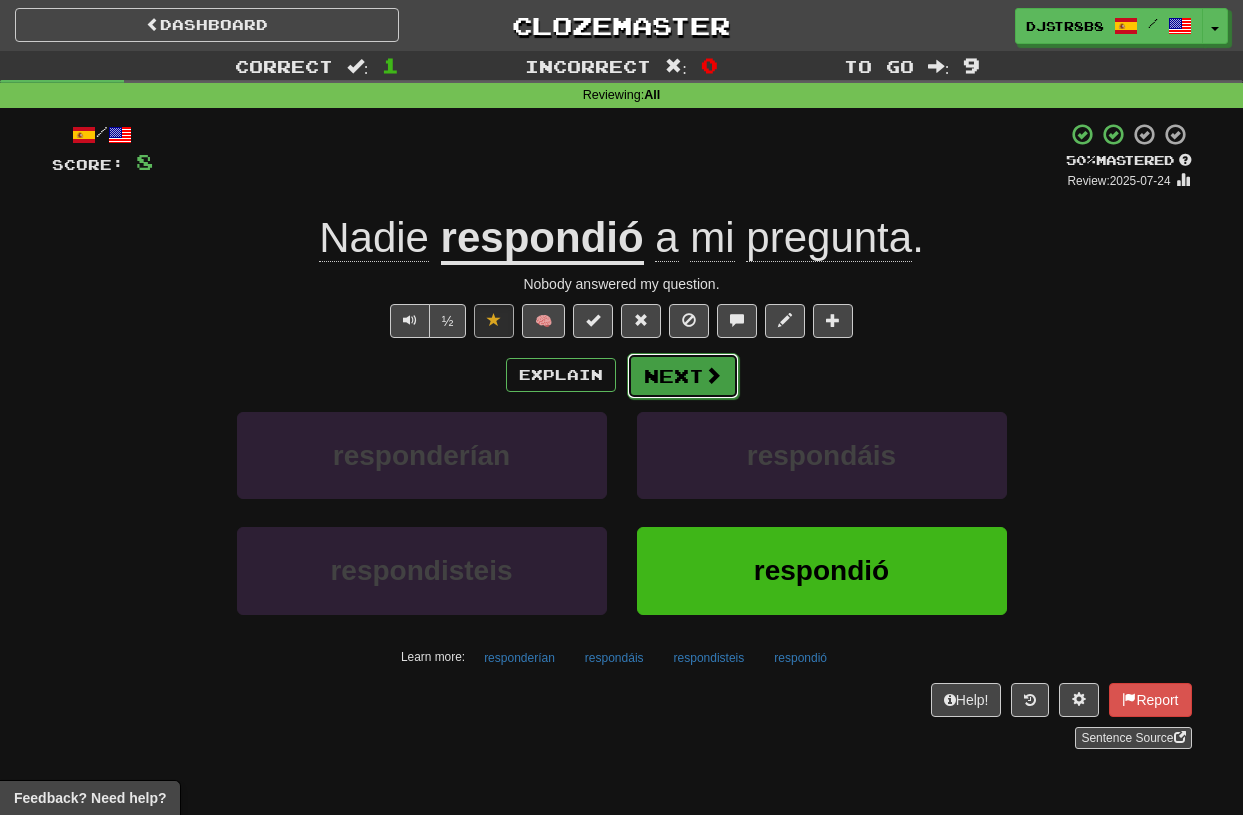 click on "Next" at bounding box center (683, 376) 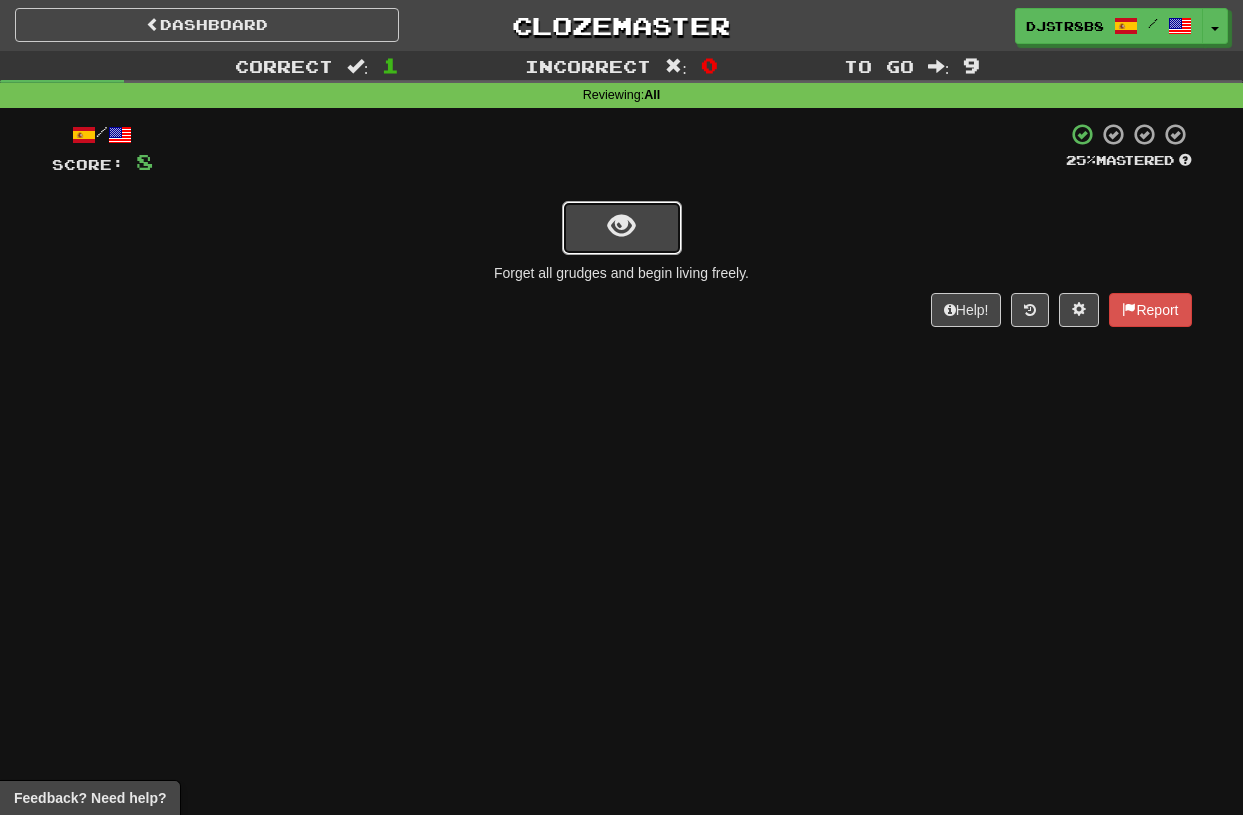 click at bounding box center [622, 228] 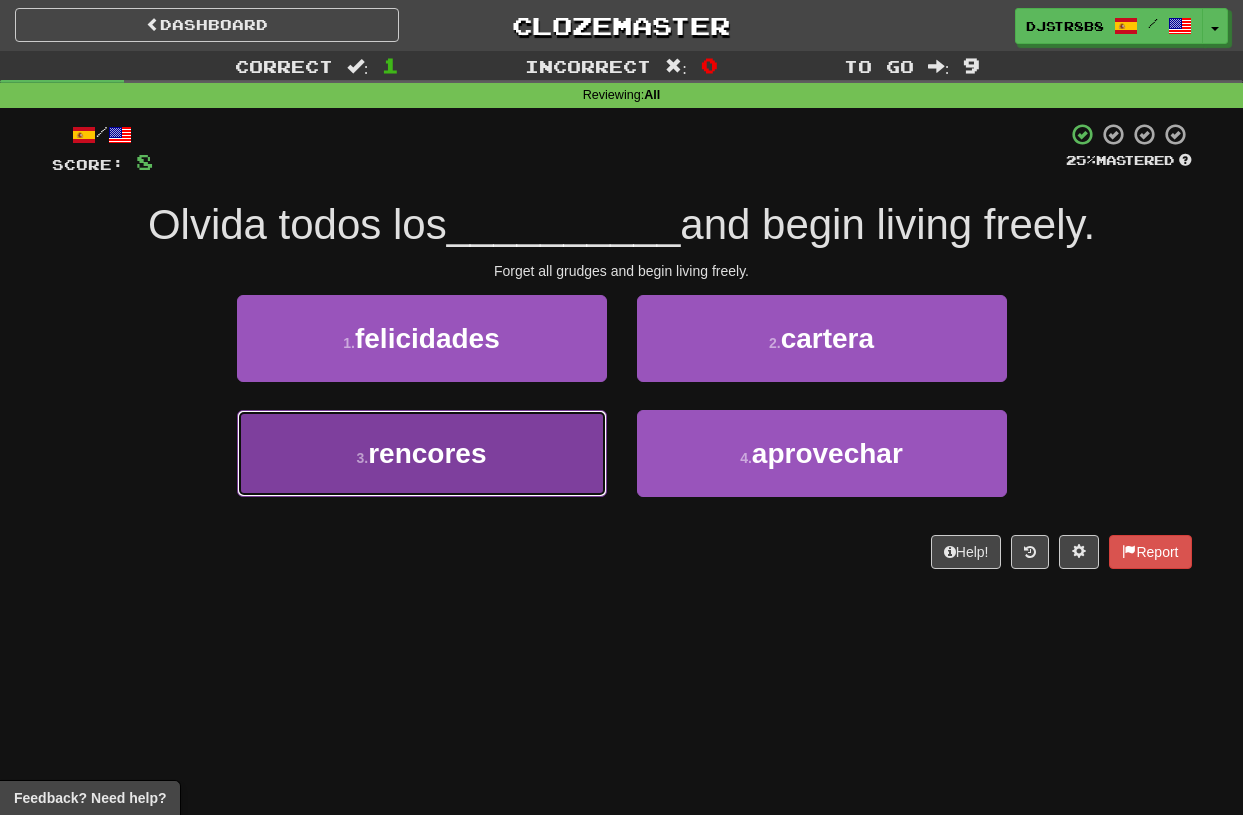click on "grudges" at bounding box center [422, 453] 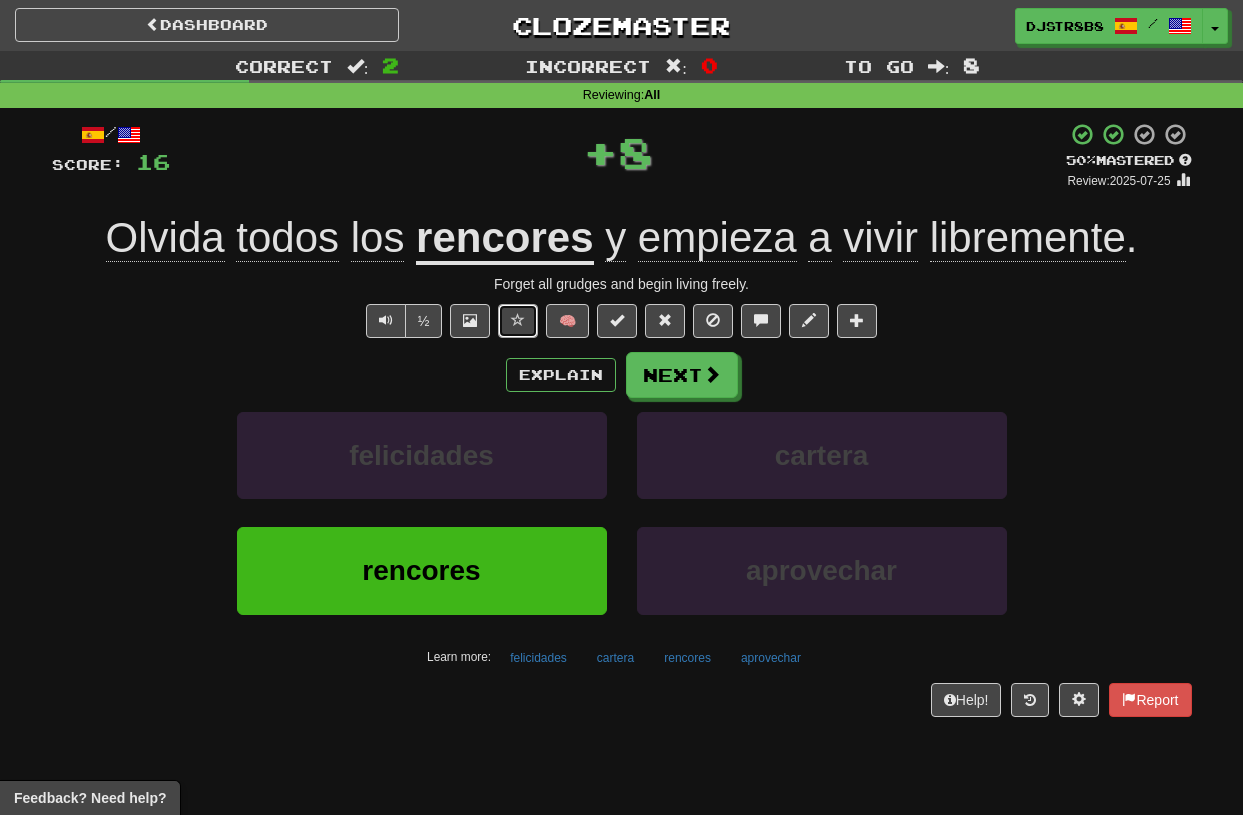 click at bounding box center (518, 321) 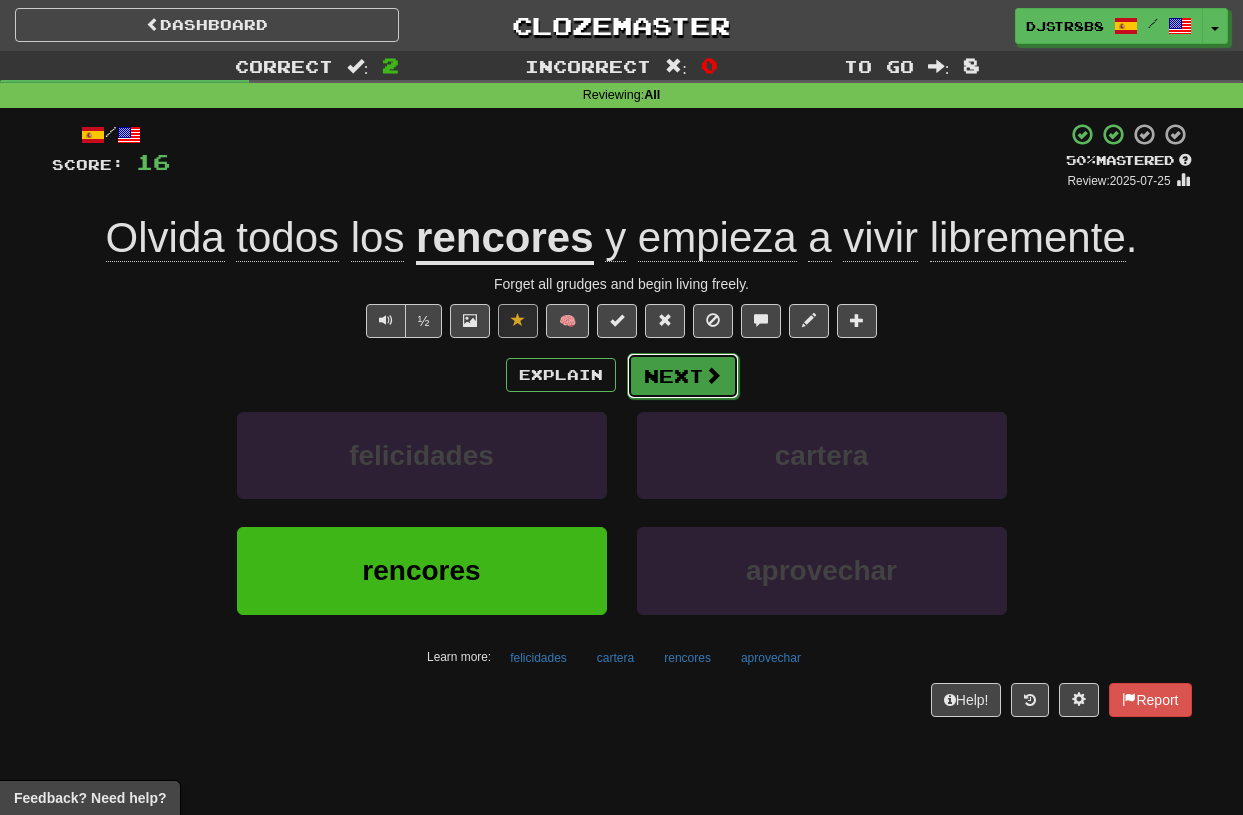 click on "Next" at bounding box center (683, 376) 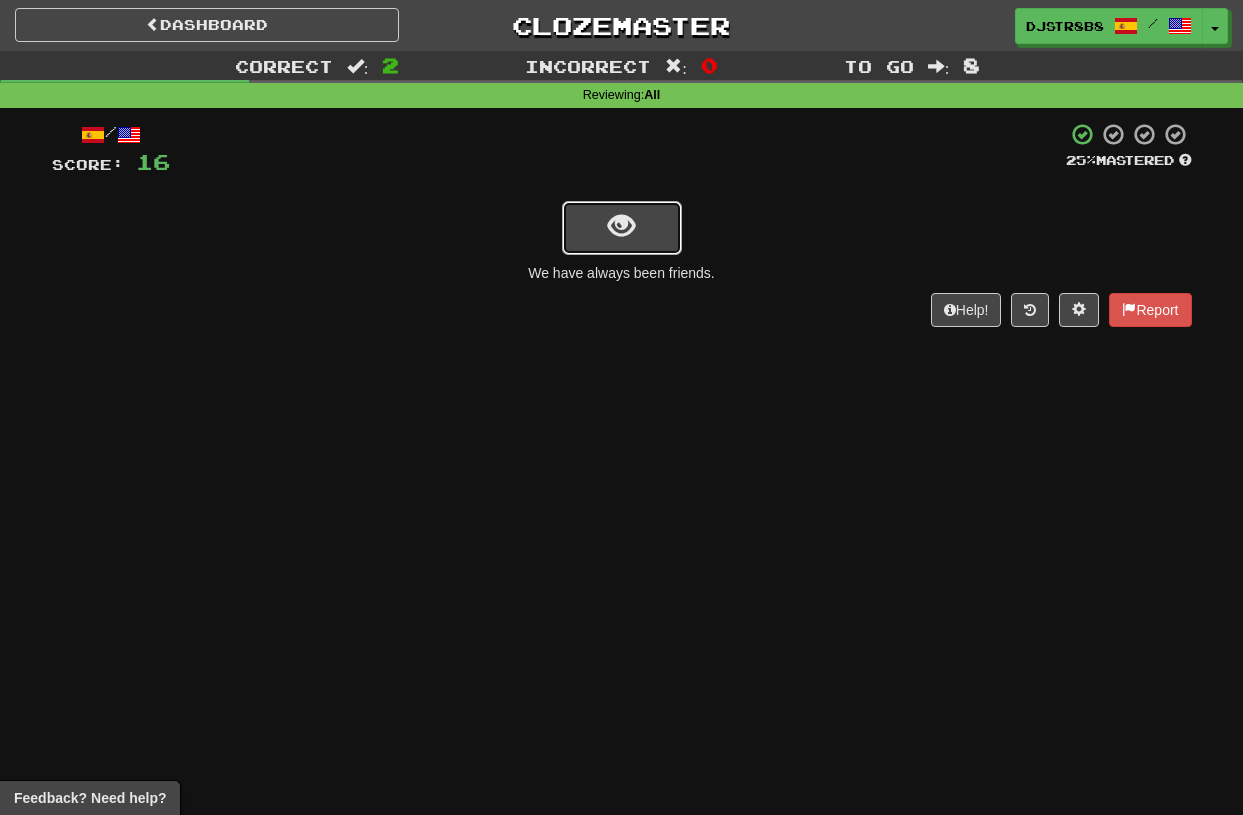 click at bounding box center (622, 228) 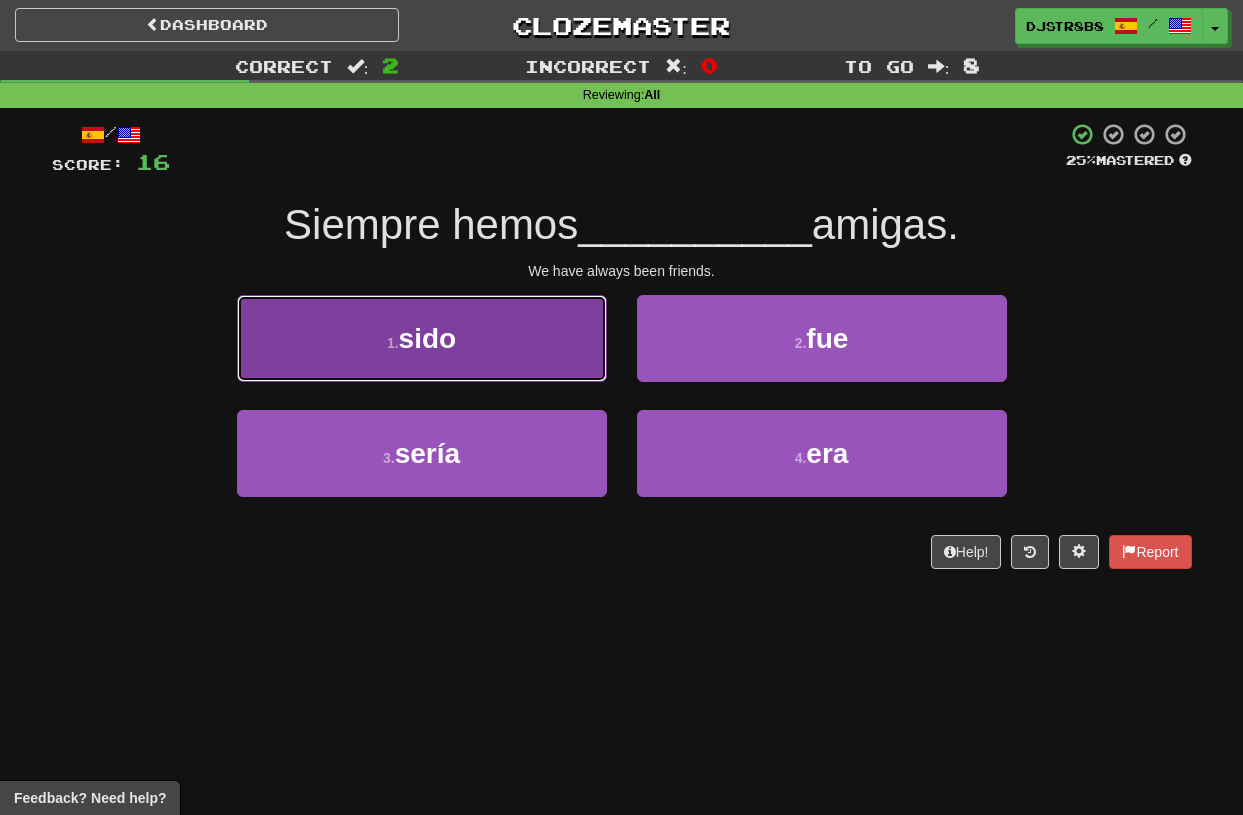 click on "1 .  sido" at bounding box center [422, 338] 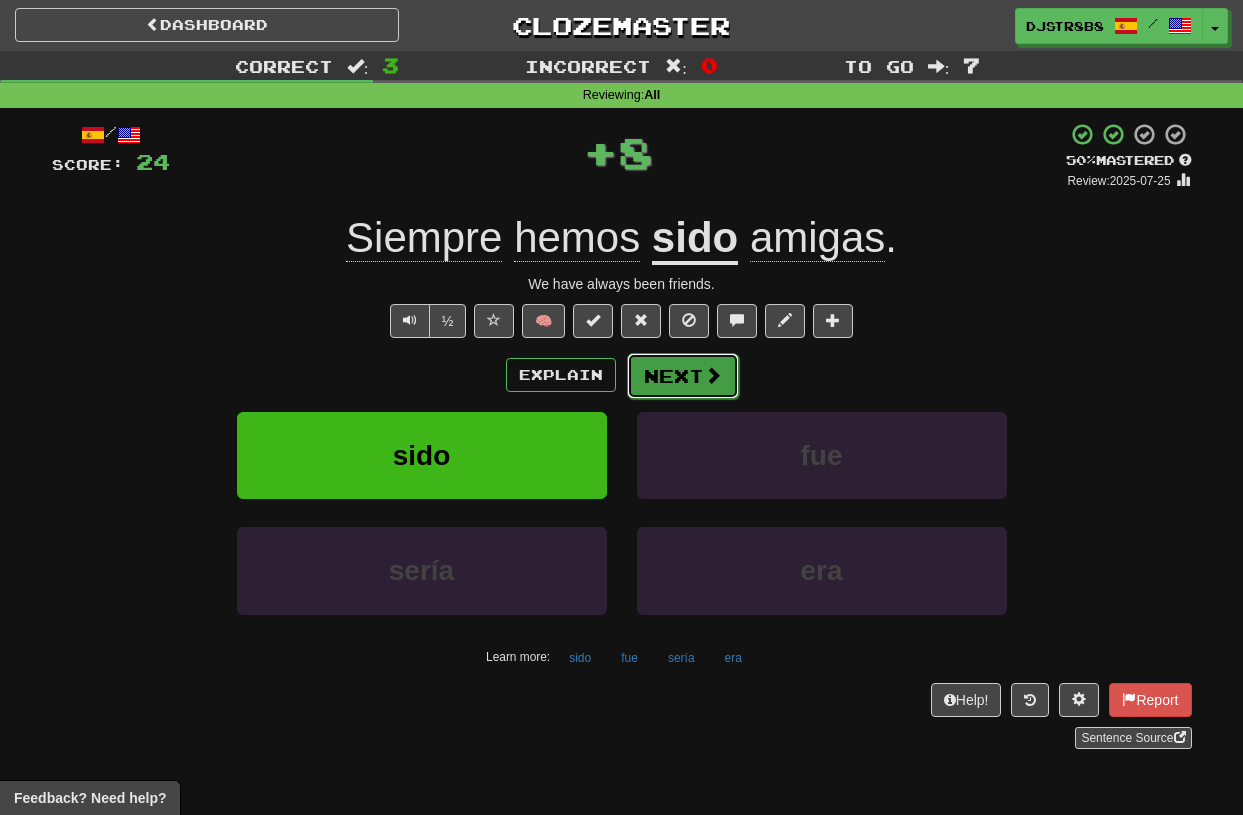 click on "Next" at bounding box center [683, 376] 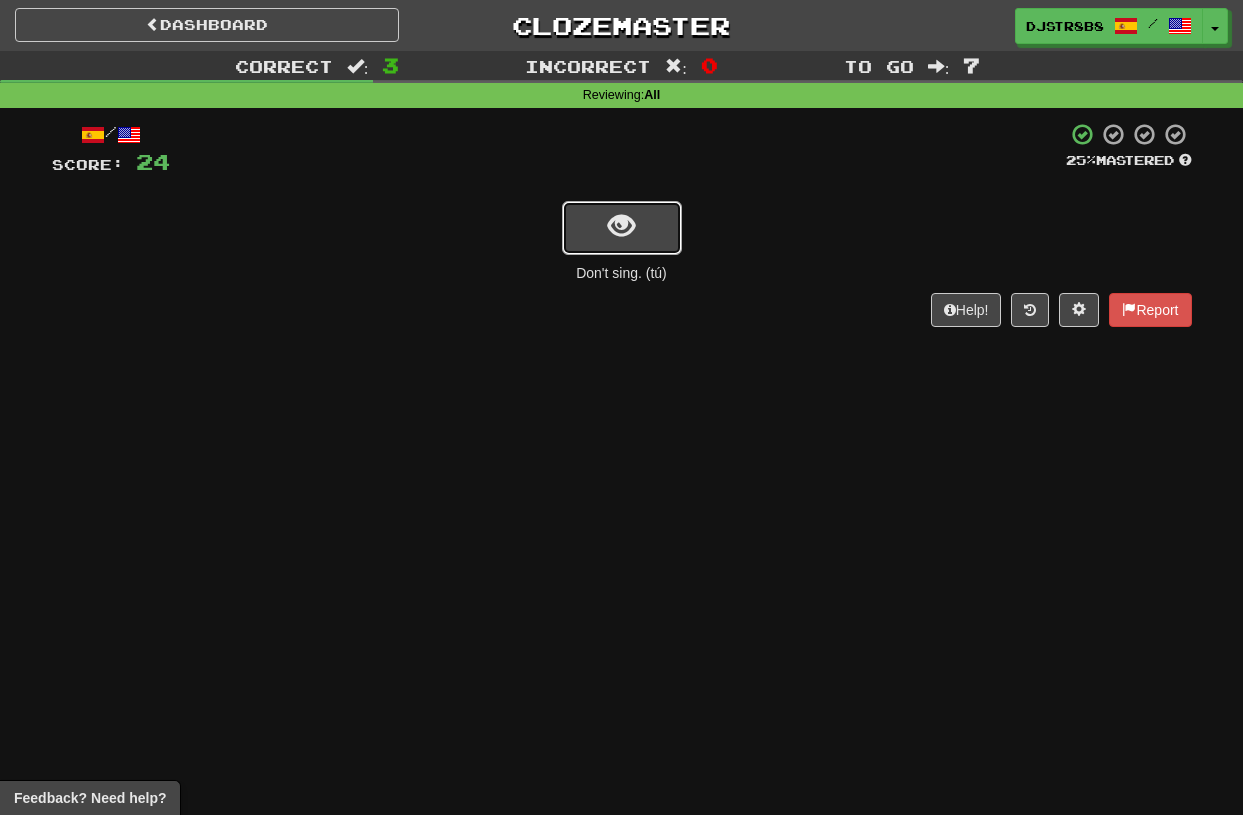 click at bounding box center [622, 228] 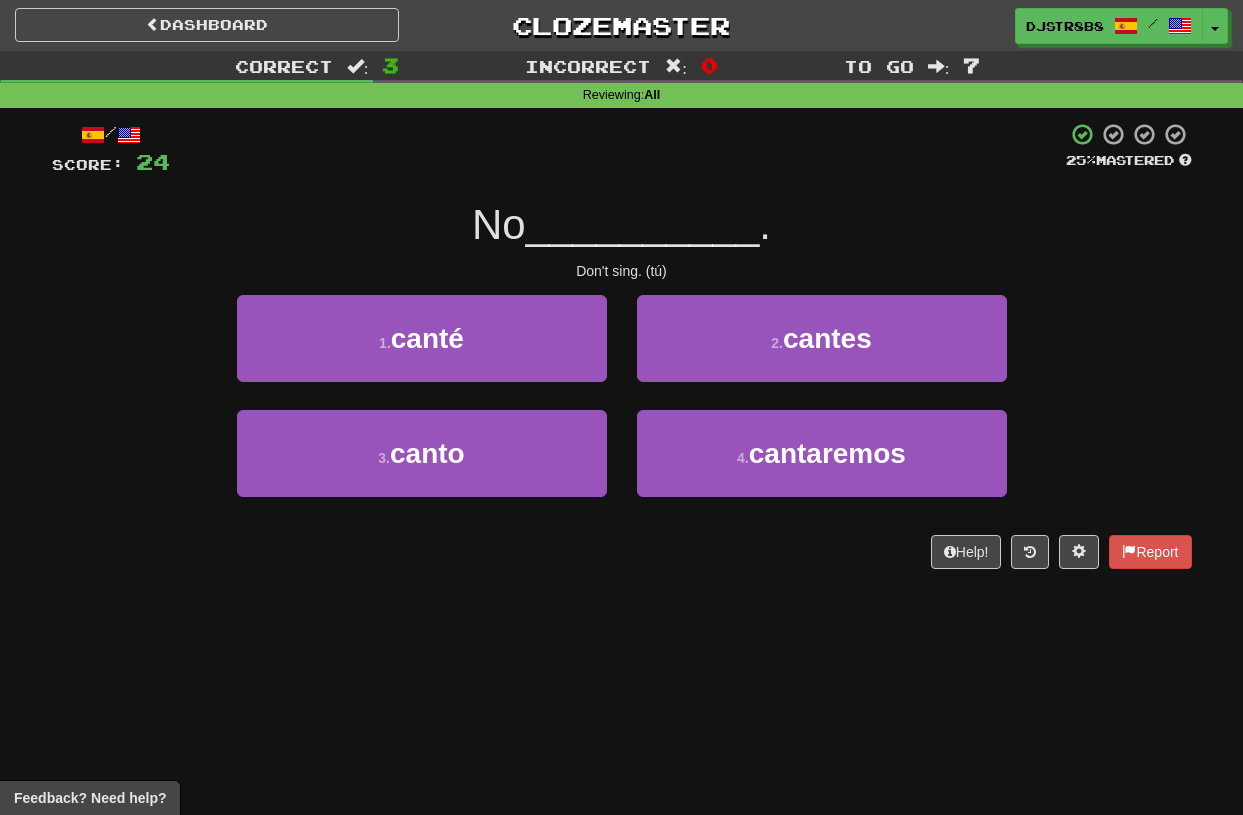 click on "2 .  cantes" at bounding box center [822, 352] 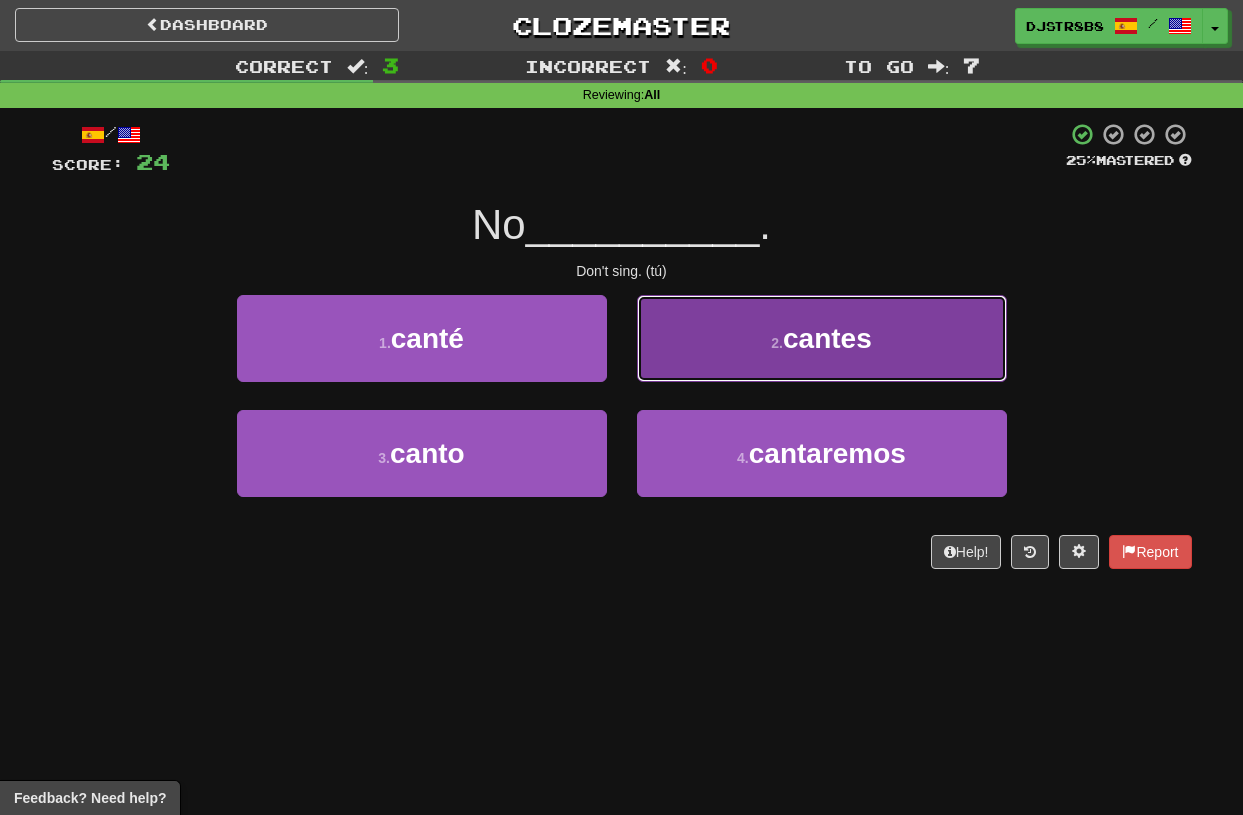 click on "cantes" at bounding box center (827, 338) 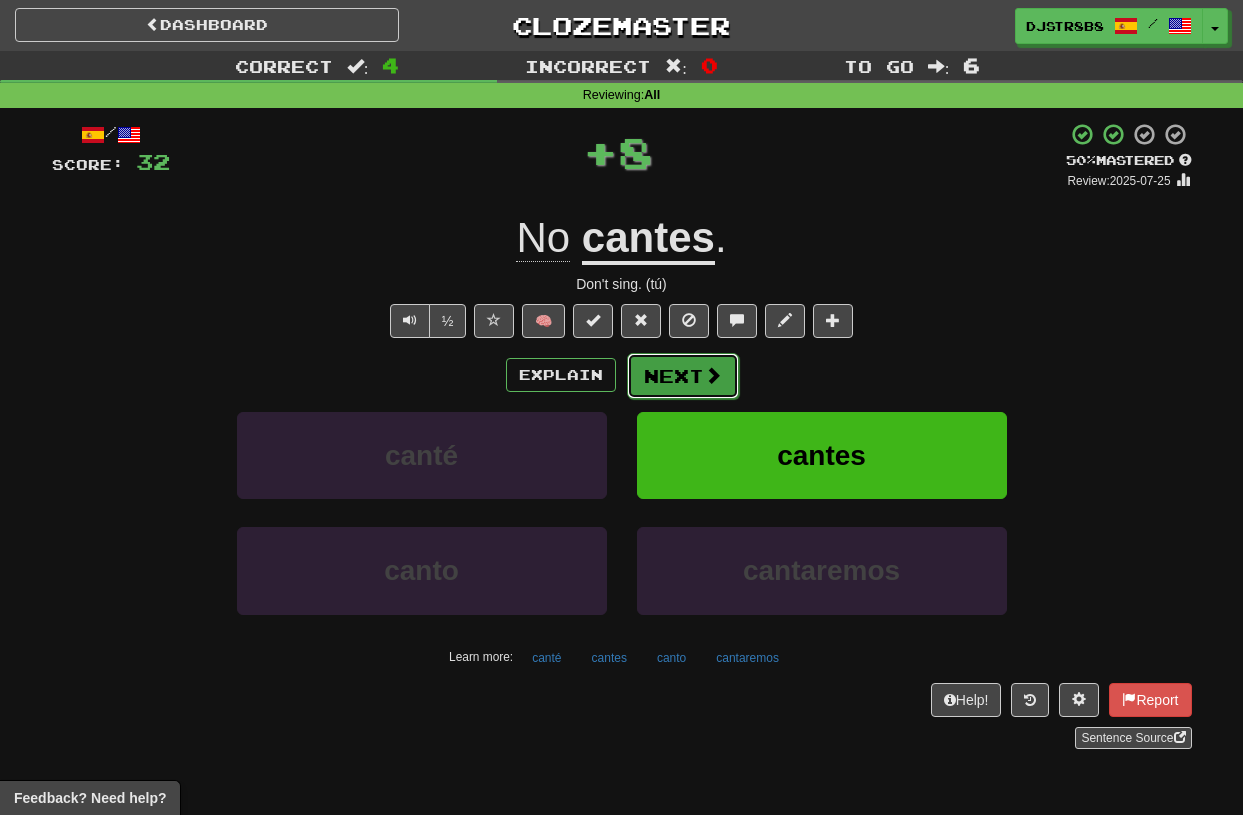 click on "Next" at bounding box center (683, 376) 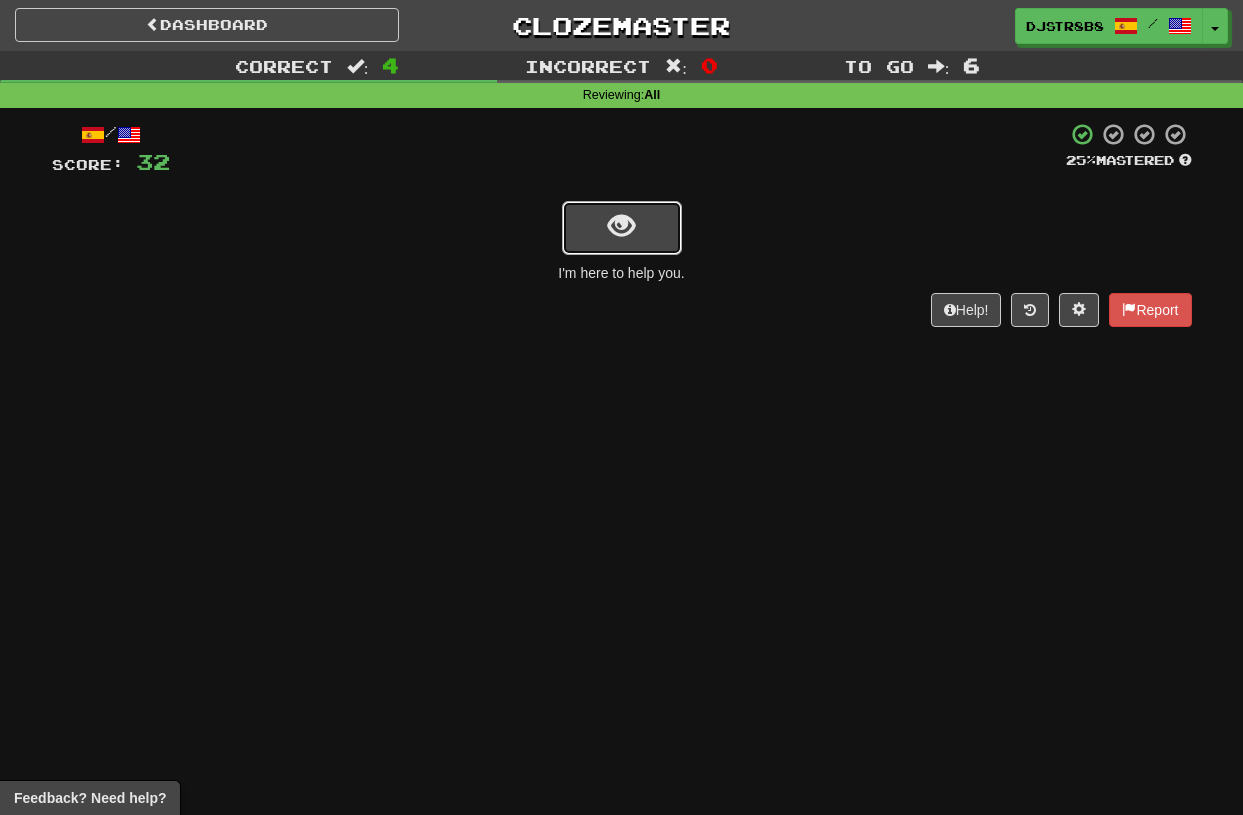 click at bounding box center [622, 228] 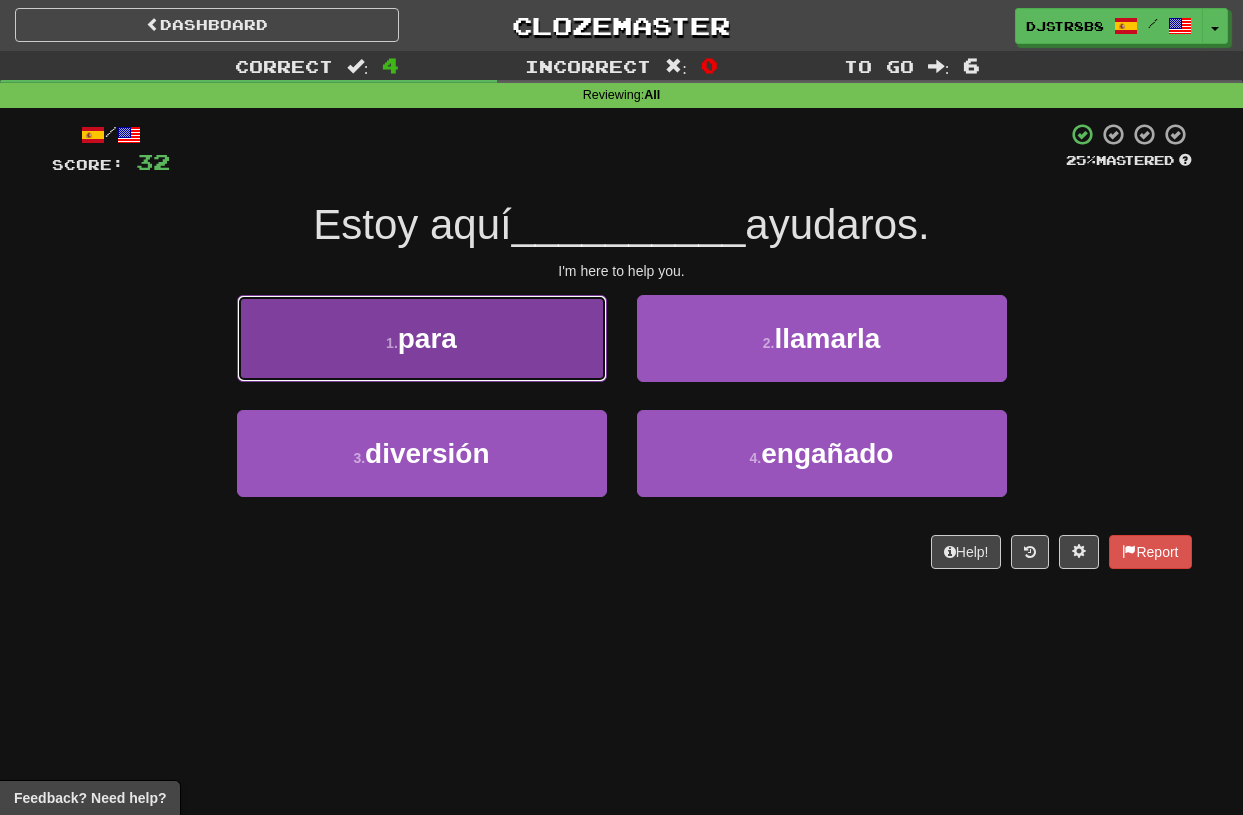 click on "1 .  para" at bounding box center [422, 338] 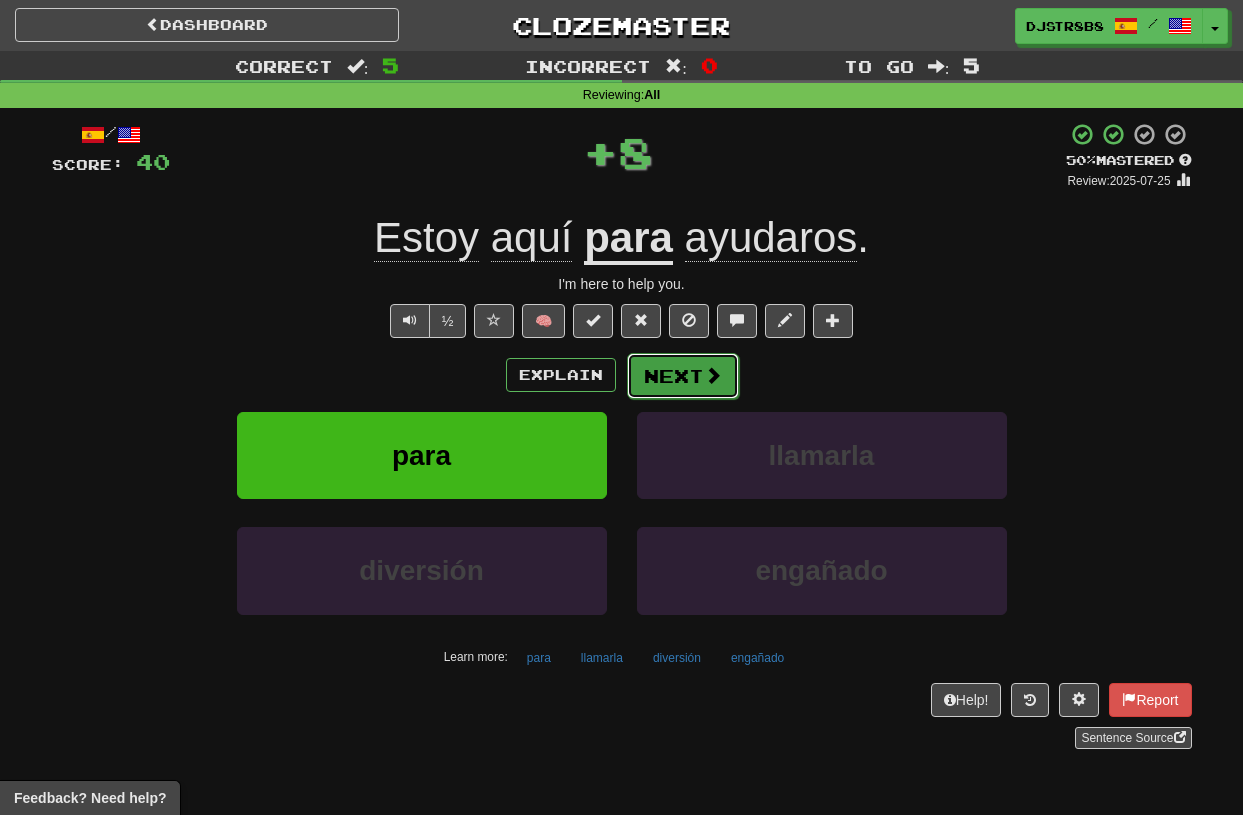 click at bounding box center (713, 375) 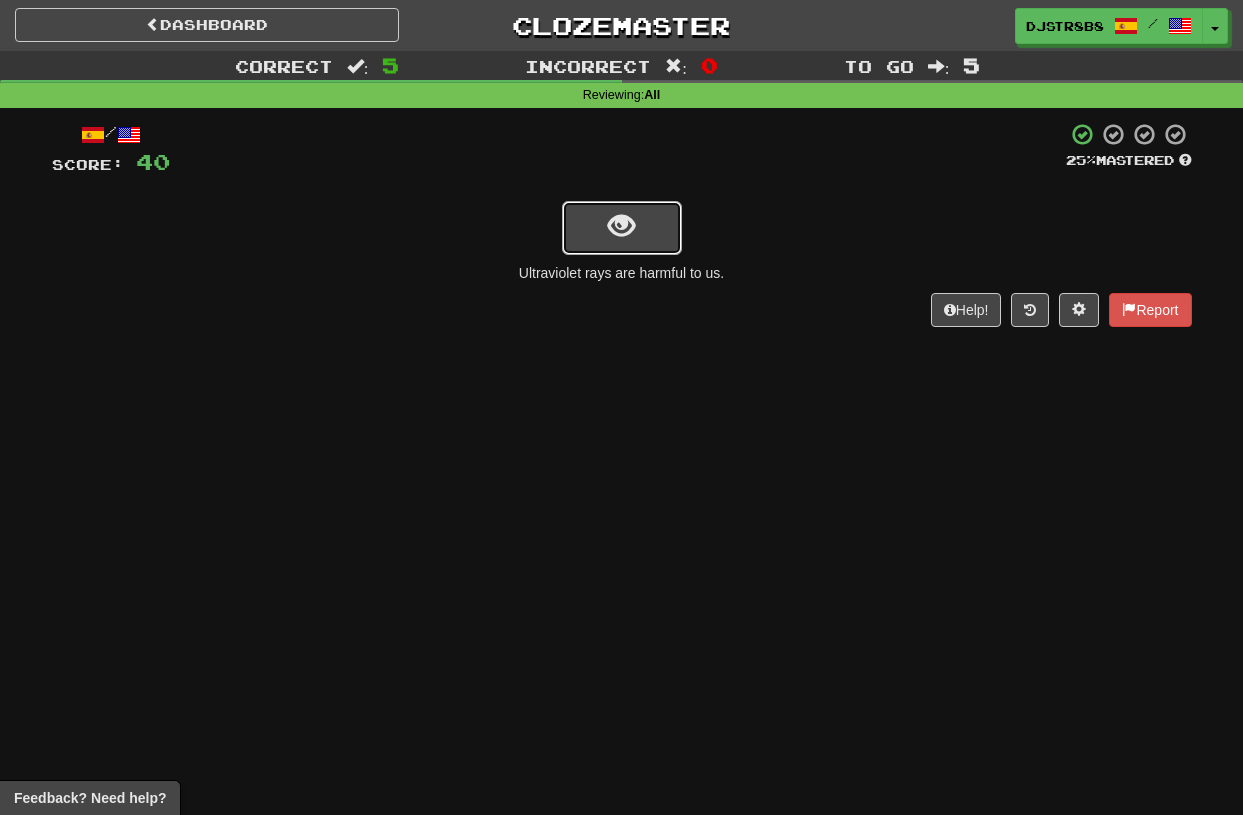 click at bounding box center (622, 228) 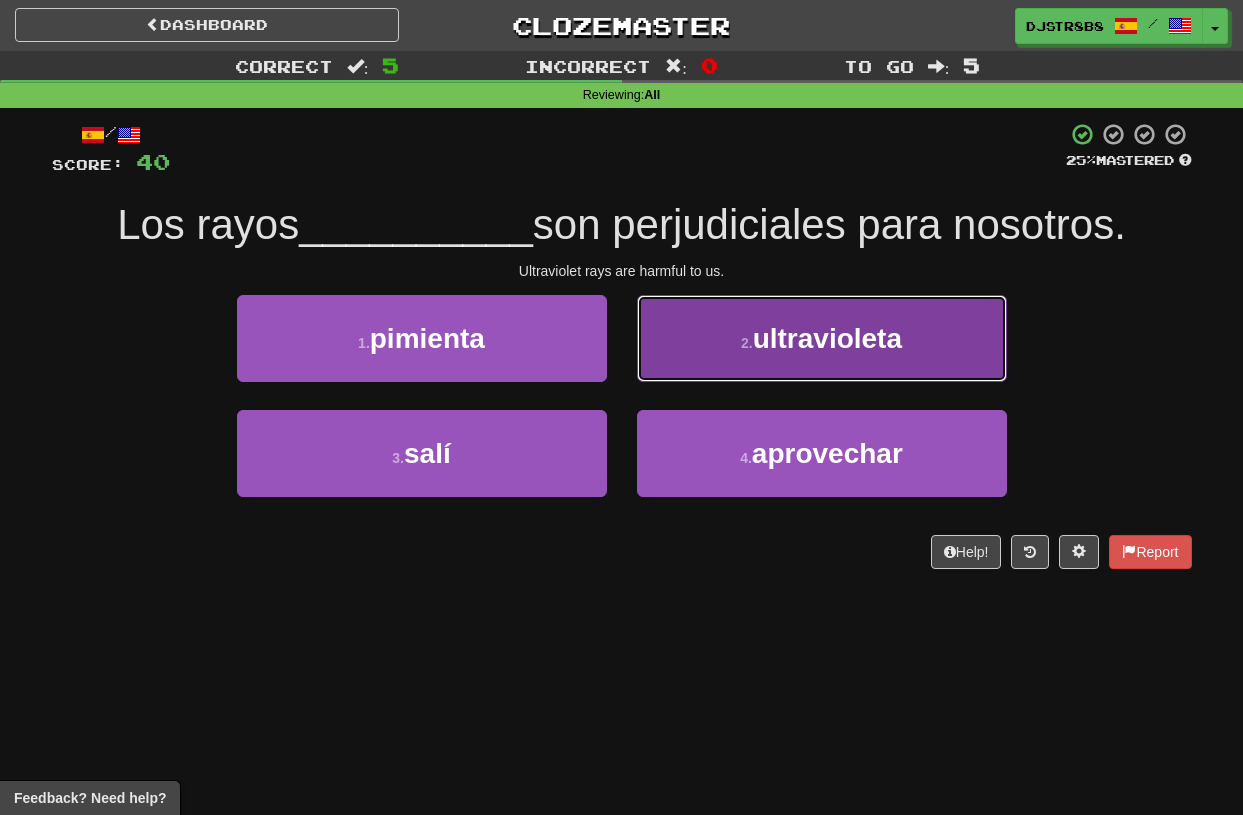 click on "2 ." at bounding box center (747, 343) 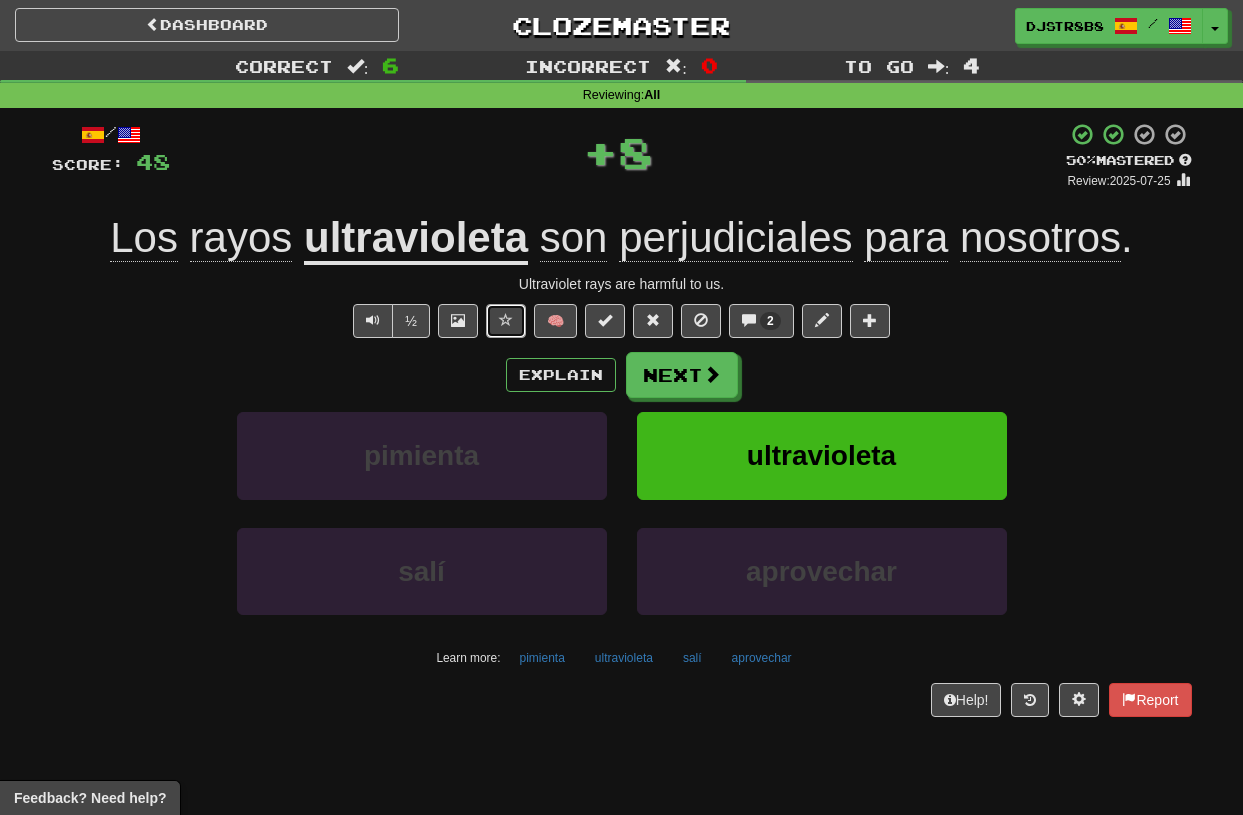 click at bounding box center [506, 320] 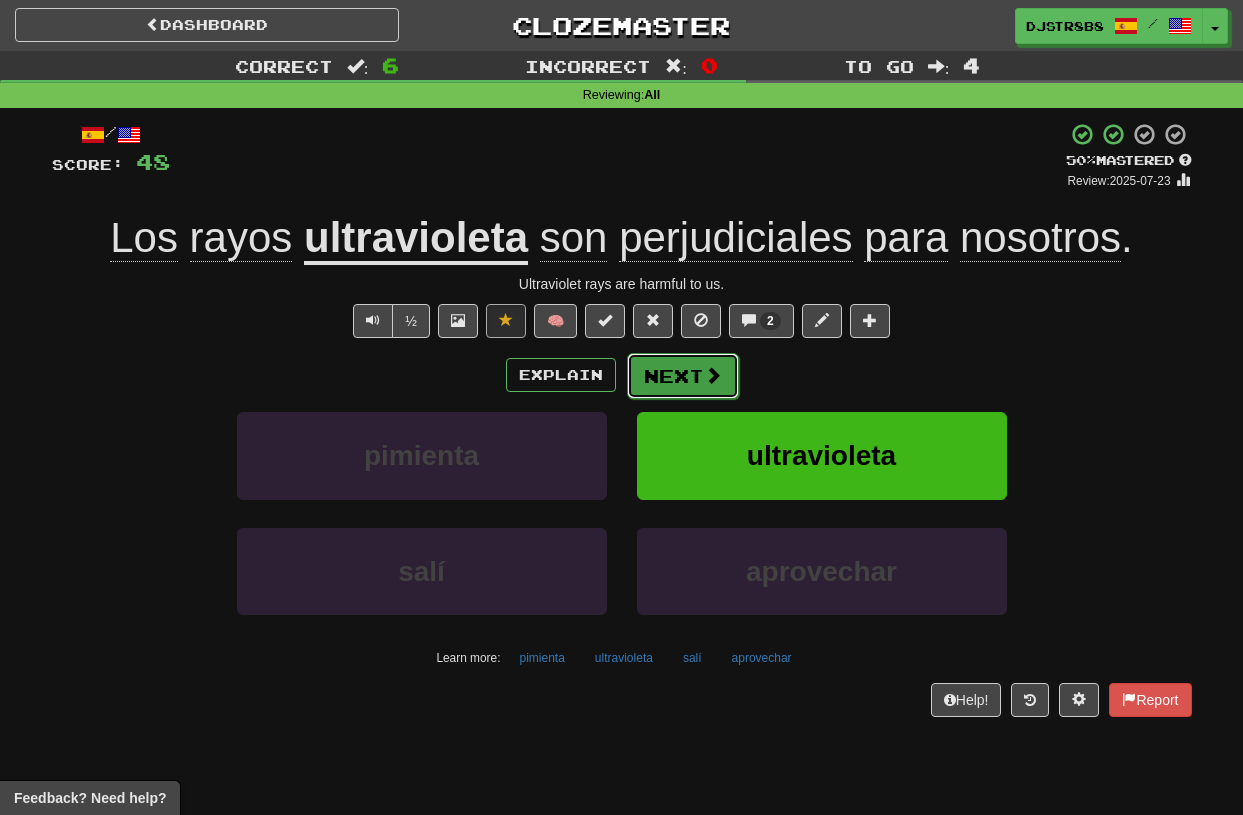 click on "Next" at bounding box center (683, 376) 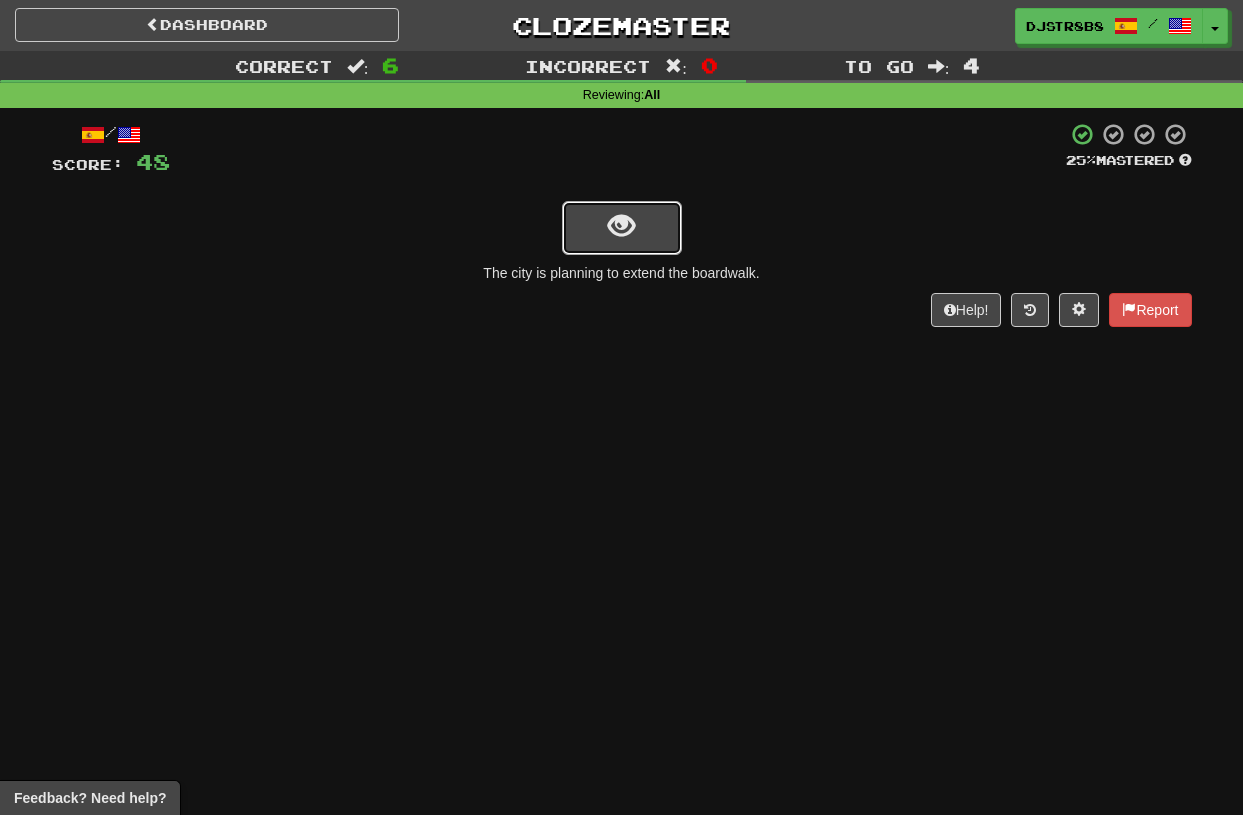 click at bounding box center (621, 226) 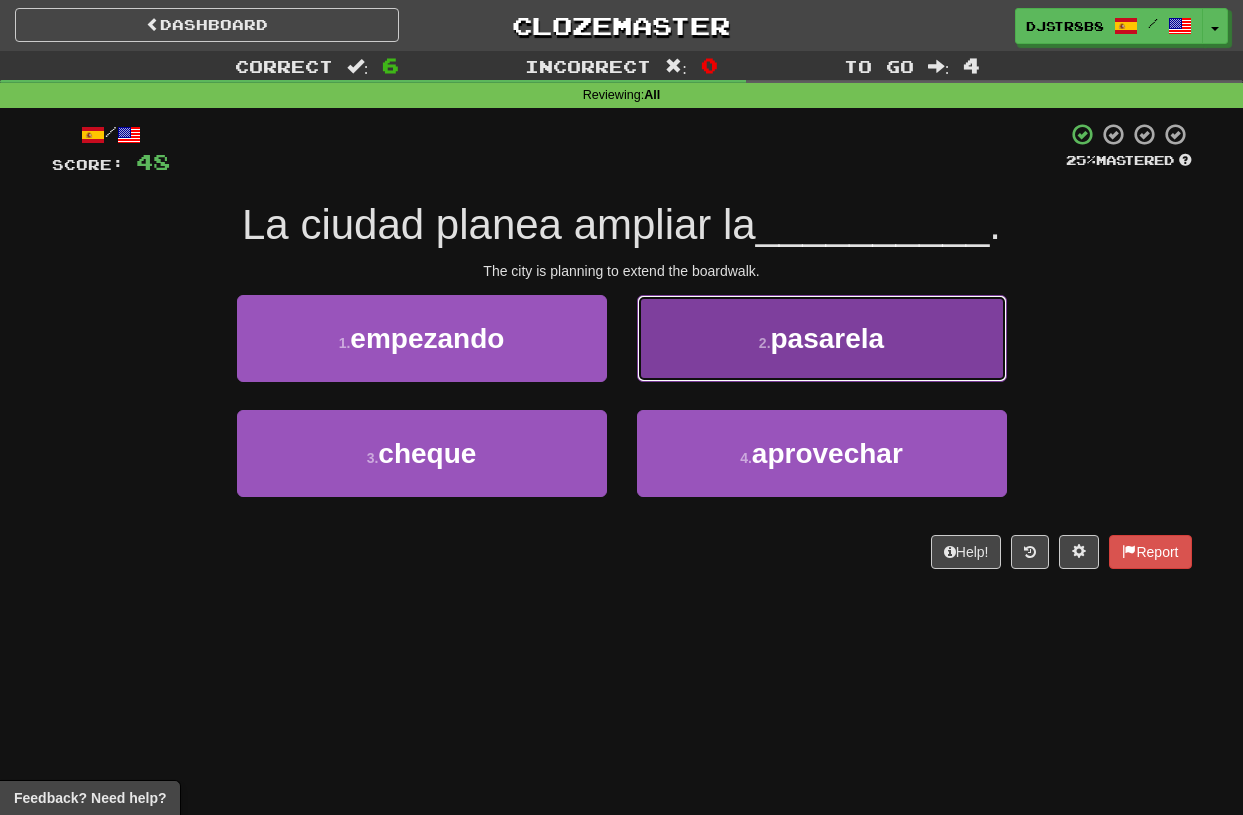 click on "2 .  pasarela" at bounding box center (822, 338) 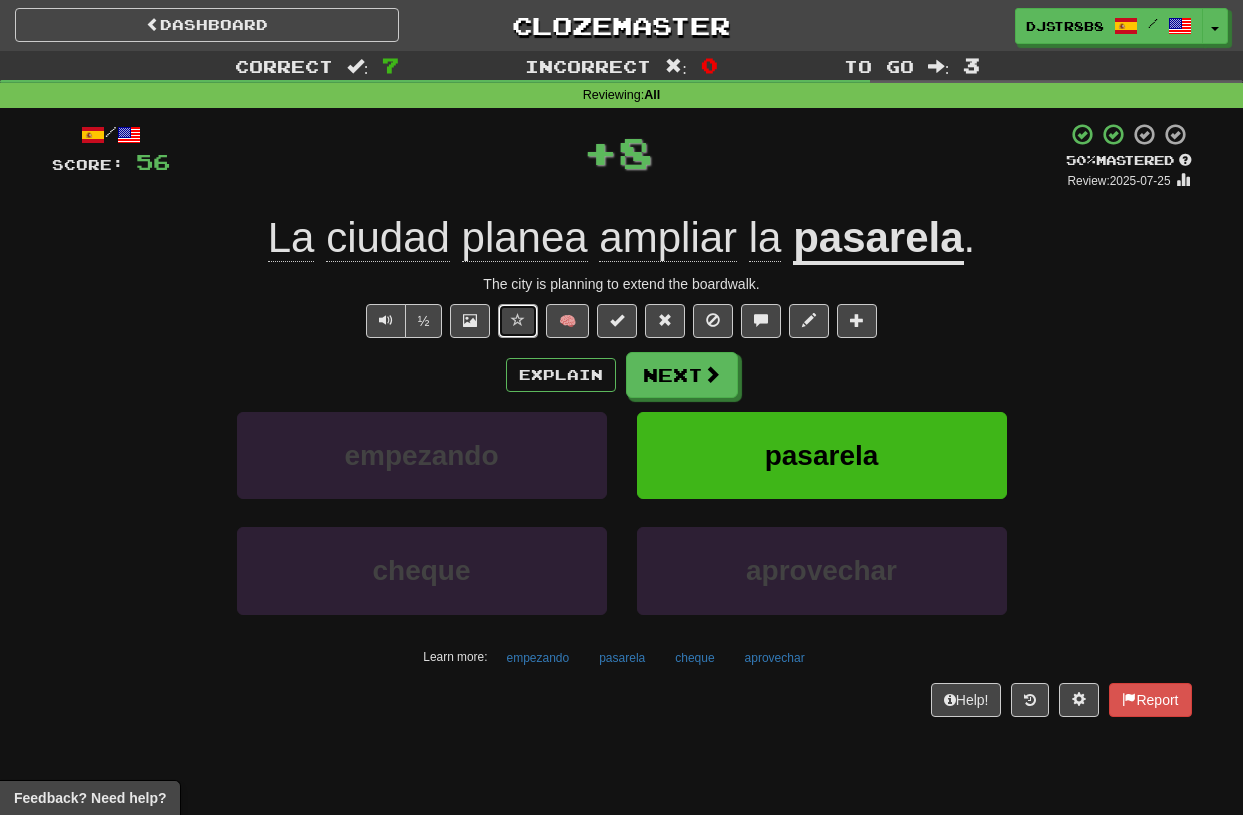 click at bounding box center (518, 320) 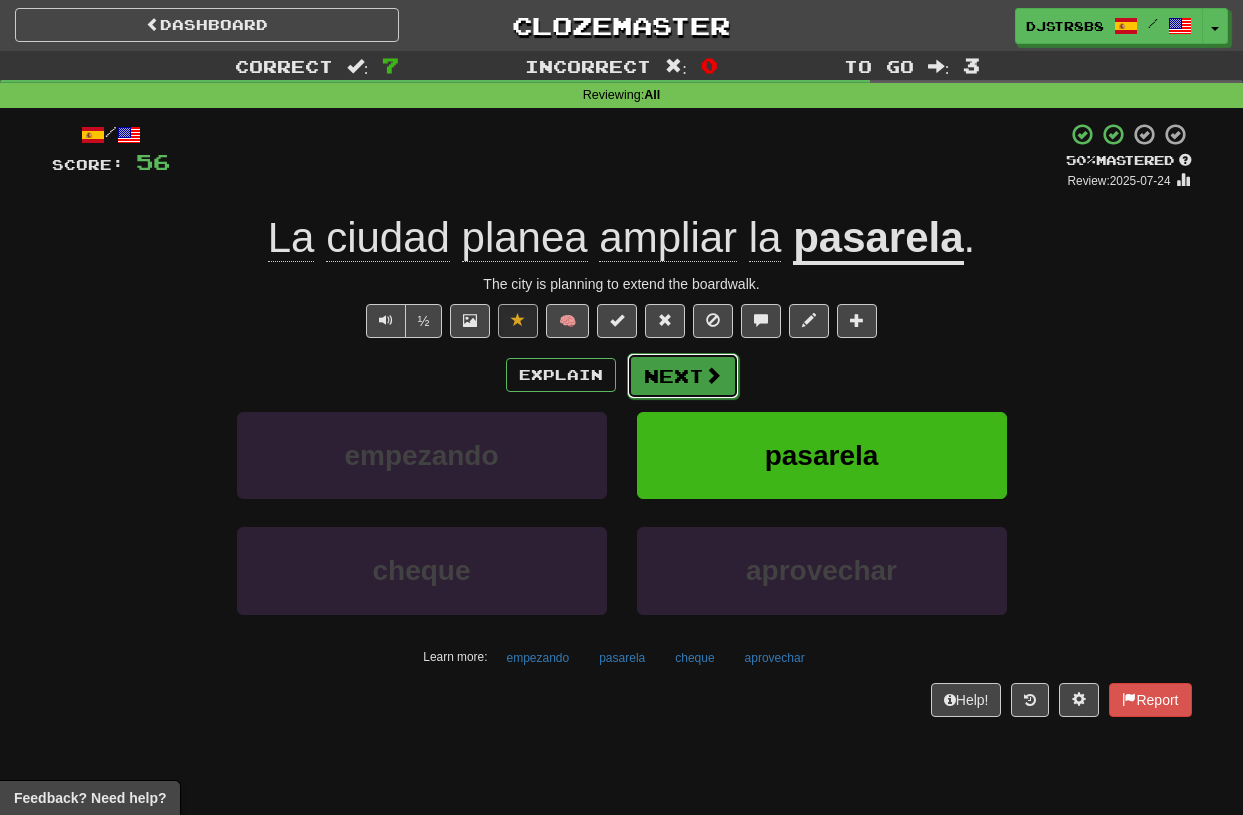click on "Next" at bounding box center (683, 376) 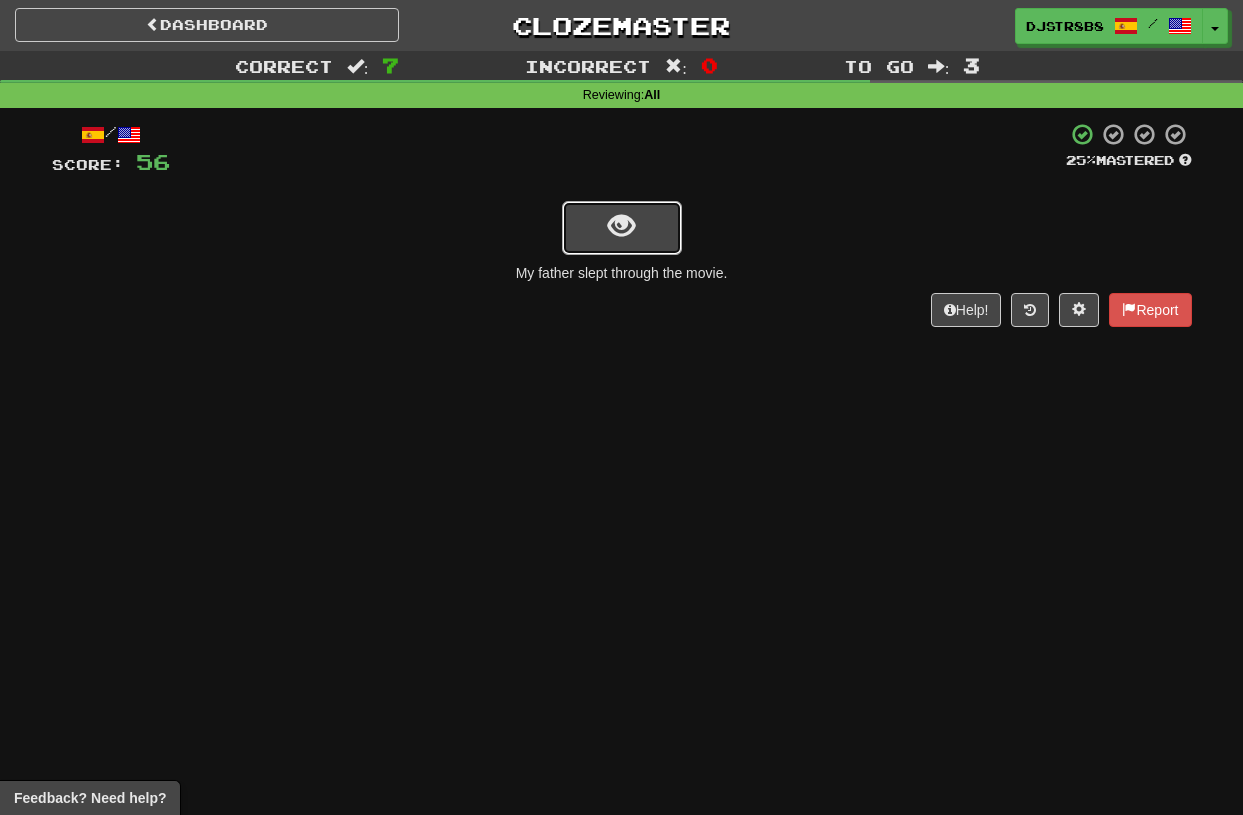 click at bounding box center (622, 228) 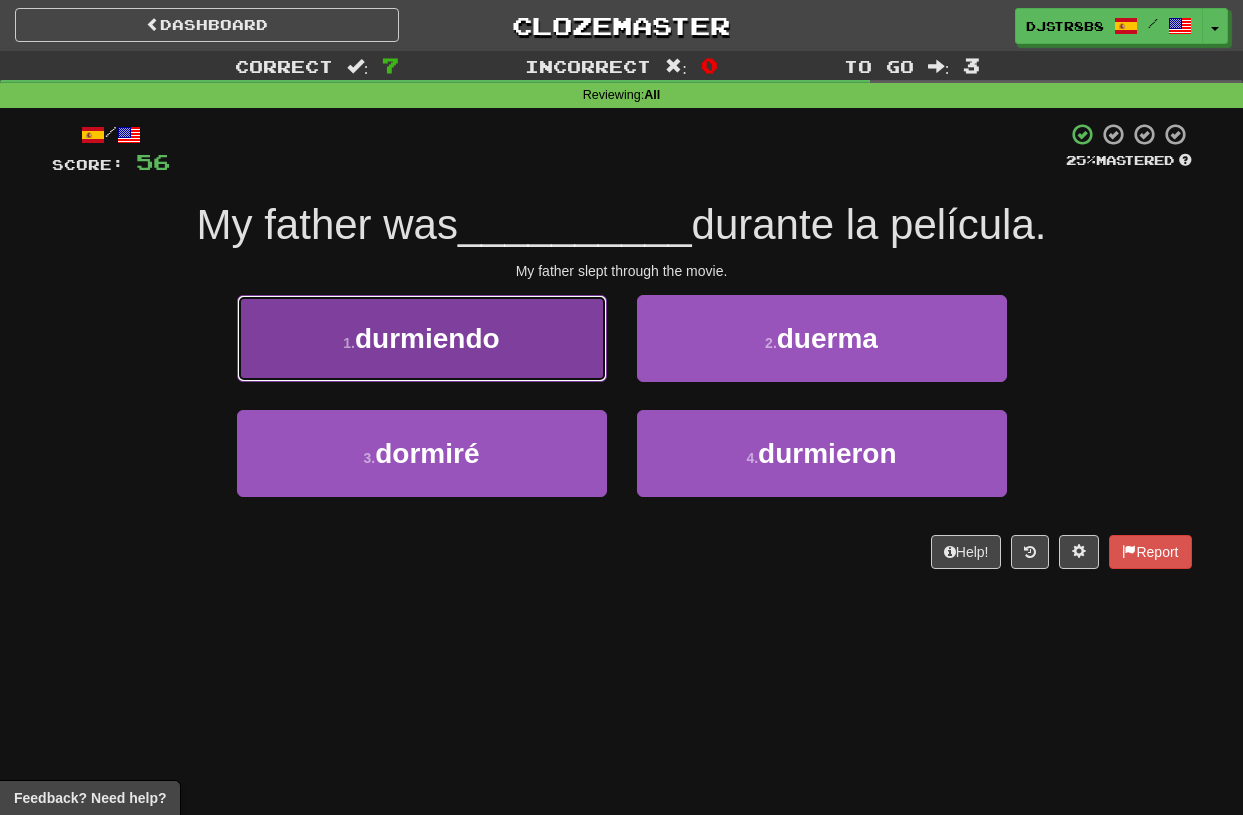 click on "durmiendo" at bounding box center [427, 338] 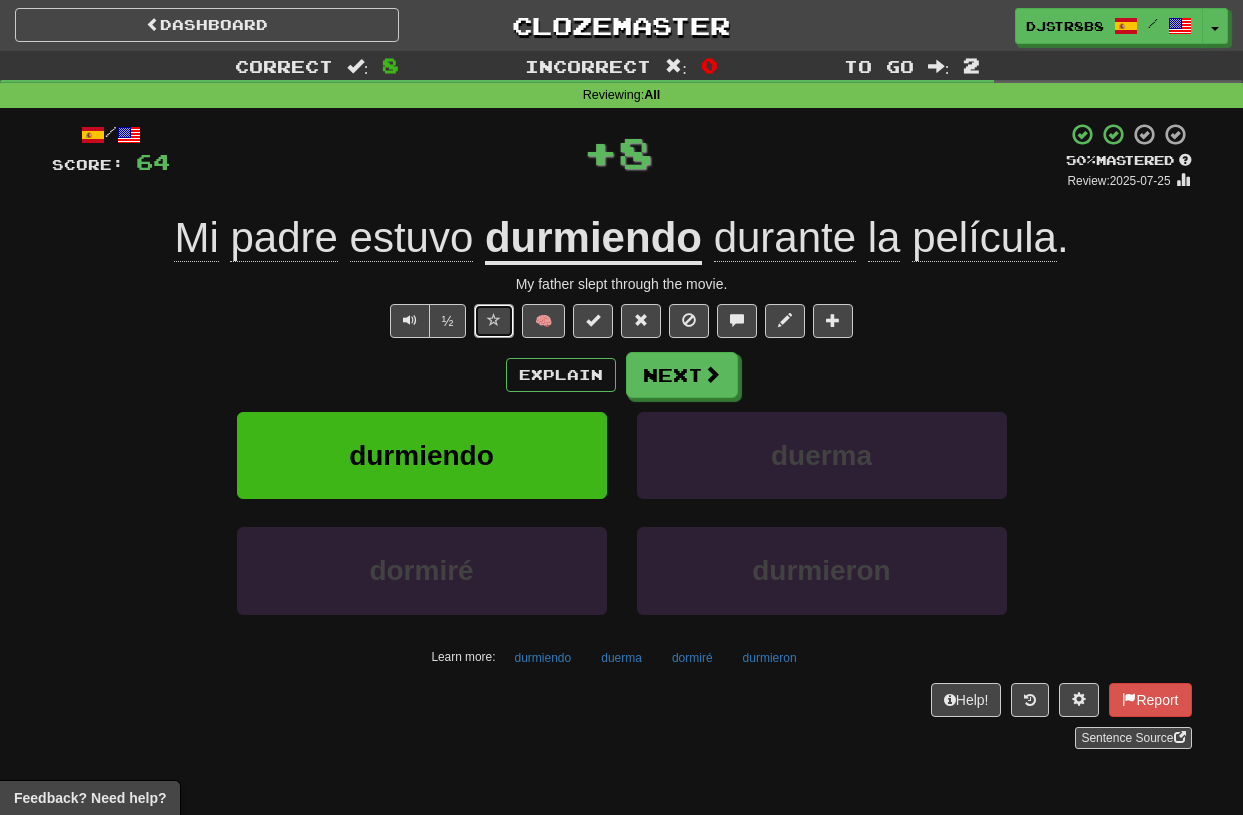 click at bounding box center (494, 320) 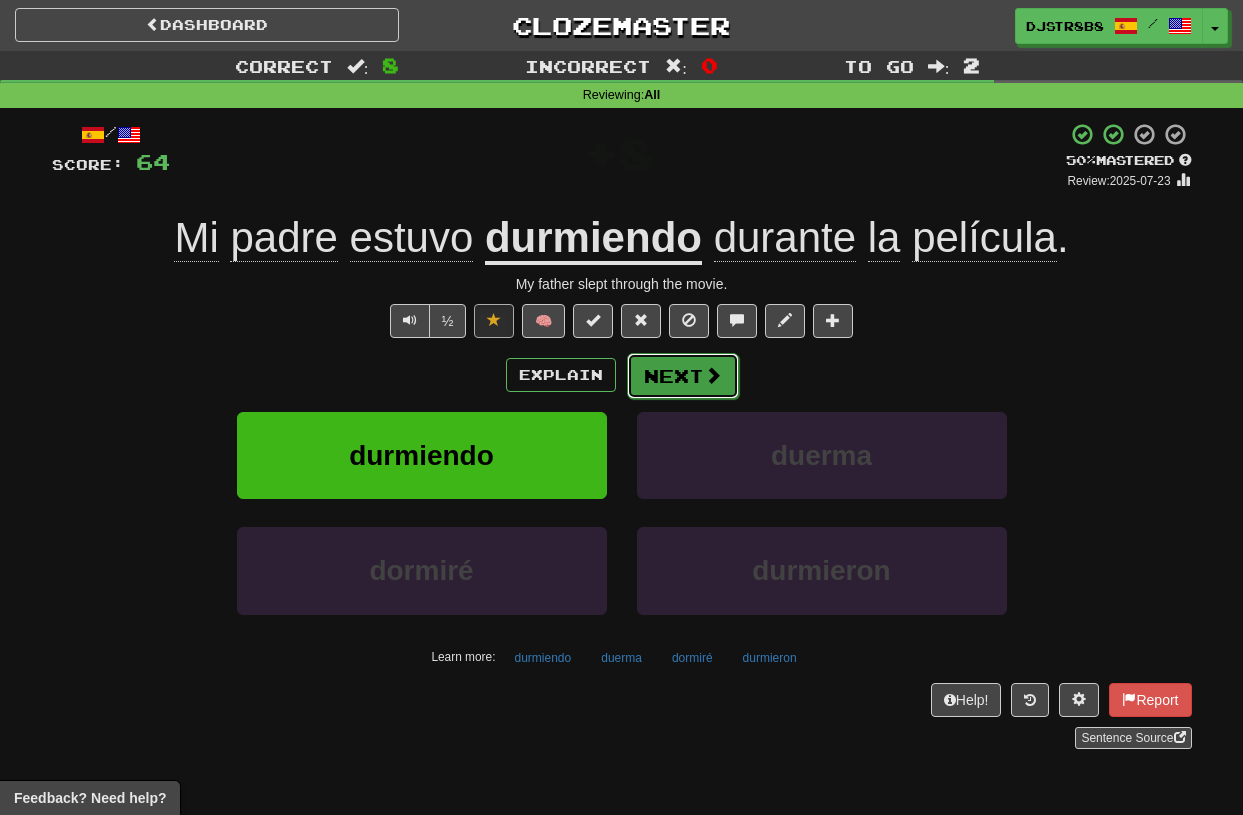 click on "Next" at bounding box center [683, 376] 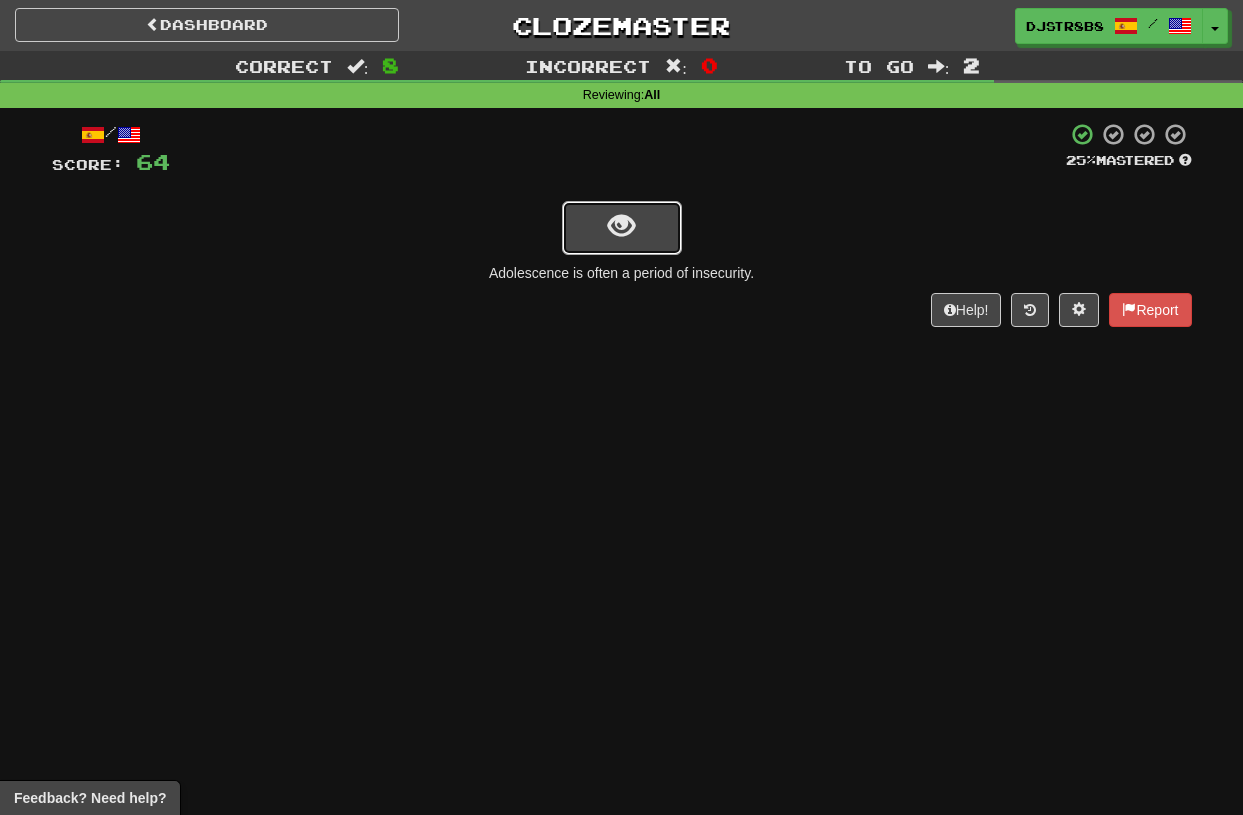 click at bounding box center (621, 226) 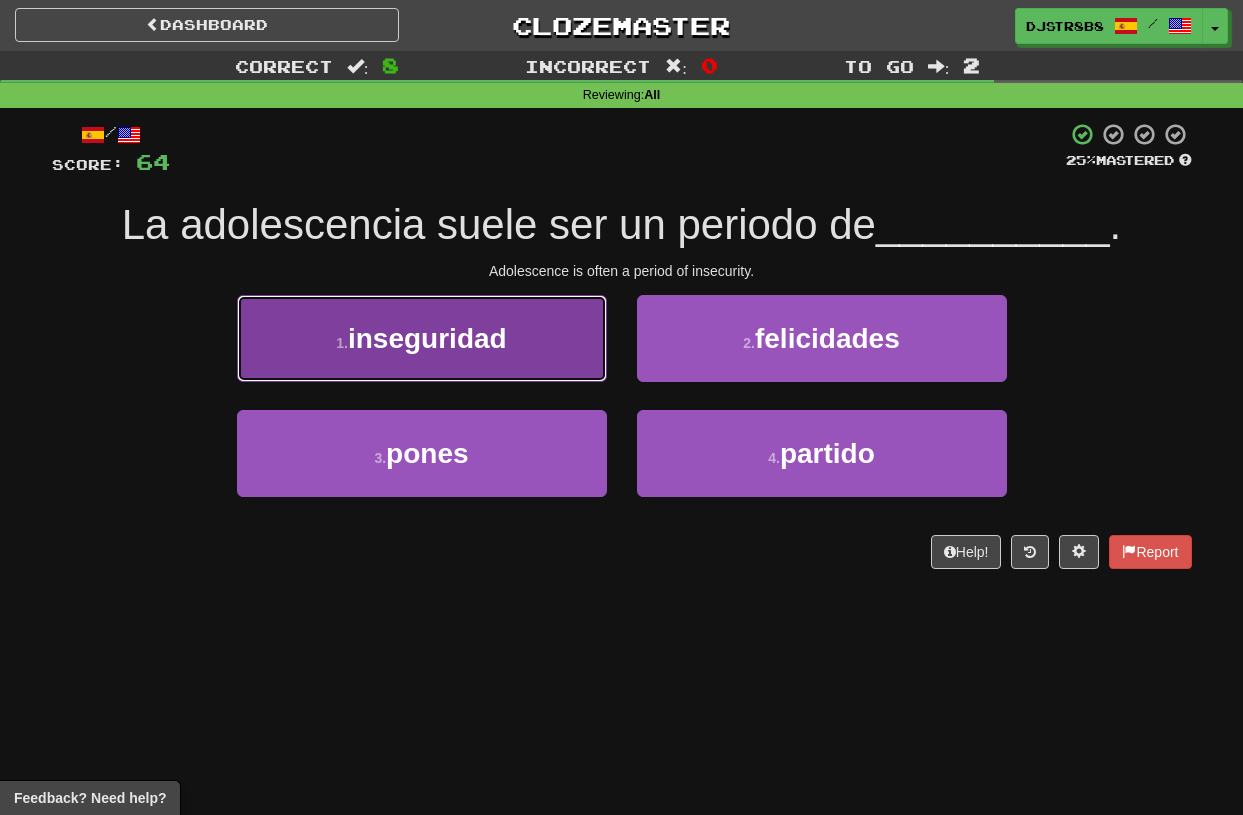 click on "1 .  inseguridad" at bounding box center (422, 338) 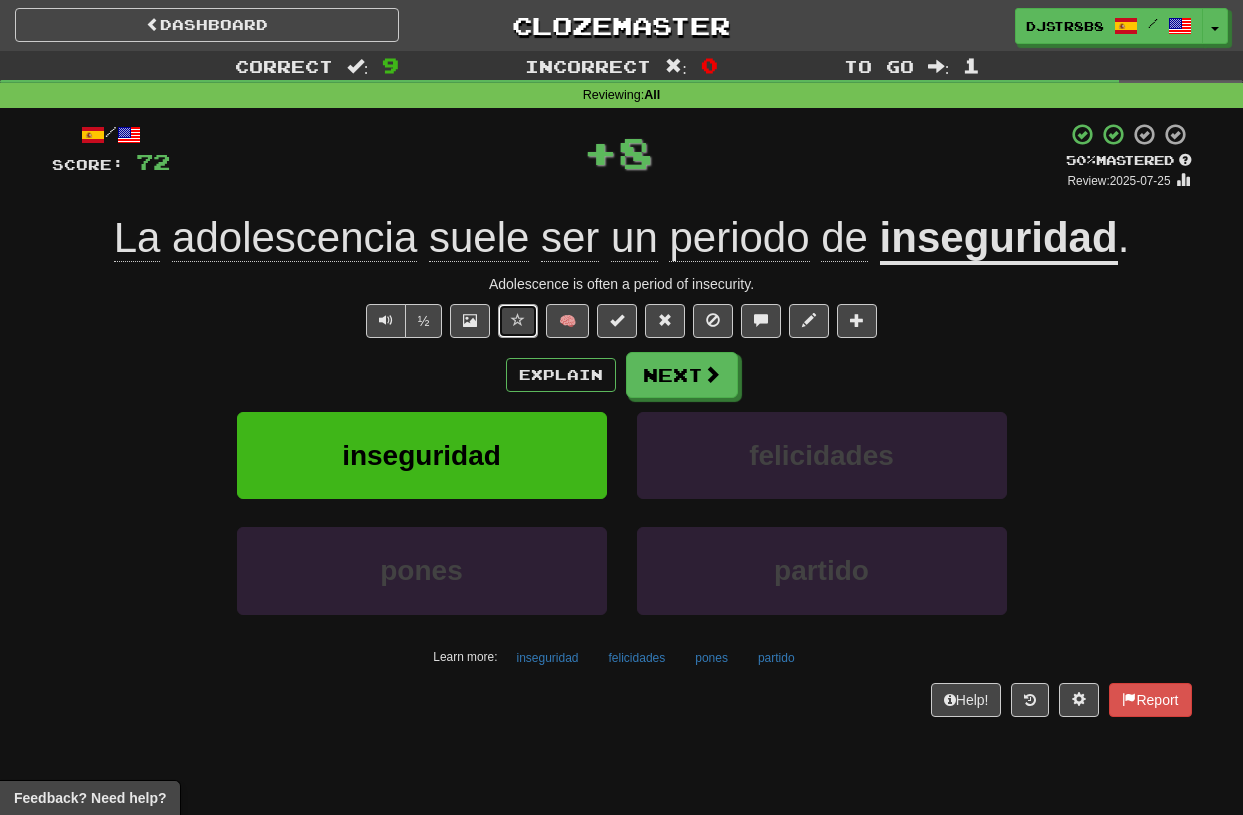 click at bounding box center [518, 321] 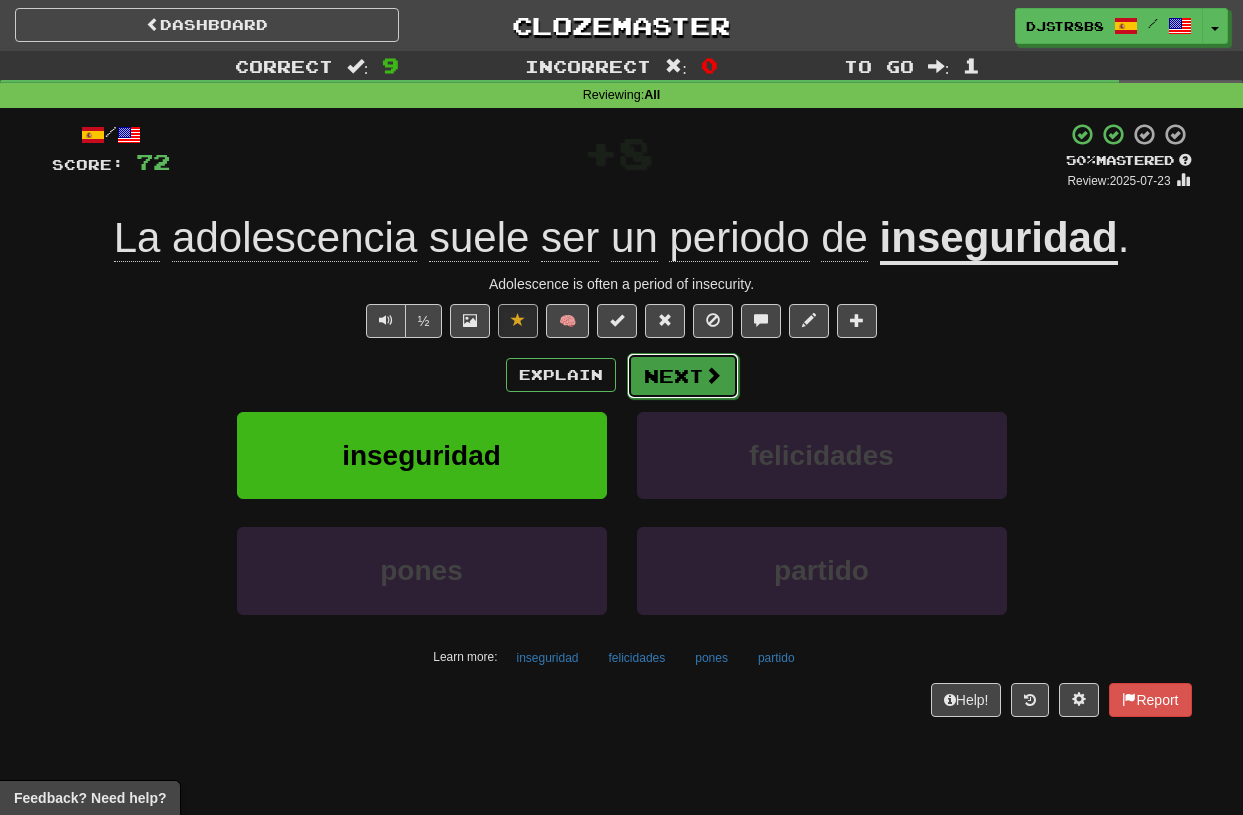 click on "Next" at bounding box center [683, 376] 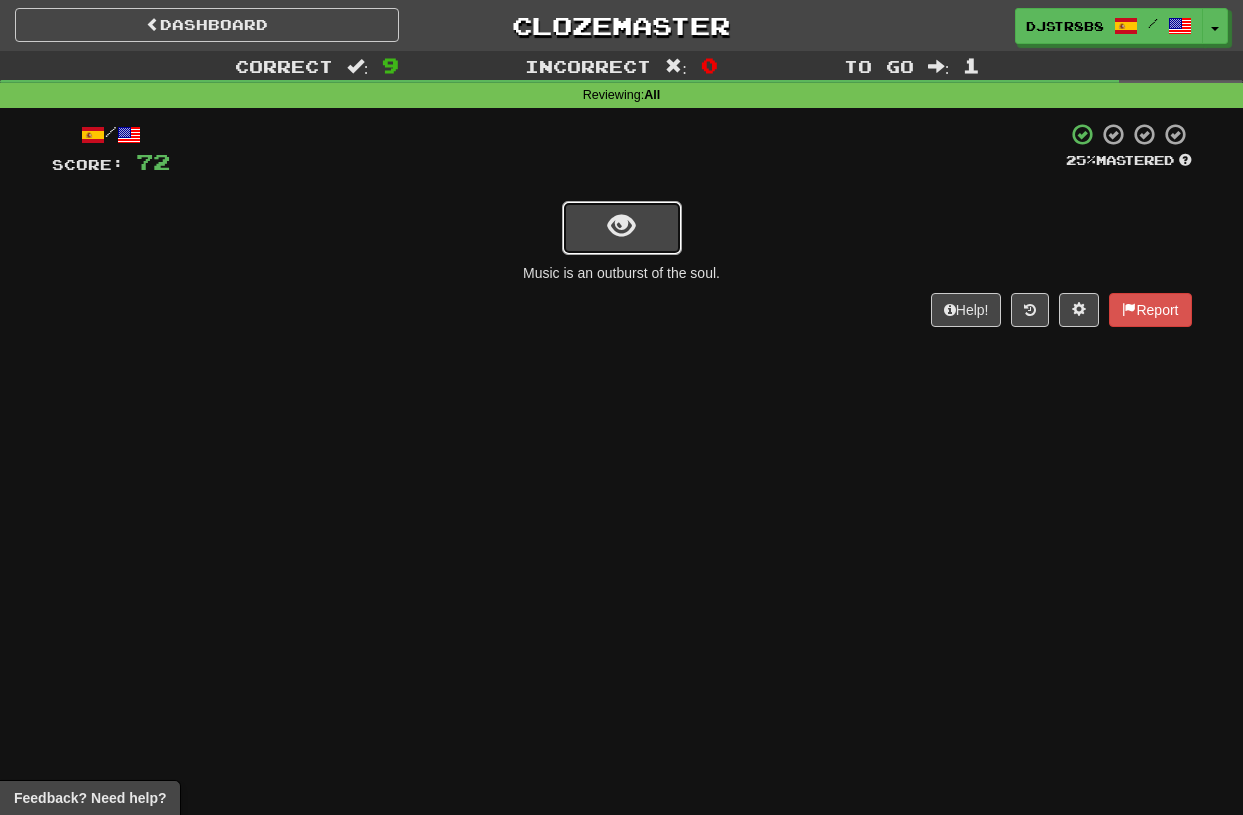 click at bounding box center (622, 228) 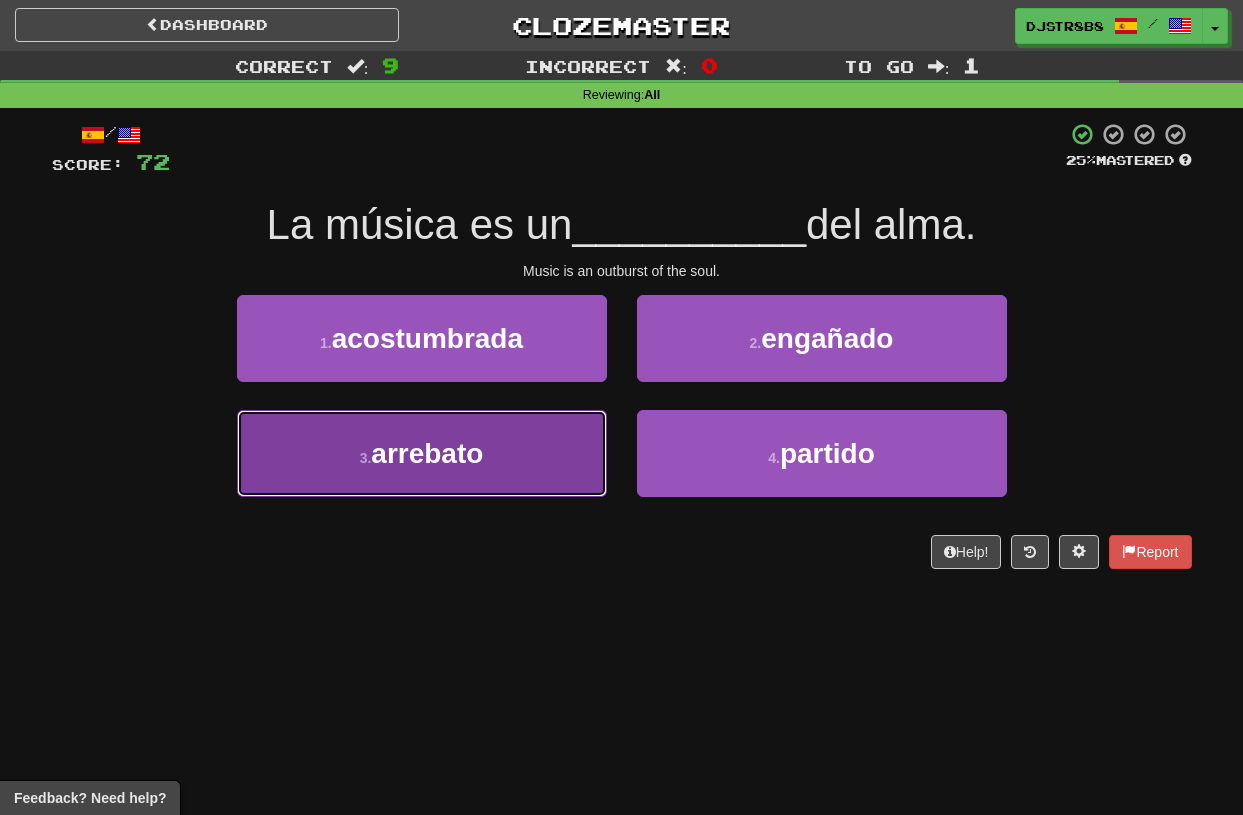 click on "3 .  arrebato" at bounding box center (422, 453) 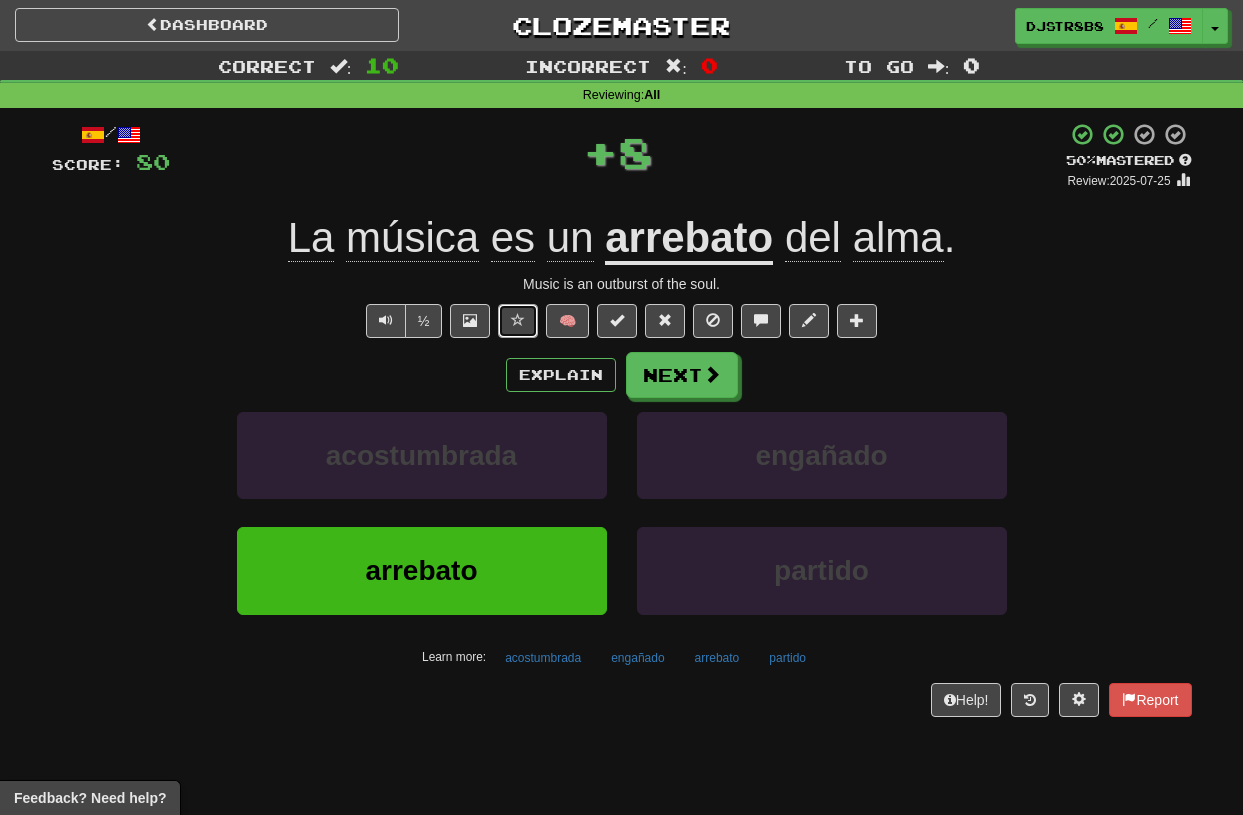 click at bounding box center [518, 320] 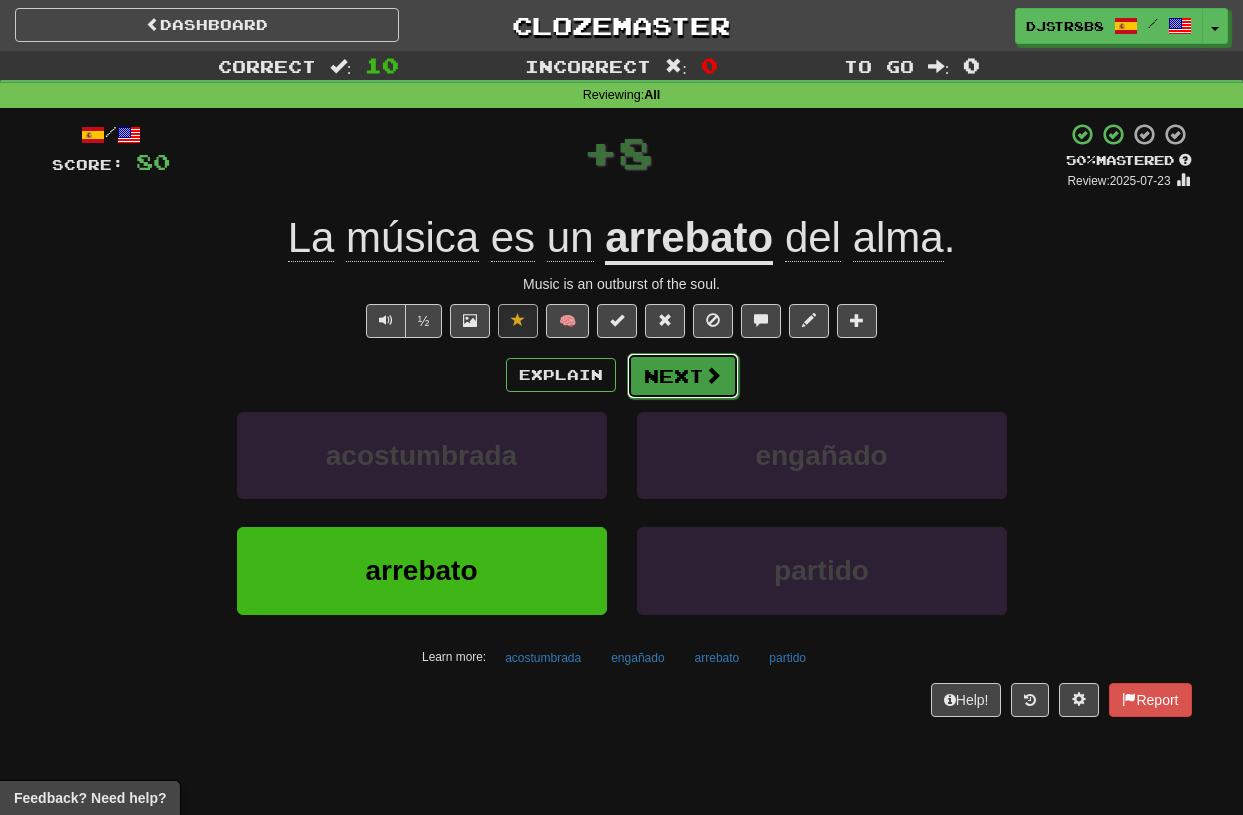 click on "Next" at bounding box center (683, 376) 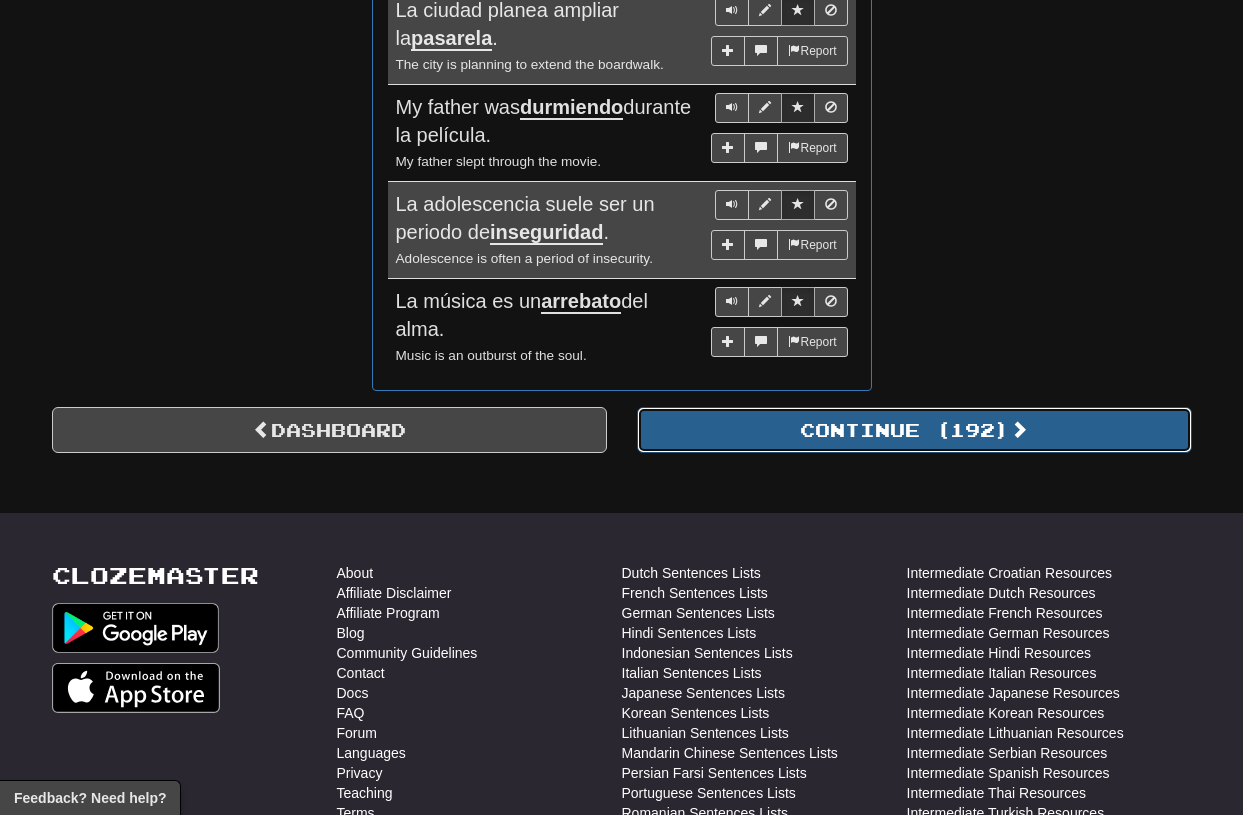 click on "Continue ( [NUMBER] )" at bounding box center (914, 430) 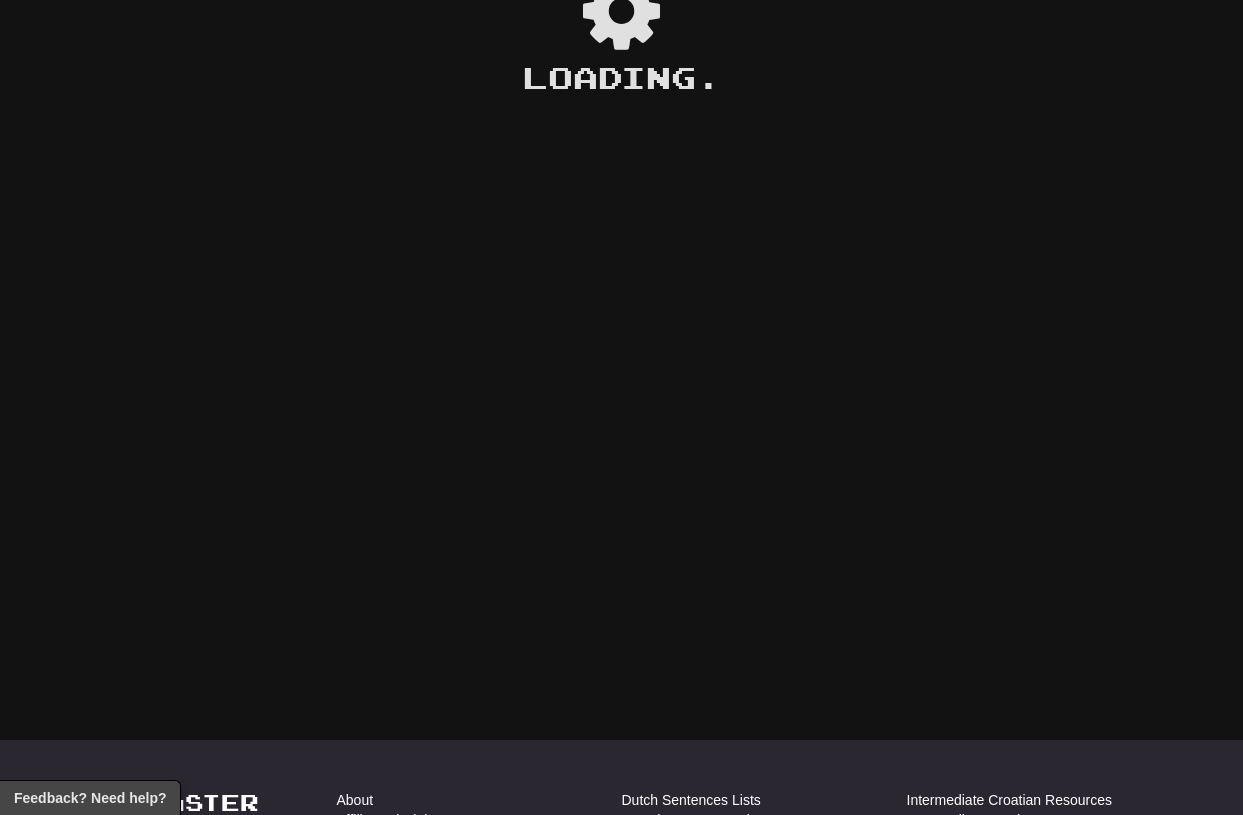scroll, scrollTop: 0, scrollLeft: 0, axis: both 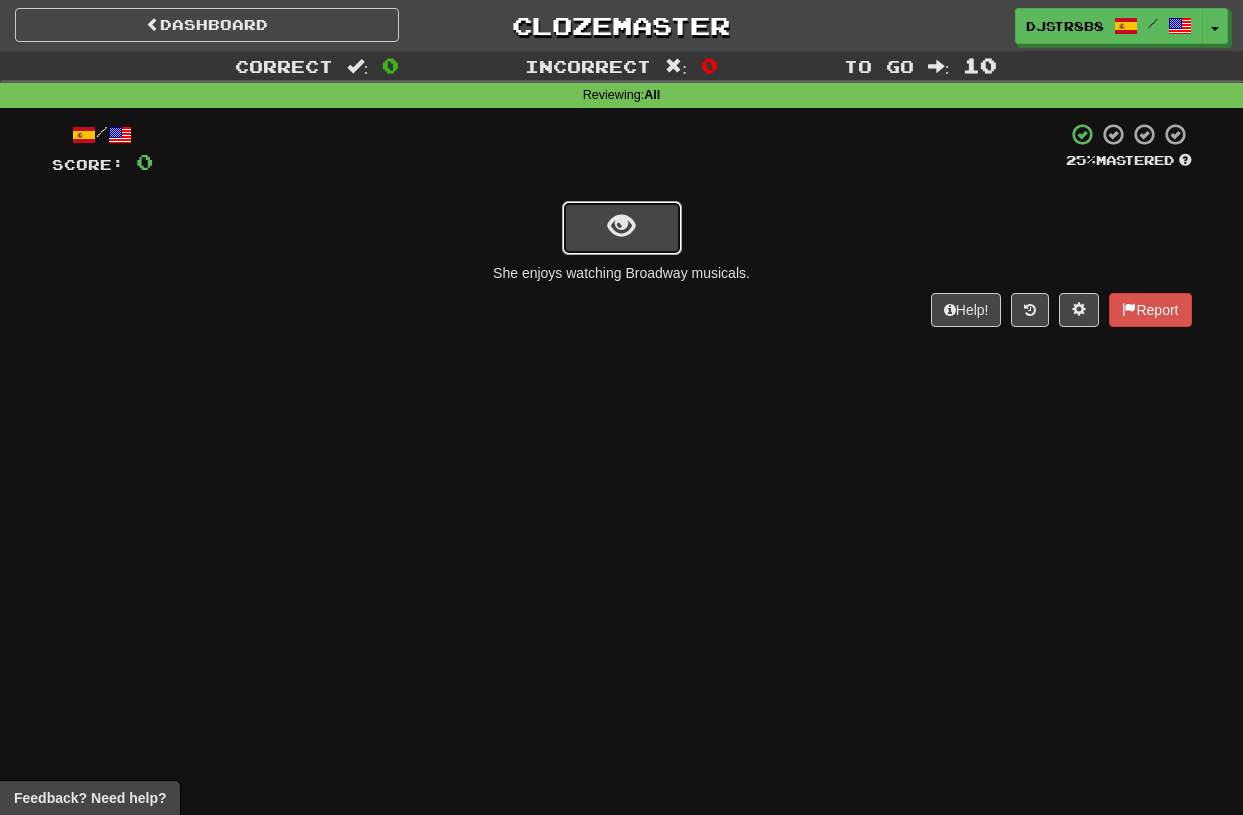 click at bounding box center [622, 228] 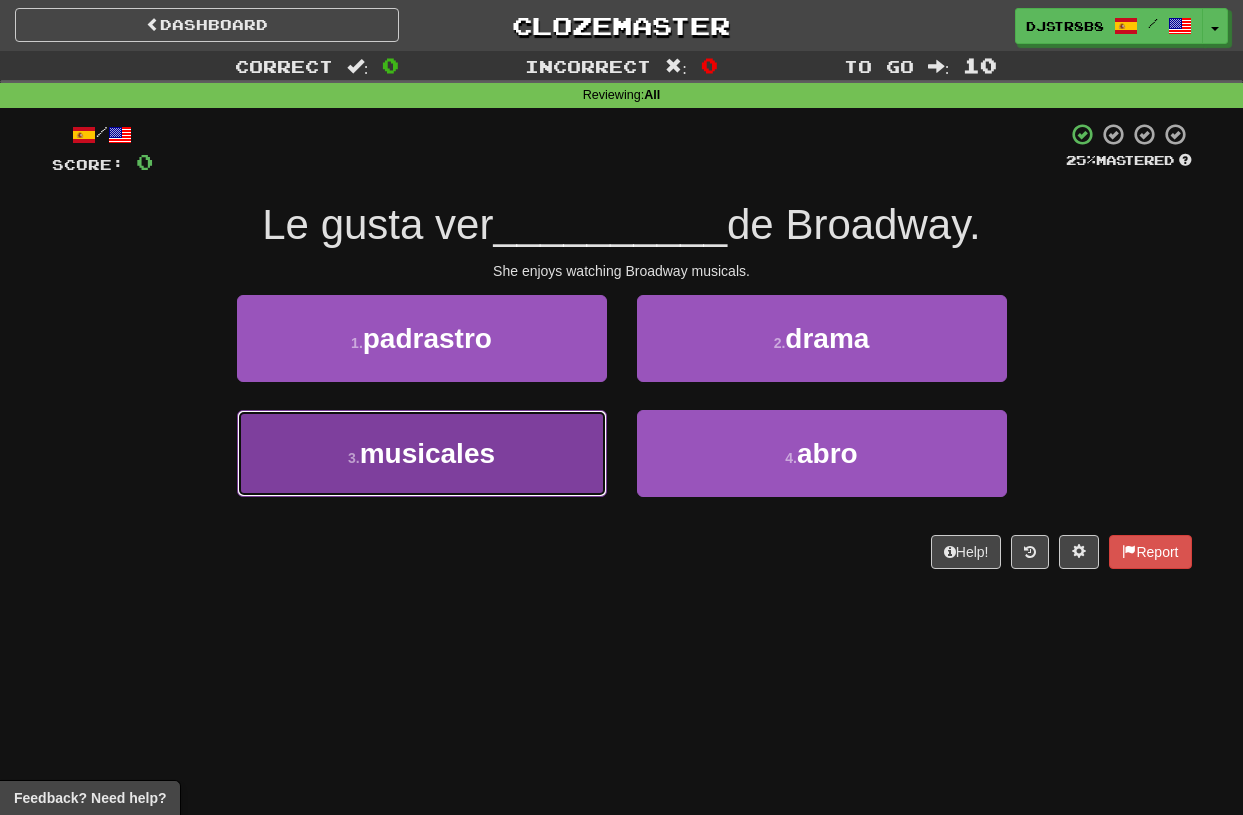 click on "3 .  musicales" at bounding box center [422, 453] 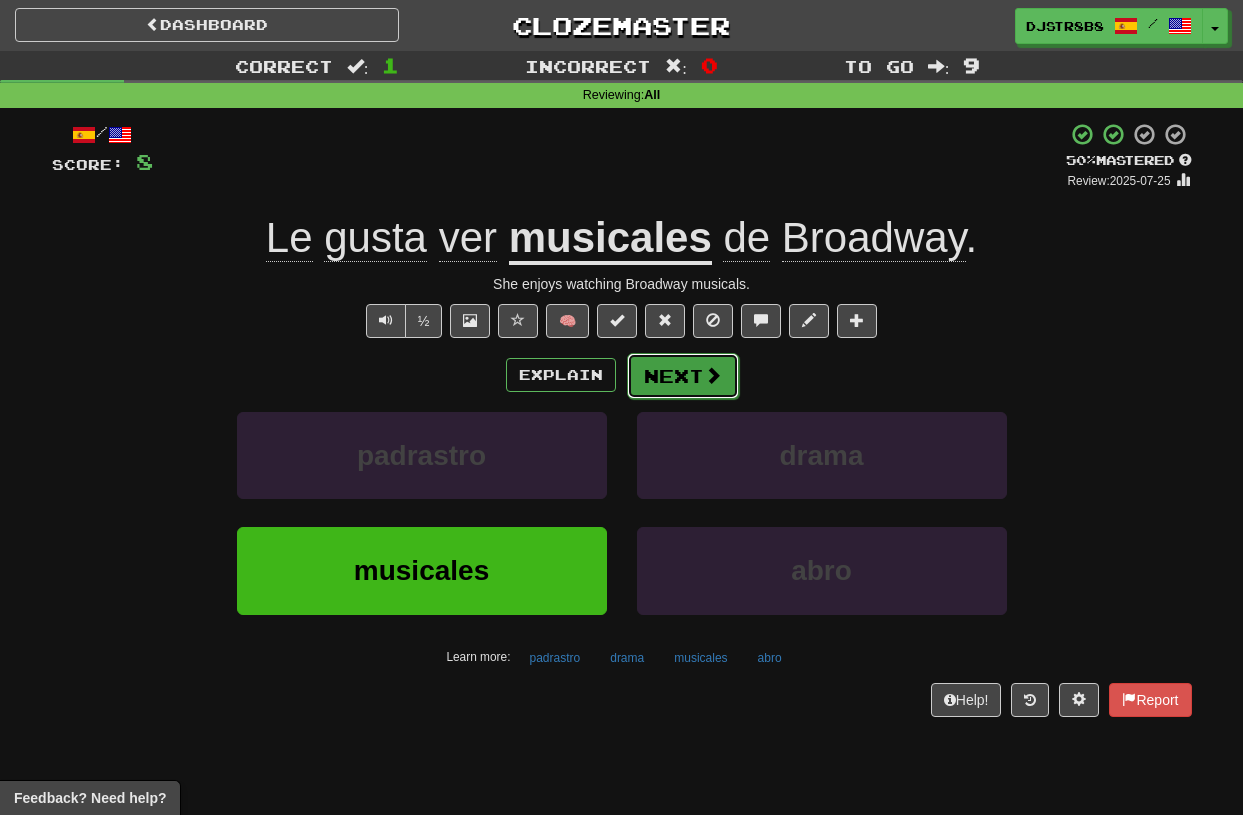 click on "Next" at bounding box center [683, 376] 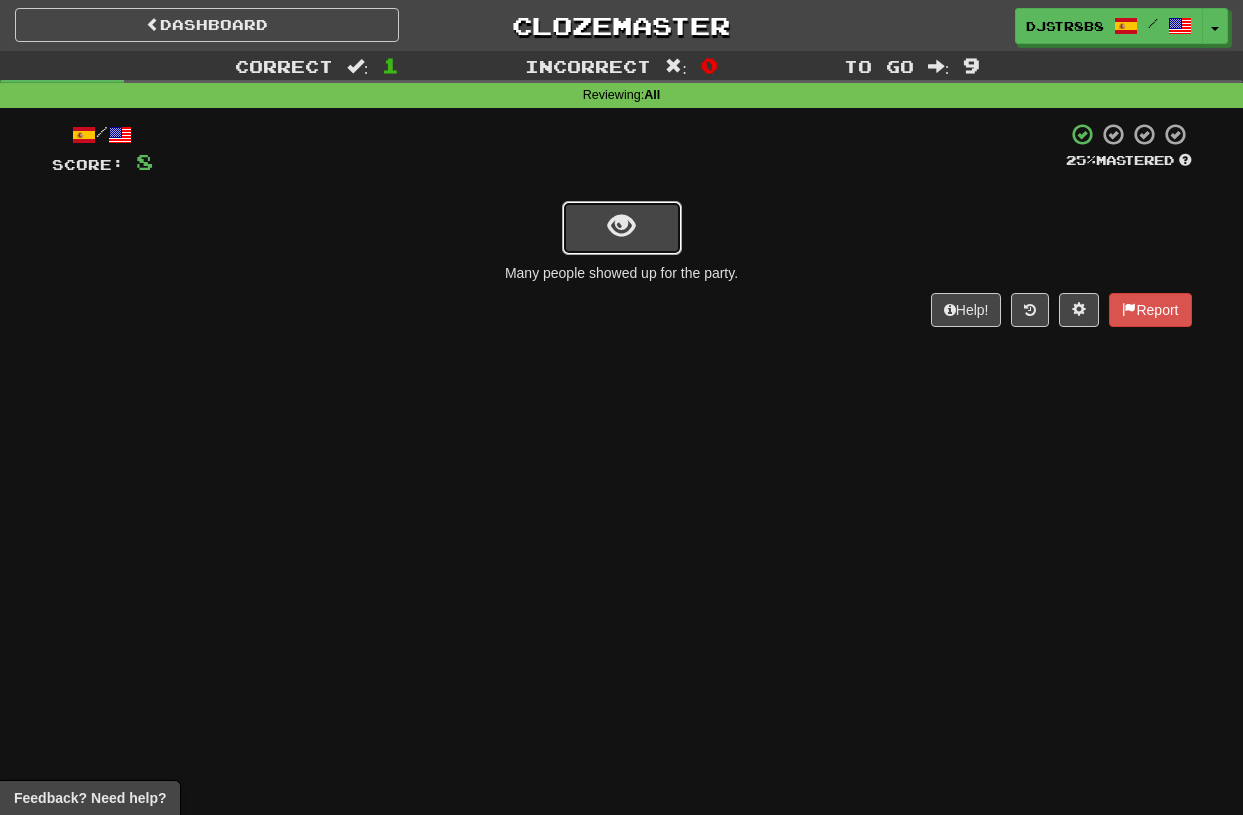 click at bounding box center (622, 228) 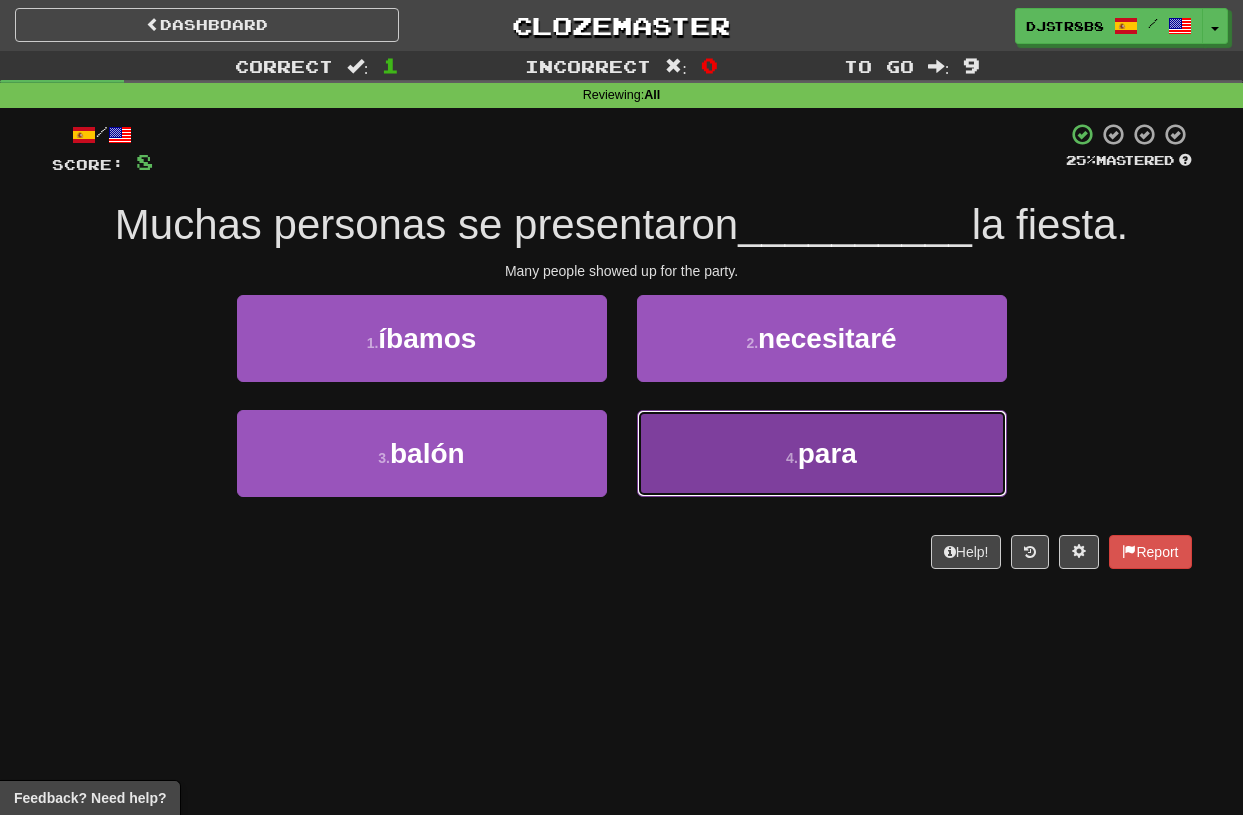 click on "4 .  para" at bounding box center [822, 453] 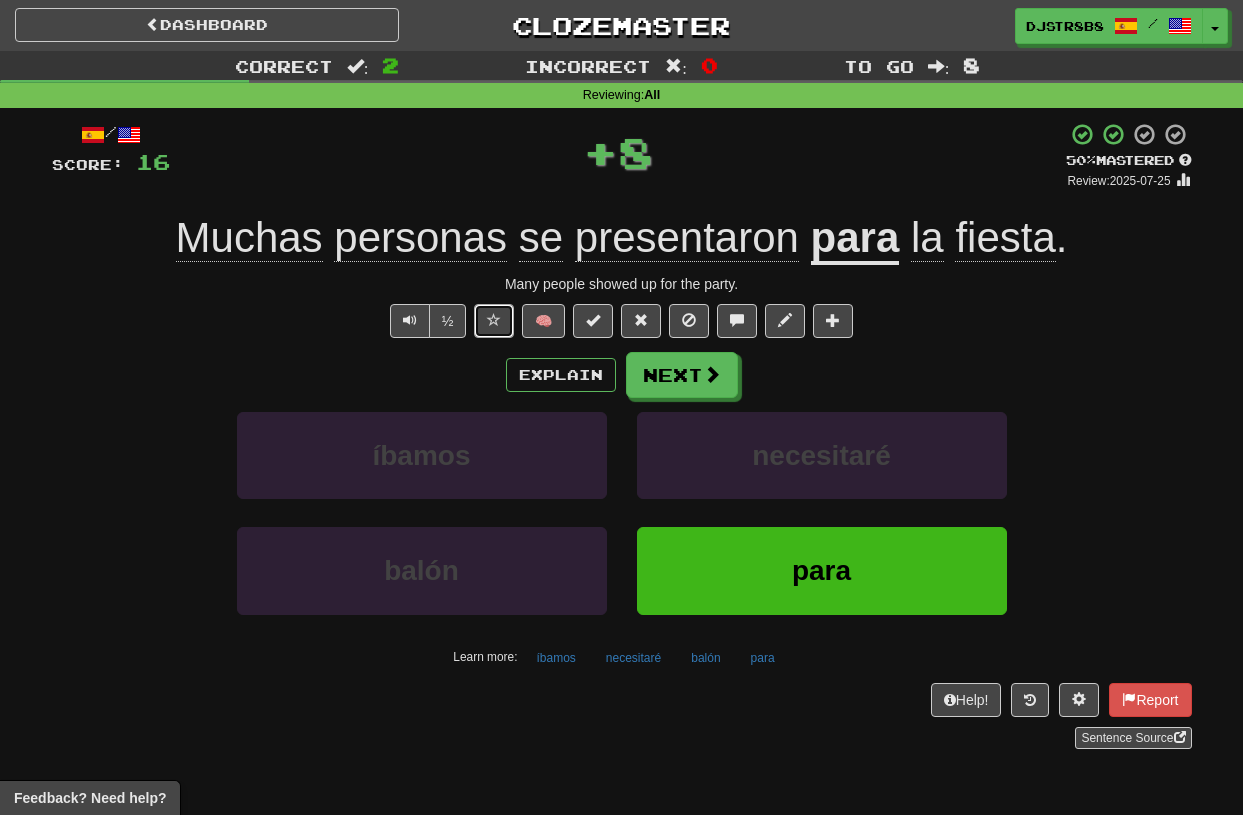 click at bounding box center [494, 320] 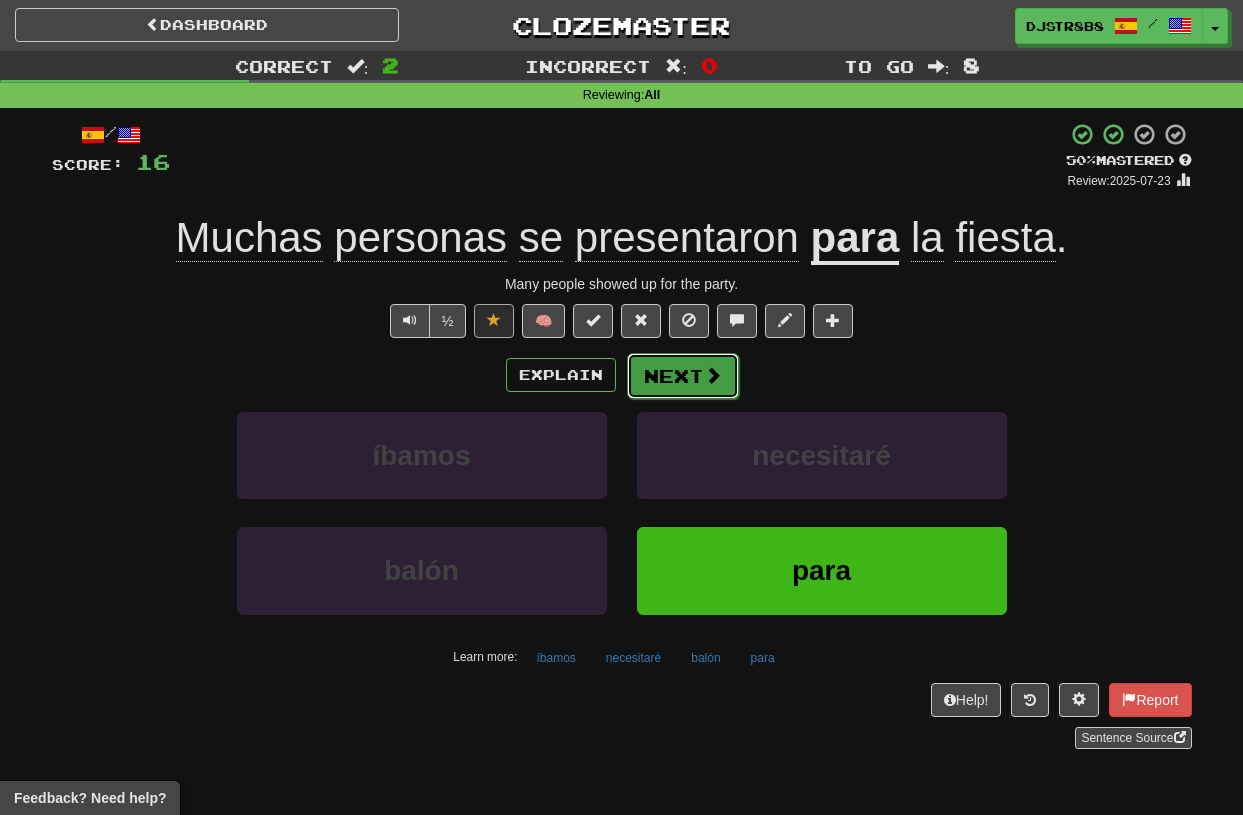click on "Next" at bounding box center (683, 376) 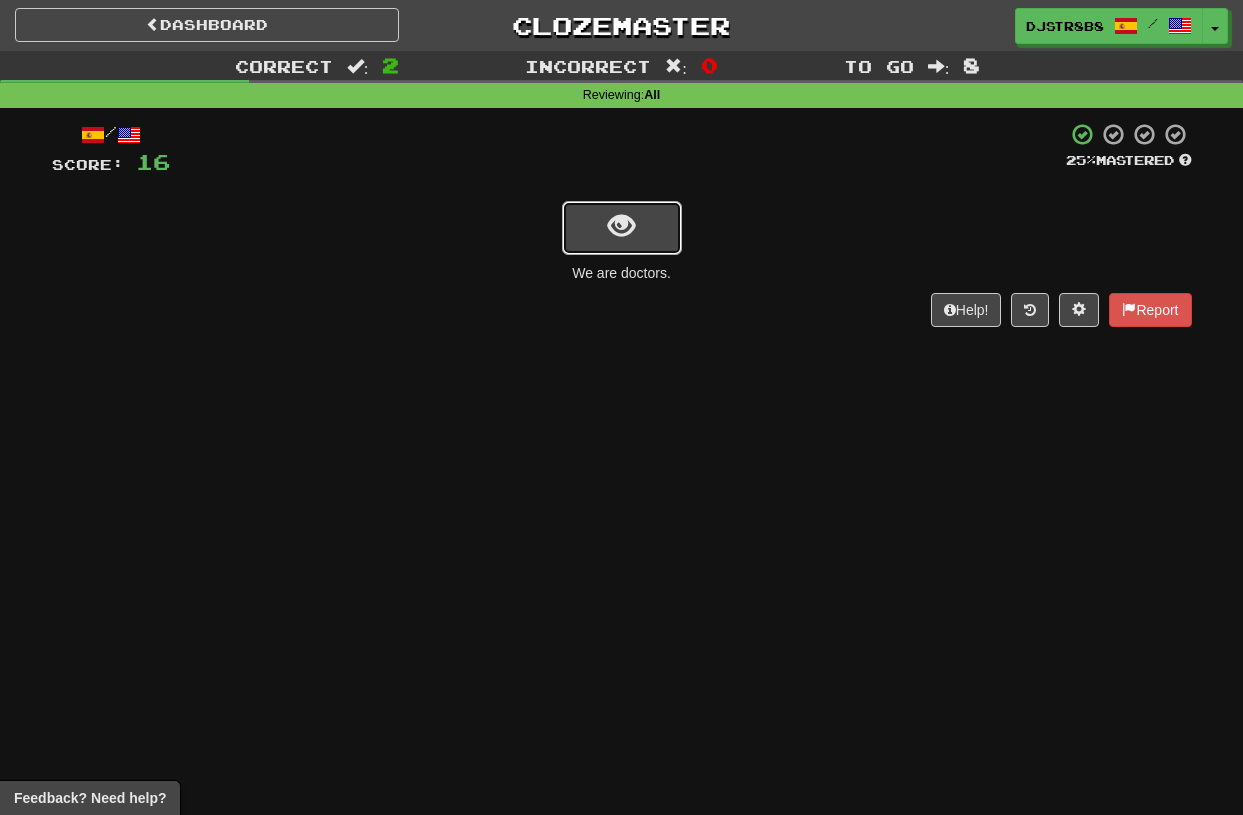click at bounding box center [622, 228] 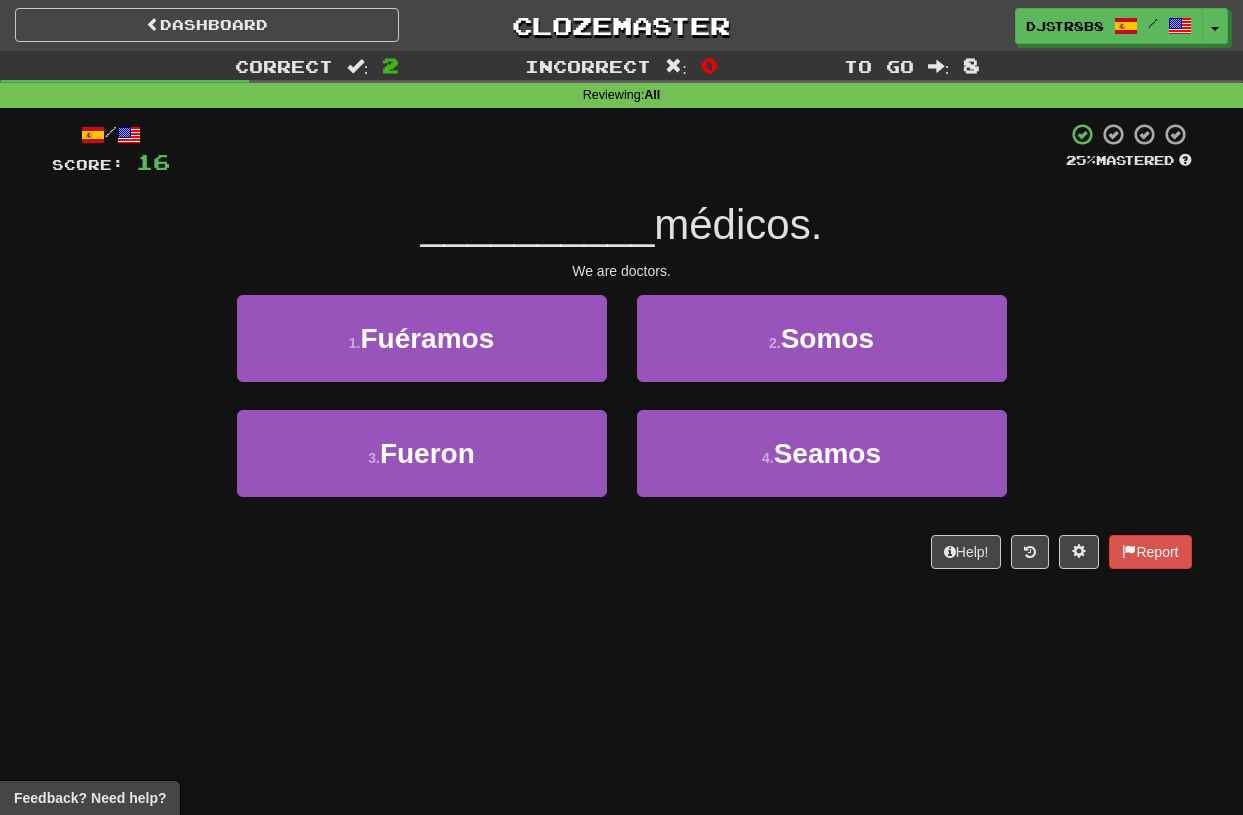 click on "2 .  Somos" at bounding box center [822, 352] 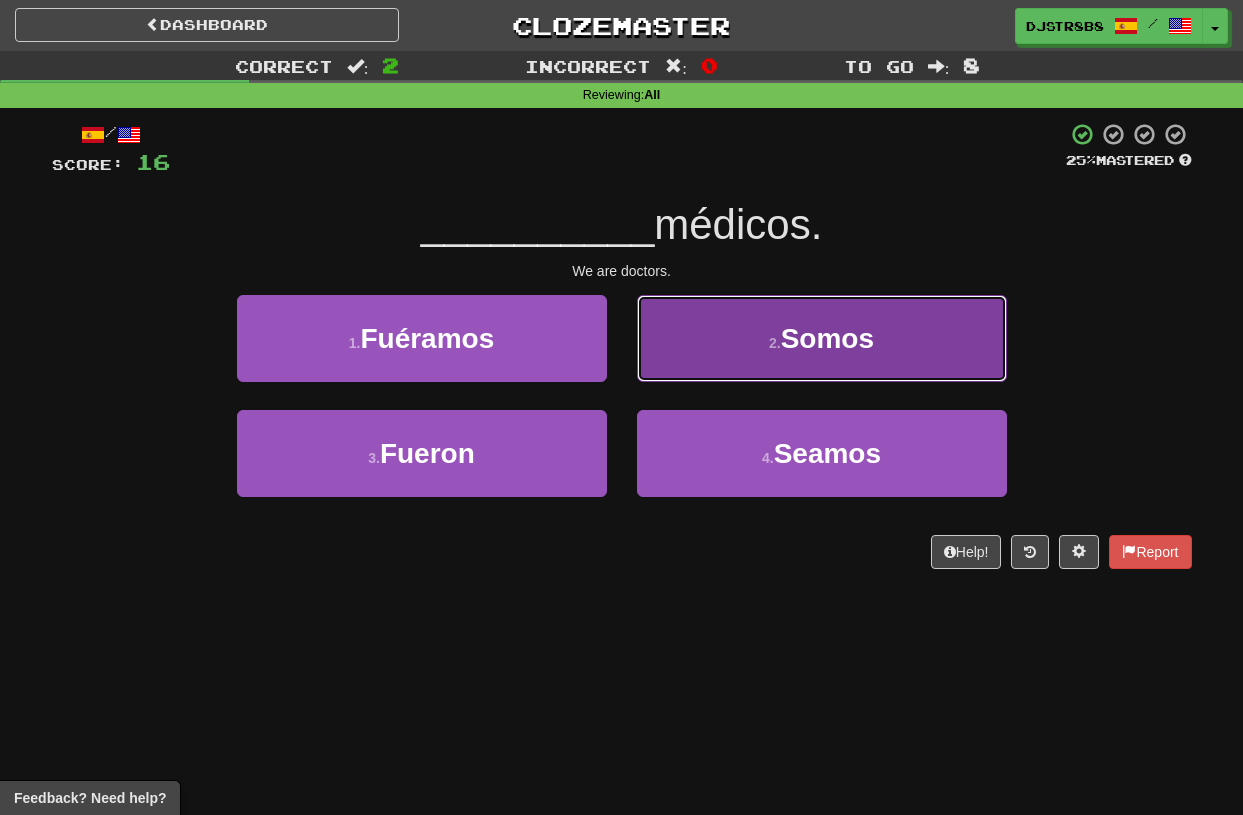 click on "2 .  Somos" at bounding box center [822, 338] 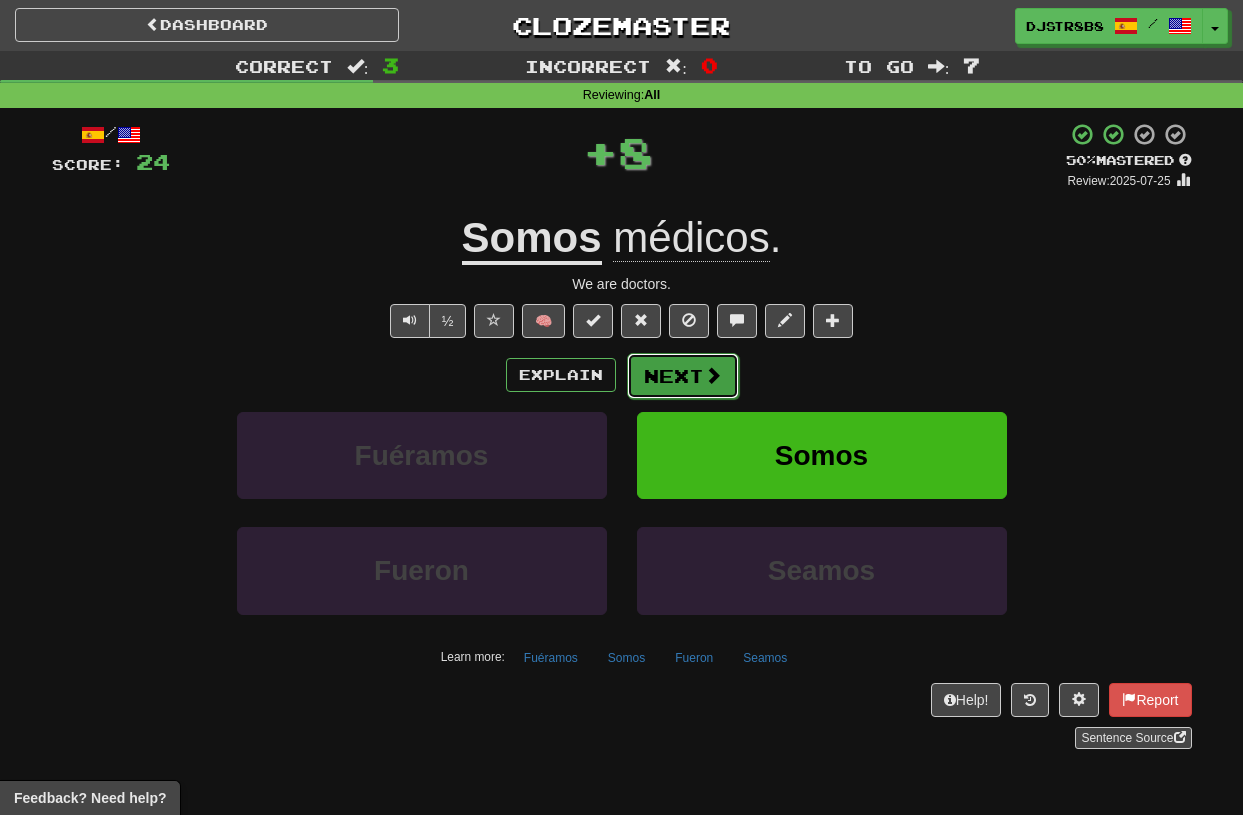 click on "Next" at bounding box center [683, 376] 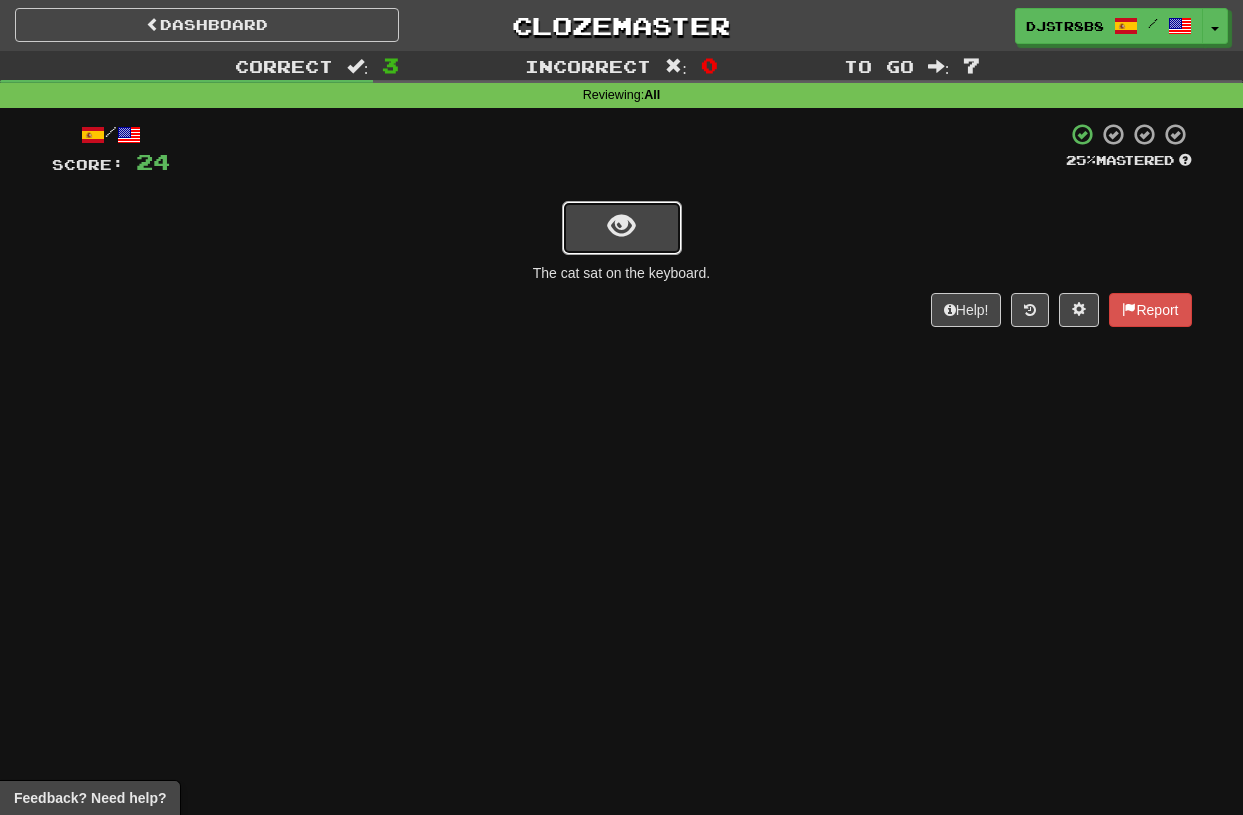 click at bounding box center (622, 228) 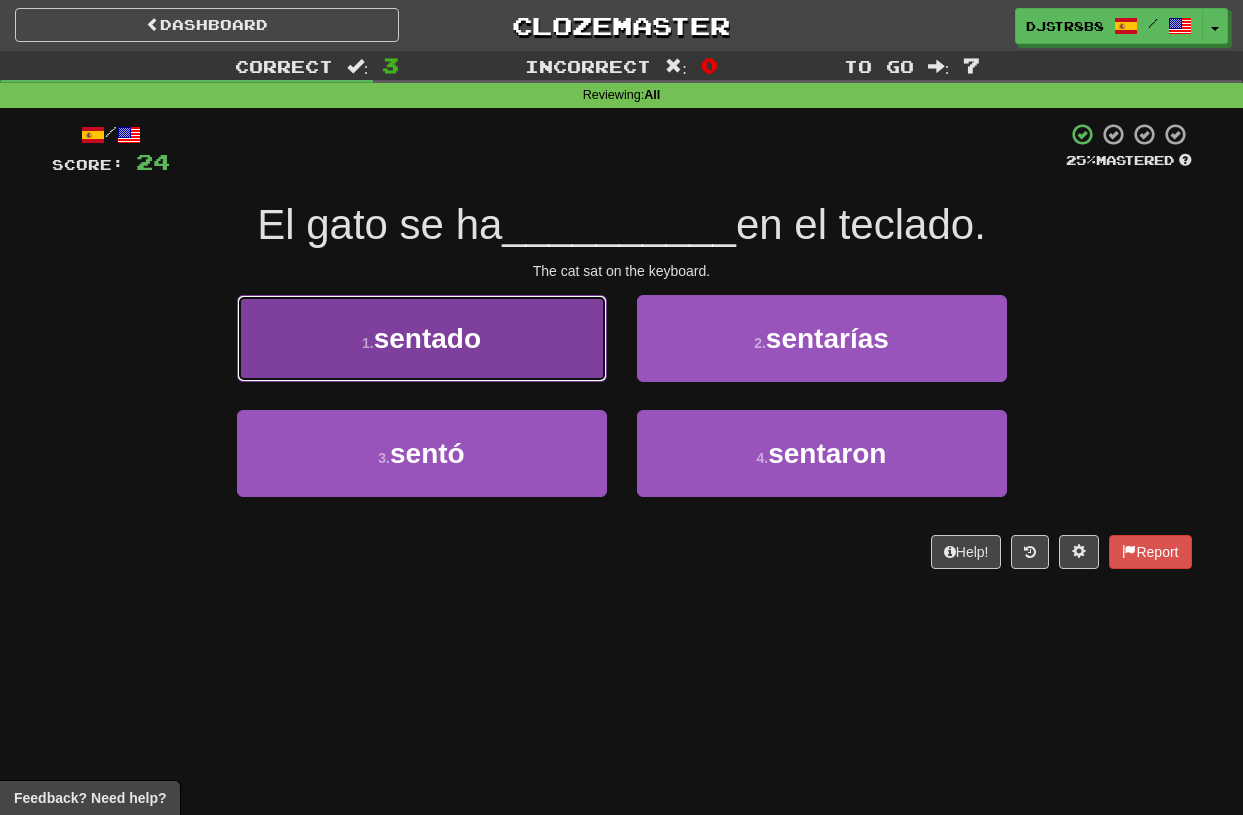 click on "sentado" at bounding box center [427, 338] 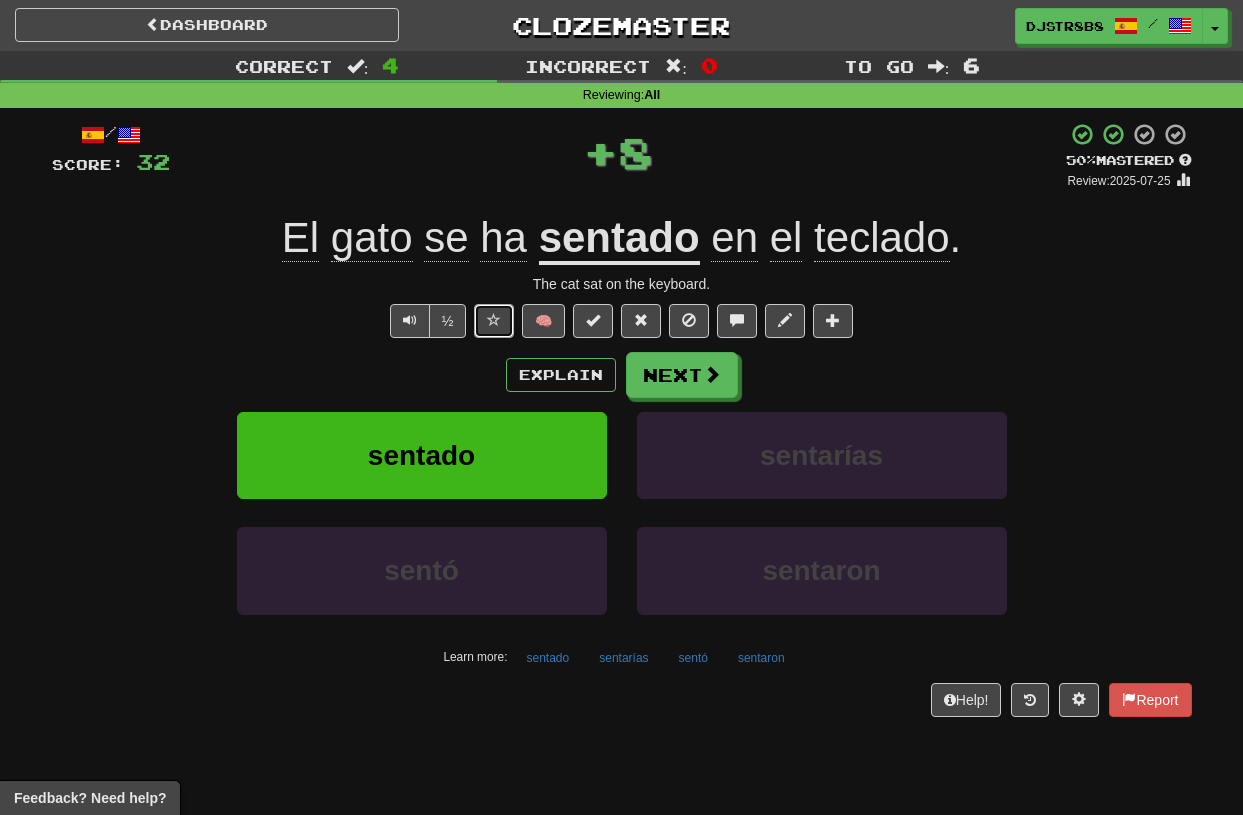 click at bounding box center [494, 320] 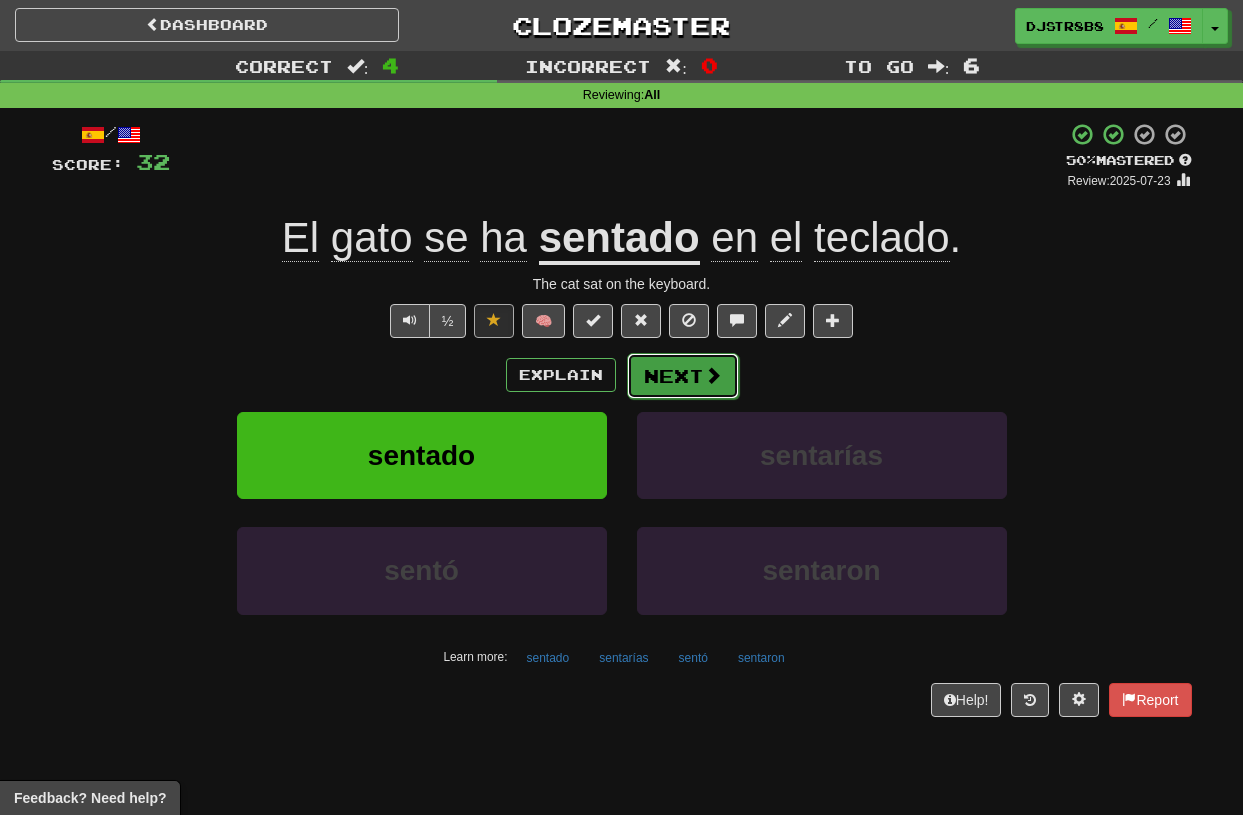 click on "Next" at bounding box center (683, 376) 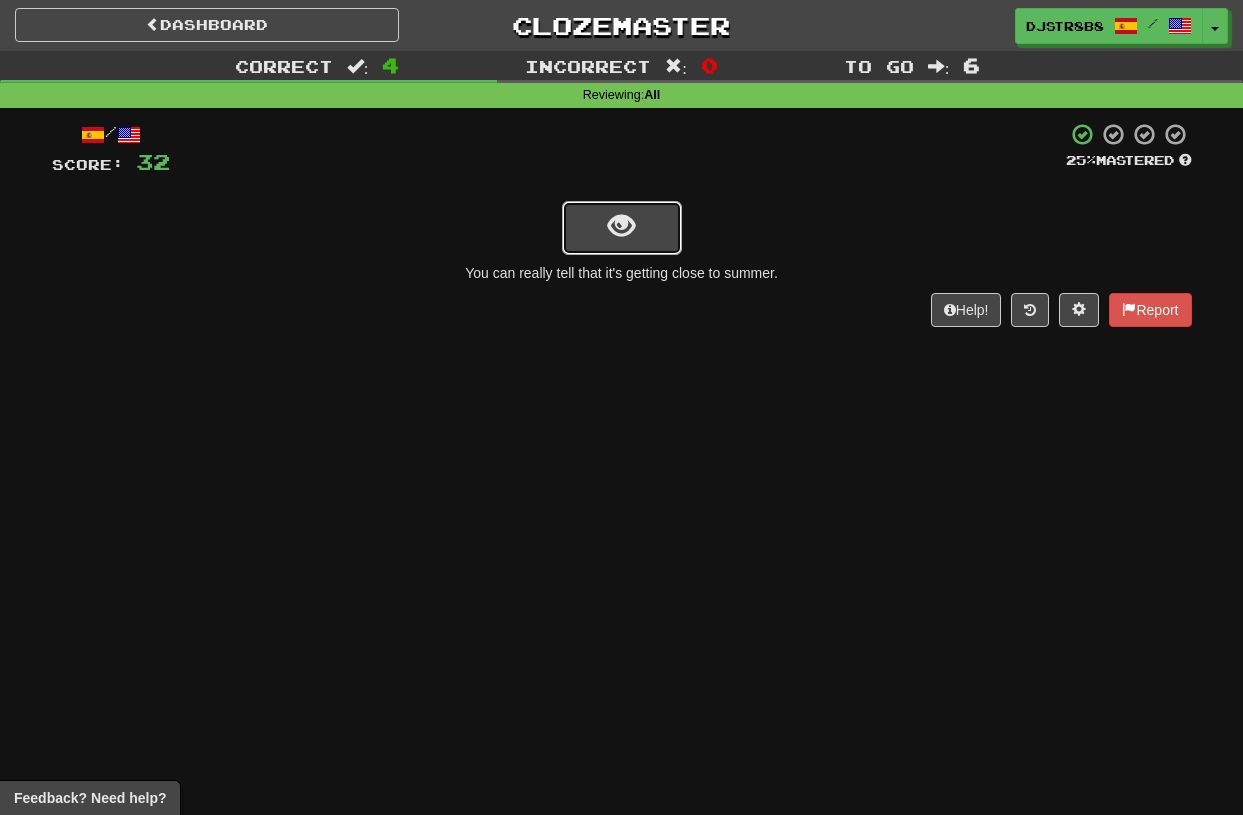 click at bounding box center (622, 228) 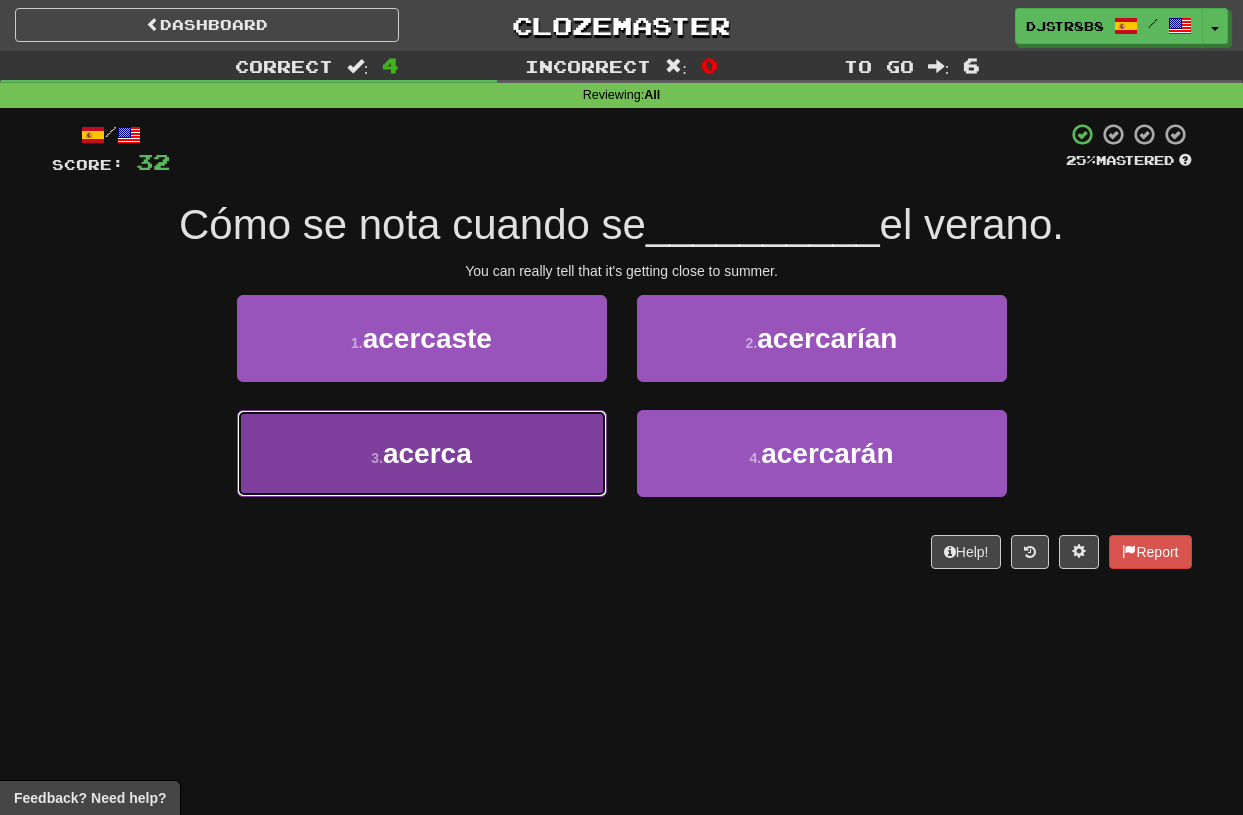 click on "3 .  acerca" at bounding box center (422, 453) 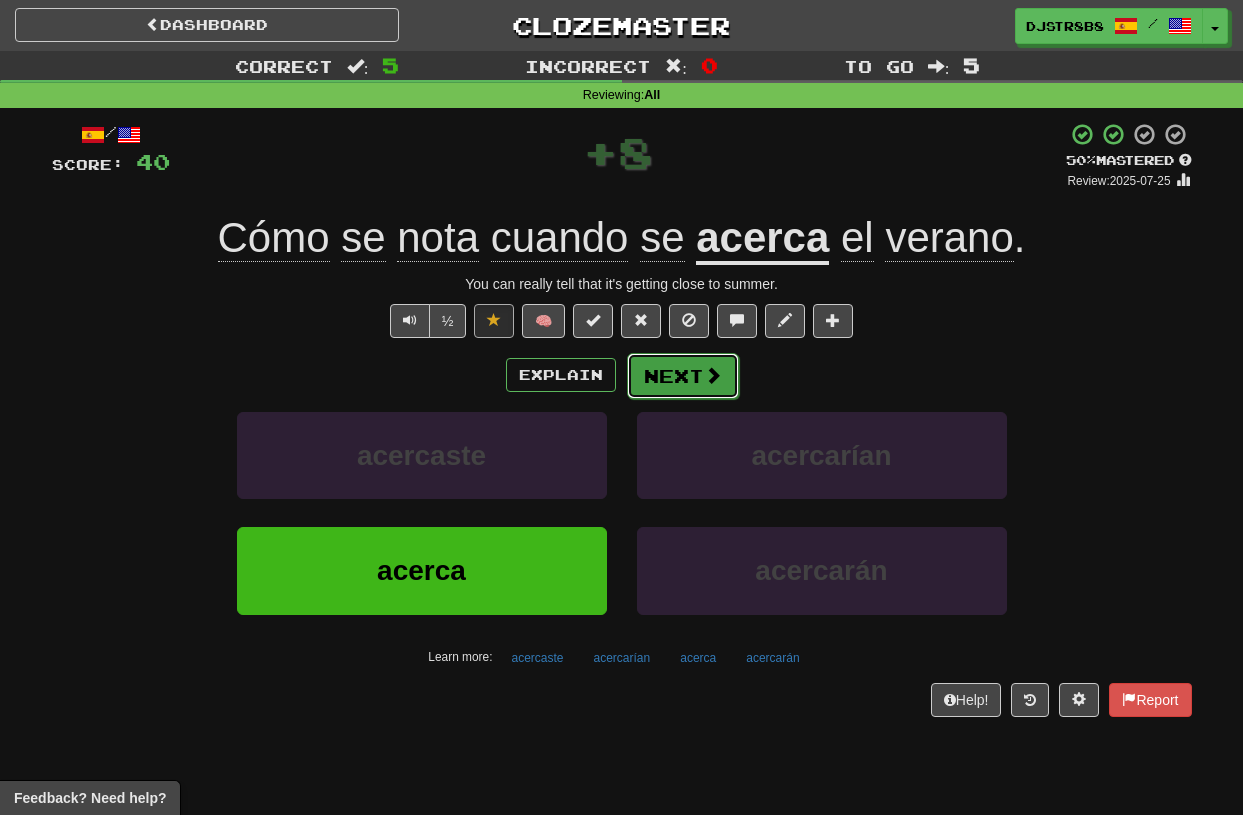 click on "Next" at bounding box center [683, 376] 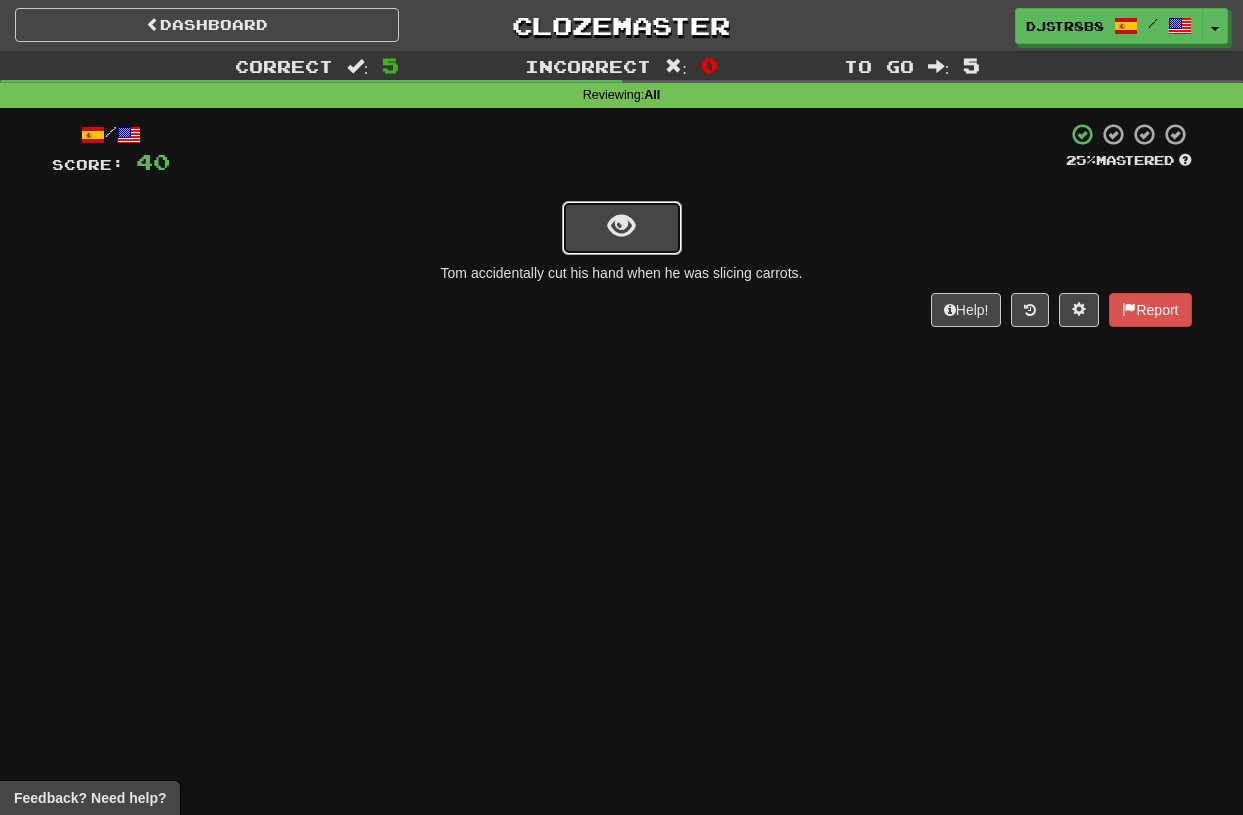 click at bounding box center [622, 228] 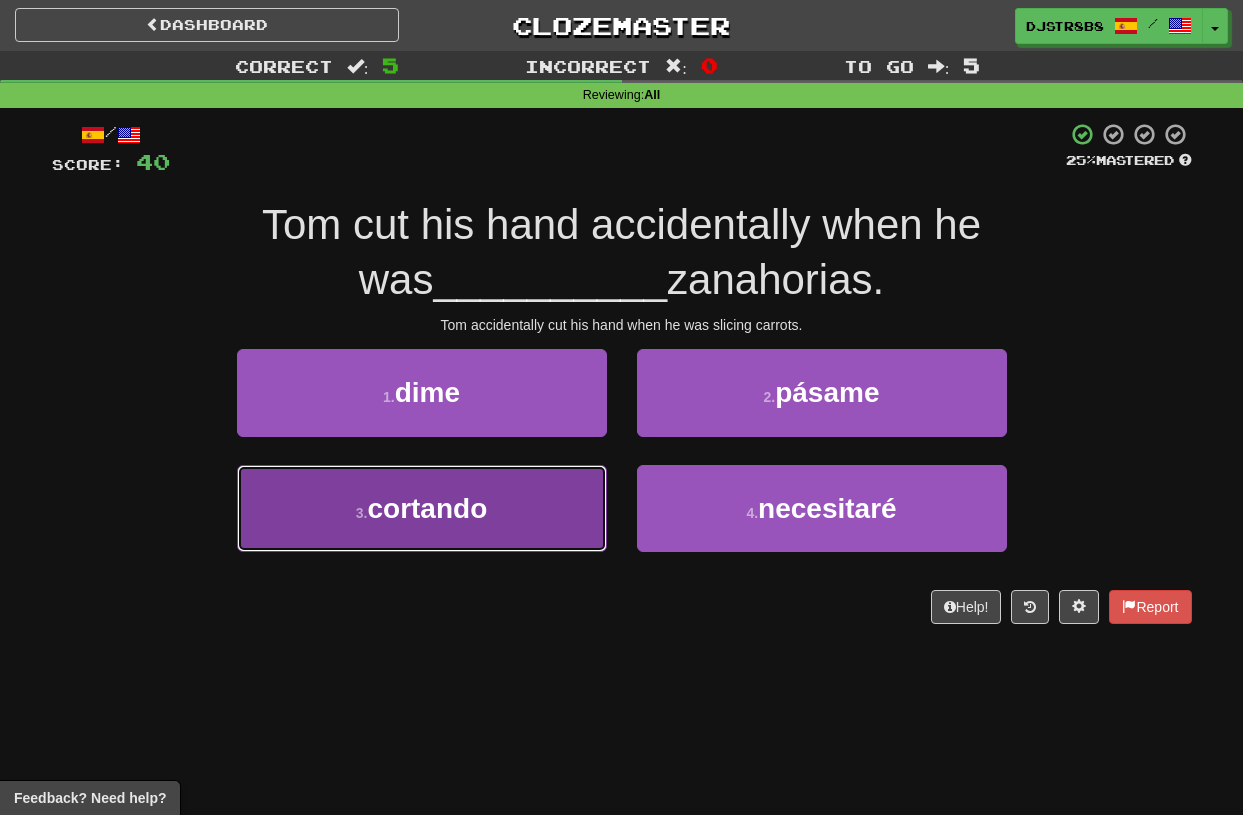 click on "cortando" at bounding box center (427, 508) 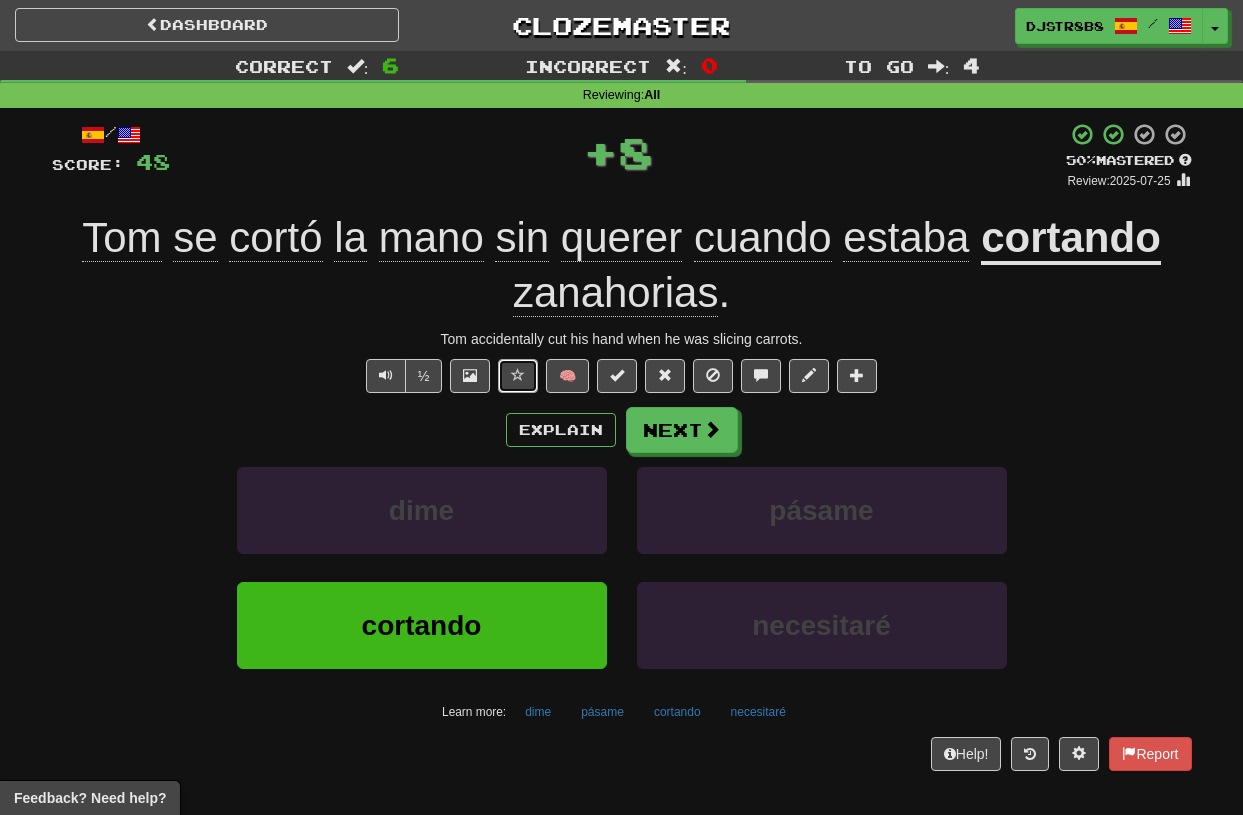 click at bounding box center [518, 376] 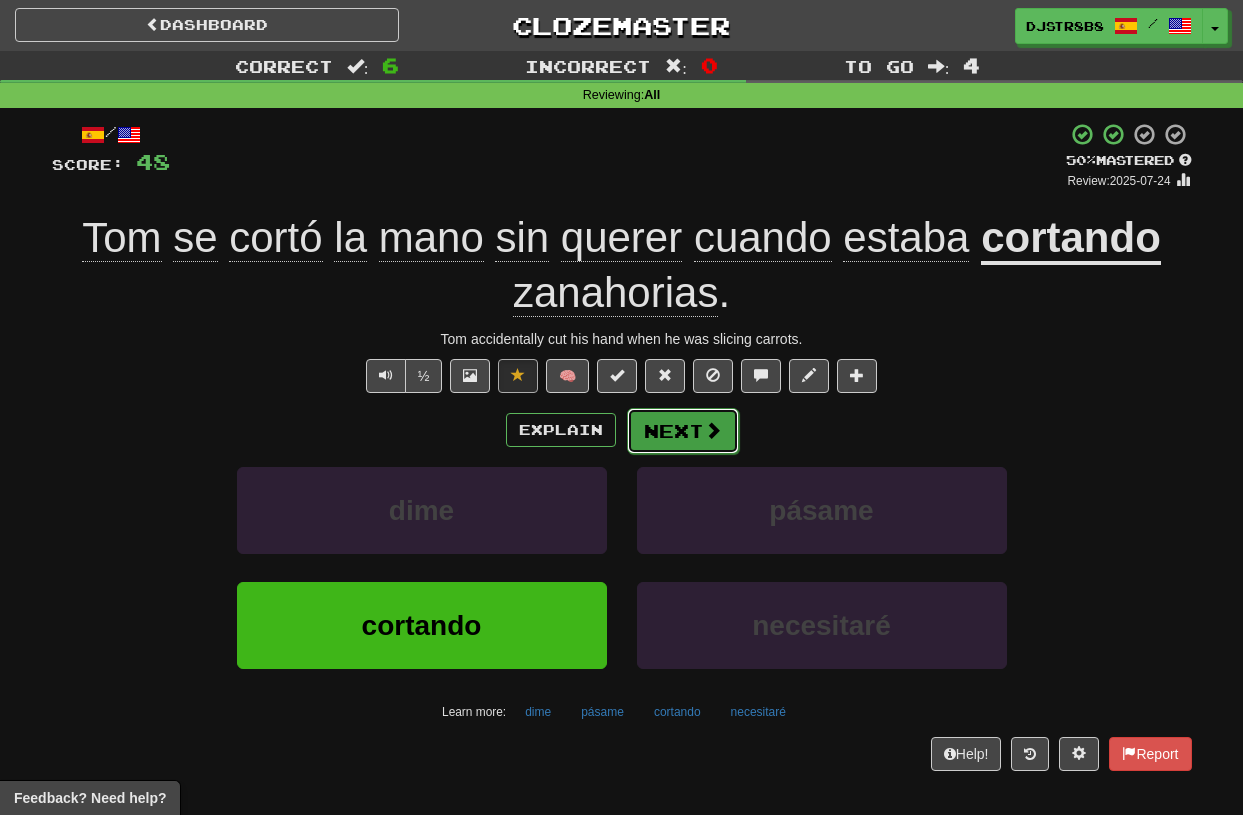 click on "Next" at bounding box center [683, 431] 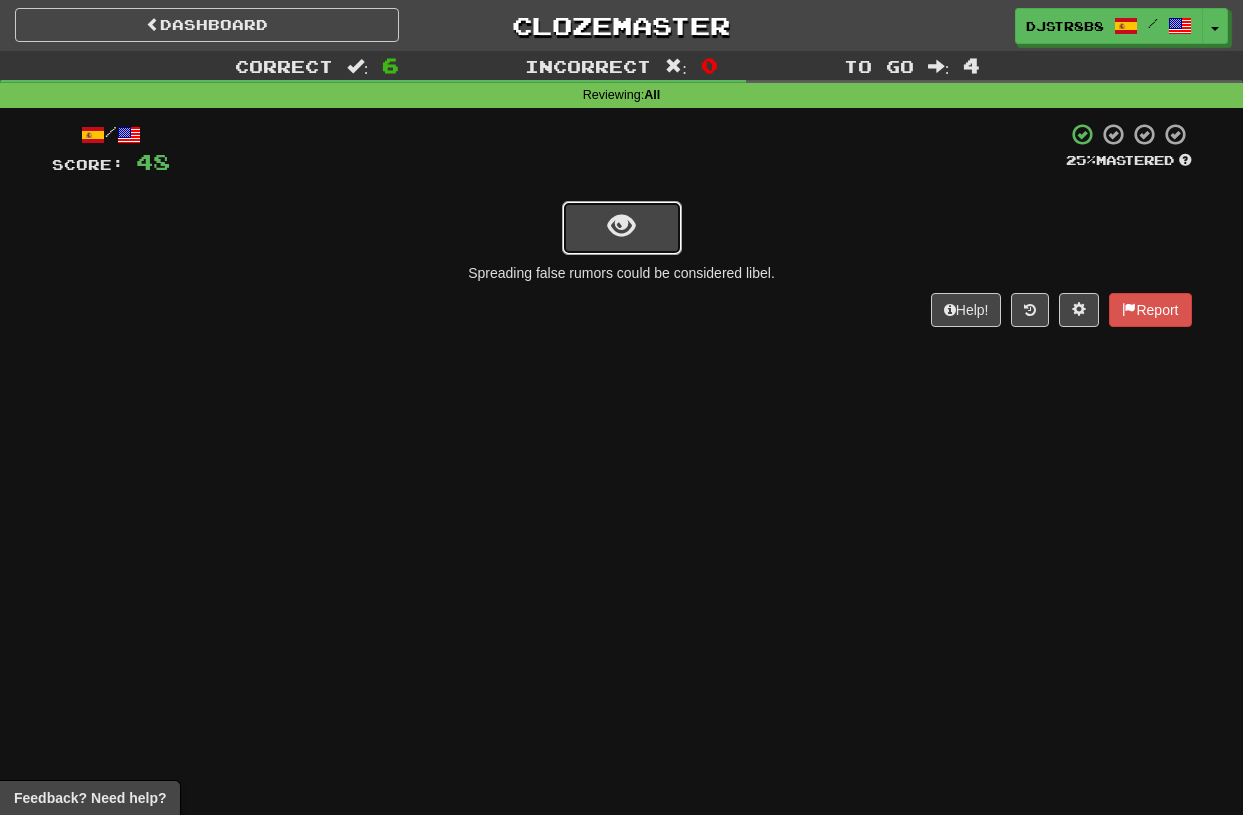 click at bounding box center [621, 226] 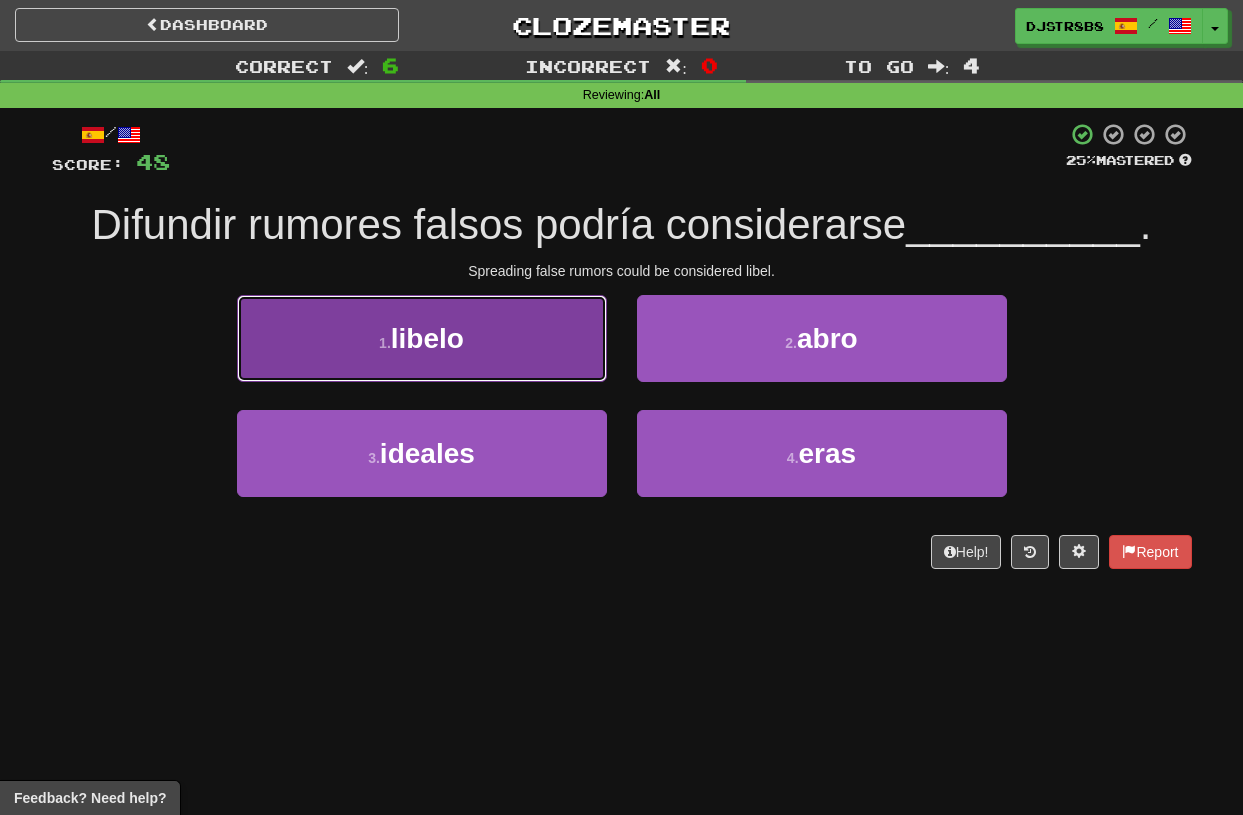 click on "1 .  libelo" at bounding box center (422, 338) 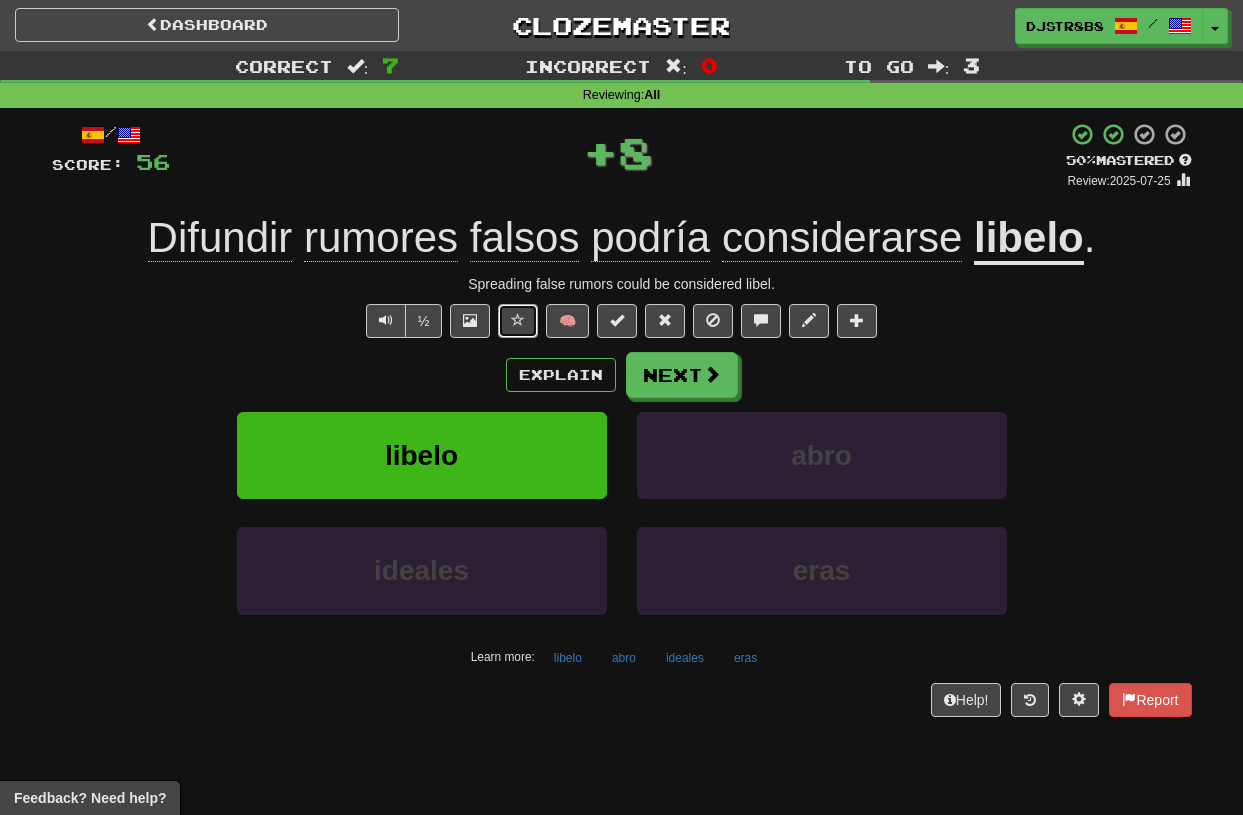 click at bounding box center [518, 320] 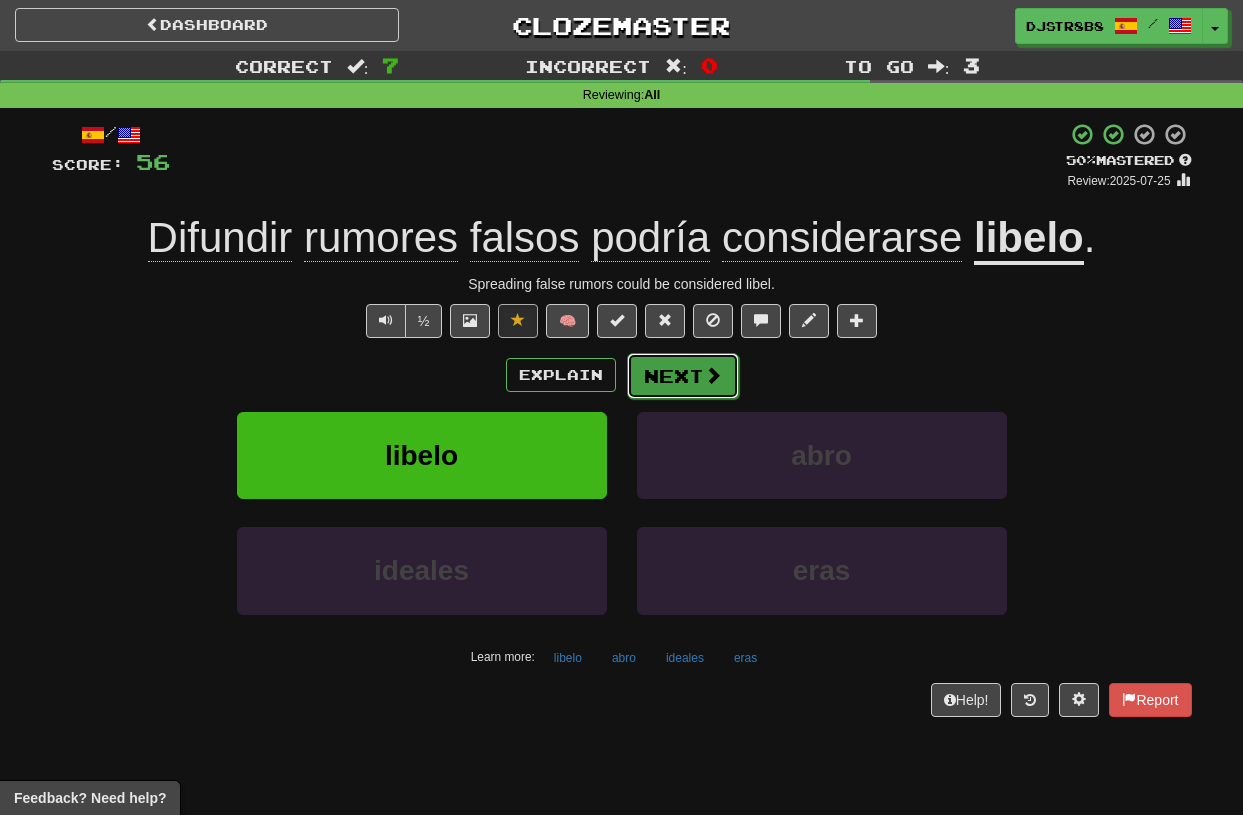 click at bounding box center [713, 375] 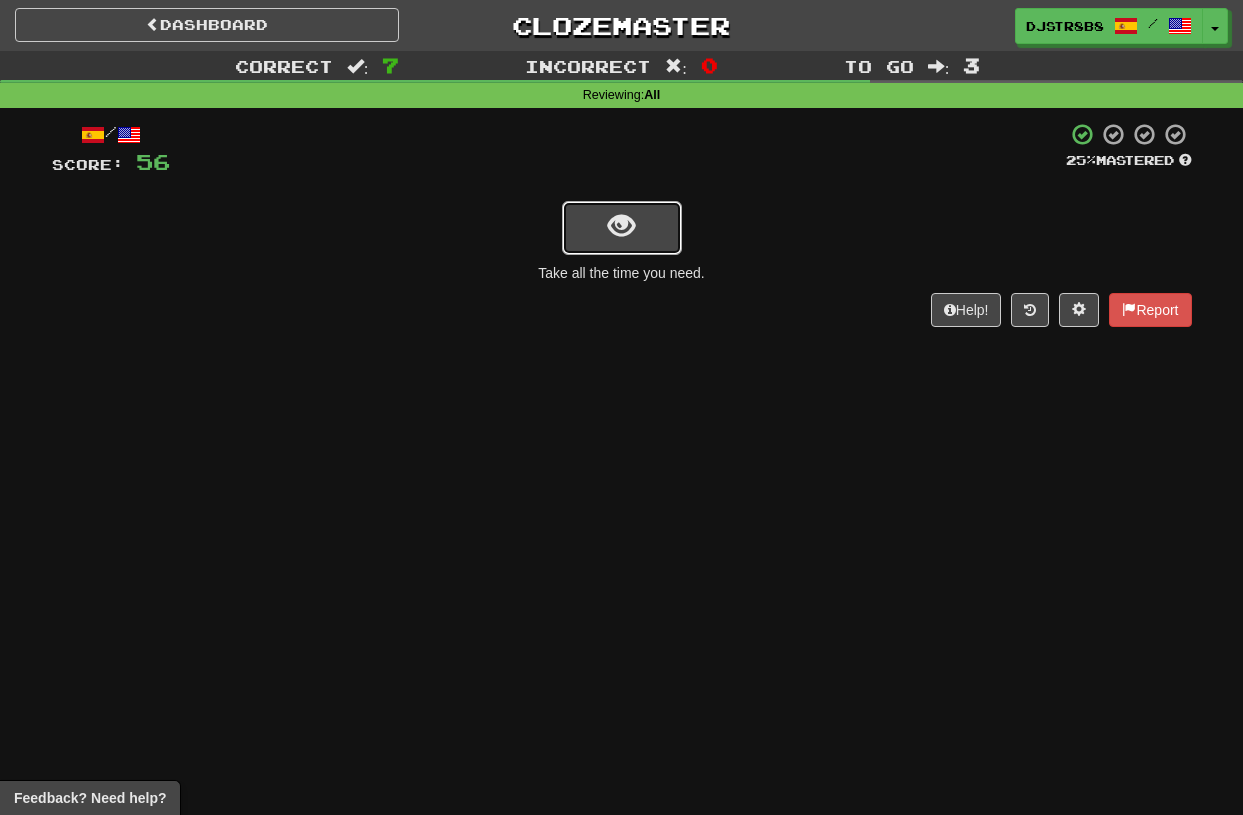 click at bounding box center [622, 228] 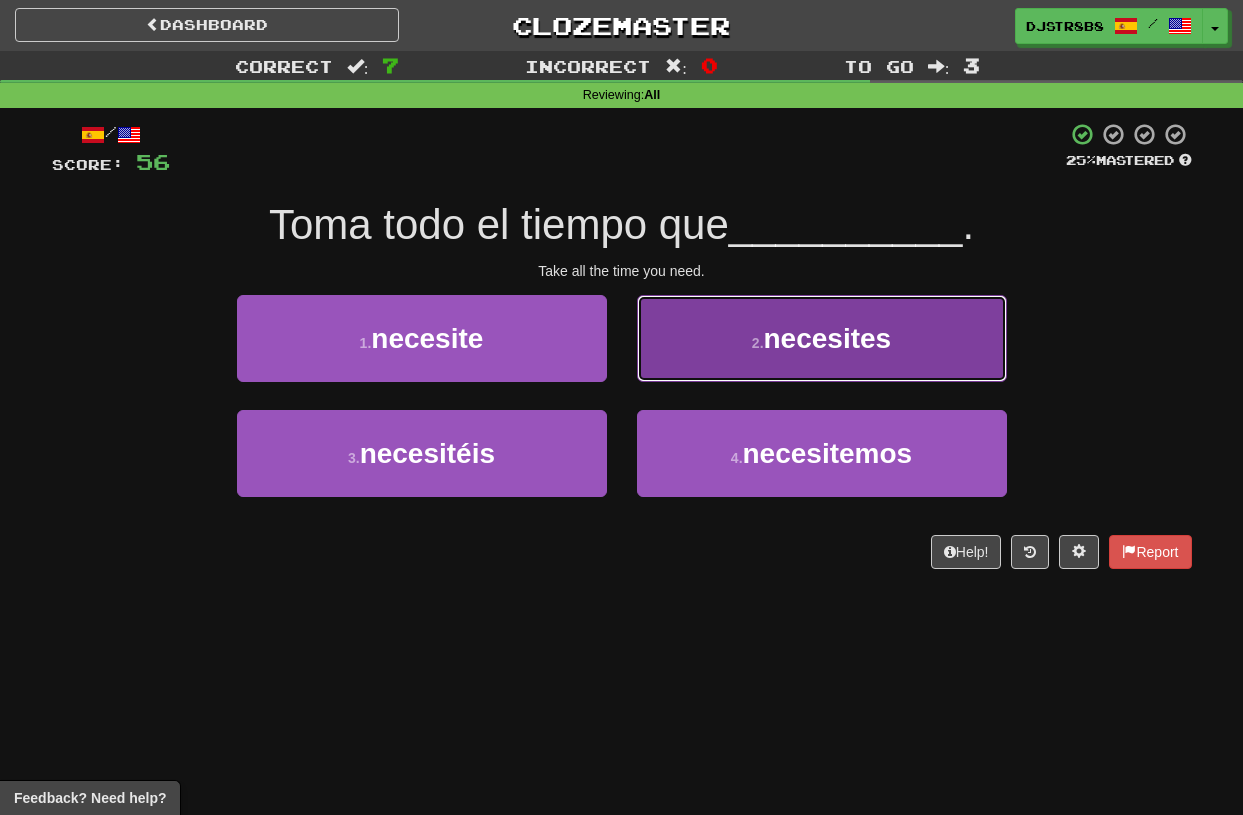 click on "2 .  necesites" at bounding box center [822, 338] 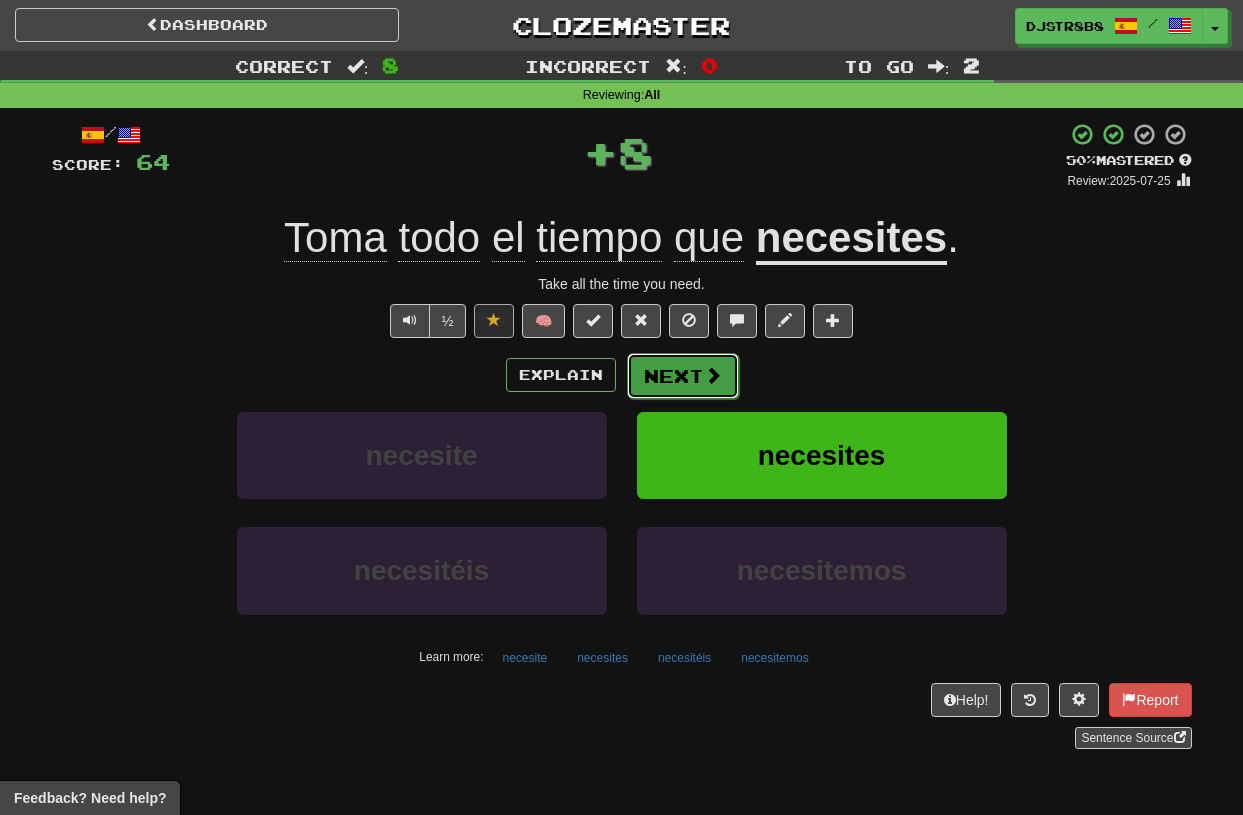 click on "Next" at bounding box center [683, 376] 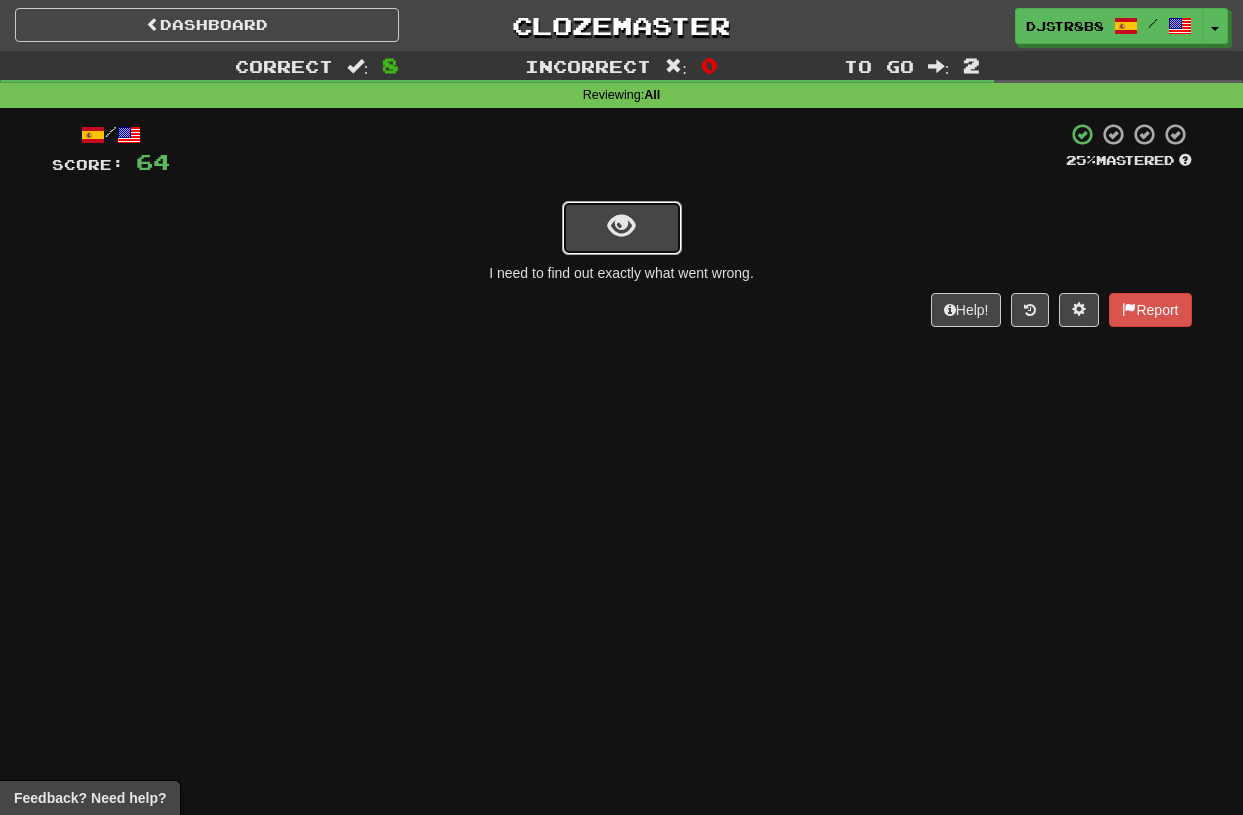 click at bounding box center (622, 228) 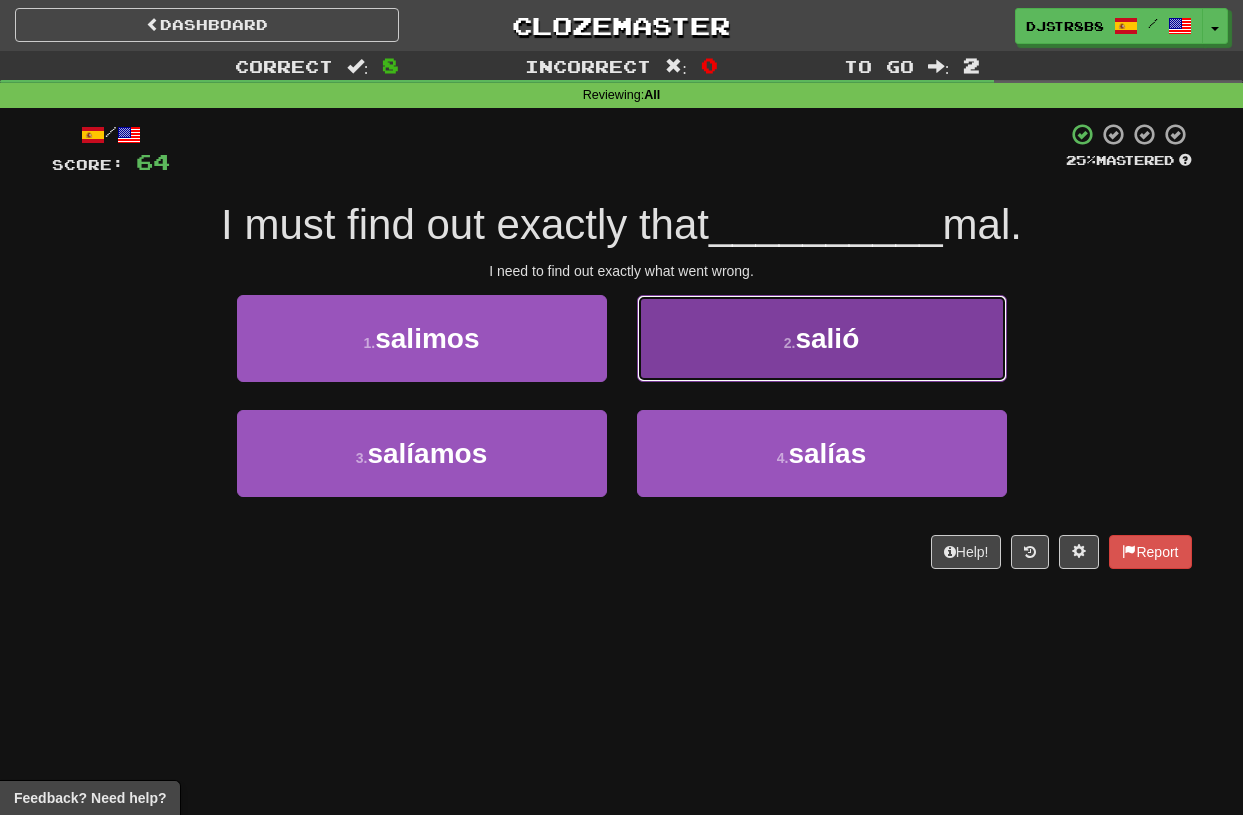 click on "2 .  salió" at bounding box center [822, 338] 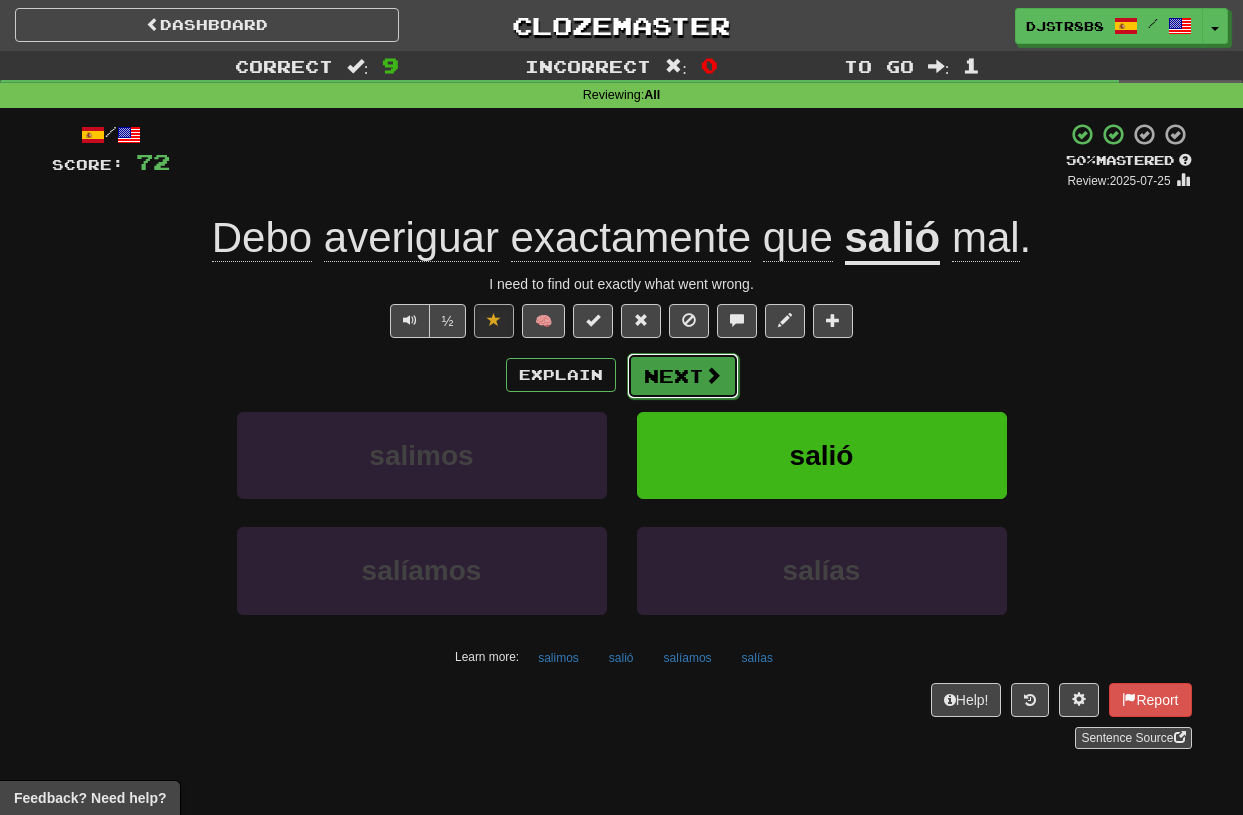 click on "Next" at bounding box center (683, 376) 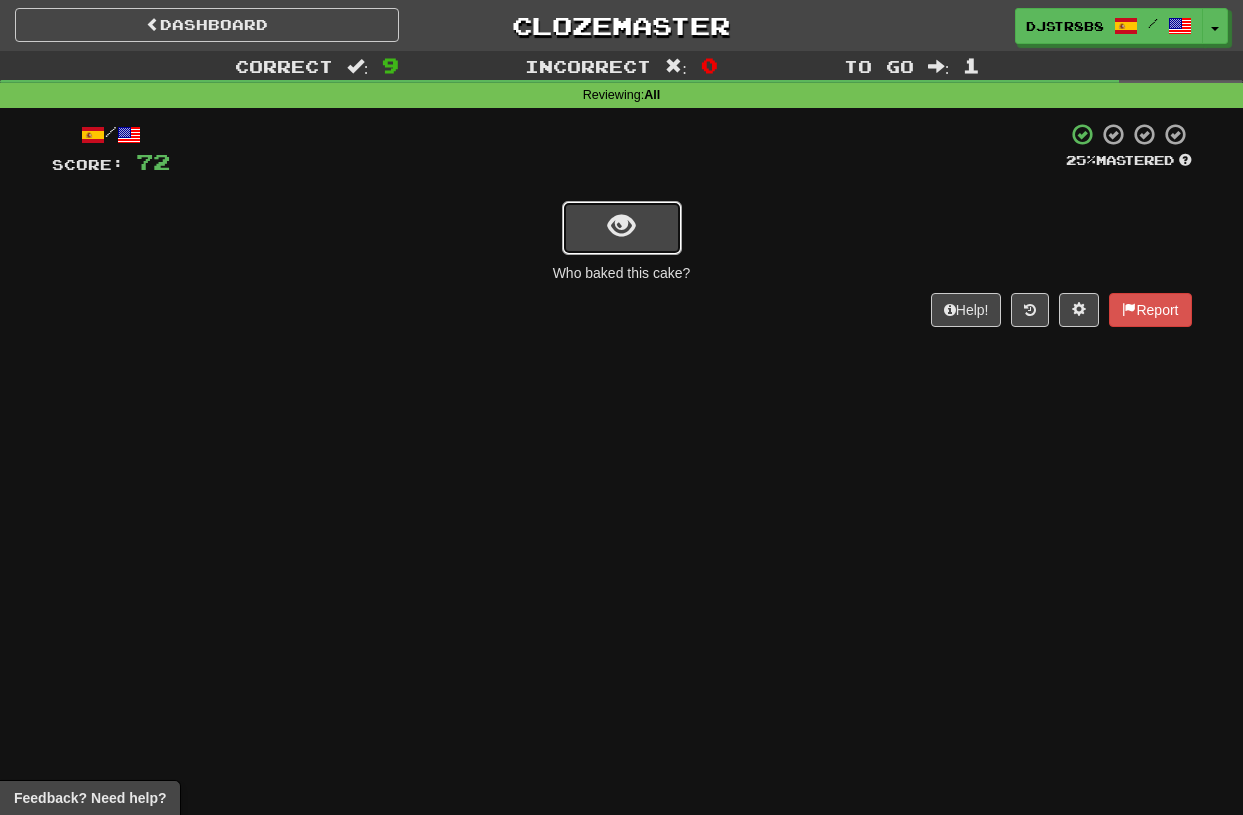 click at bounding box center (622, 228) 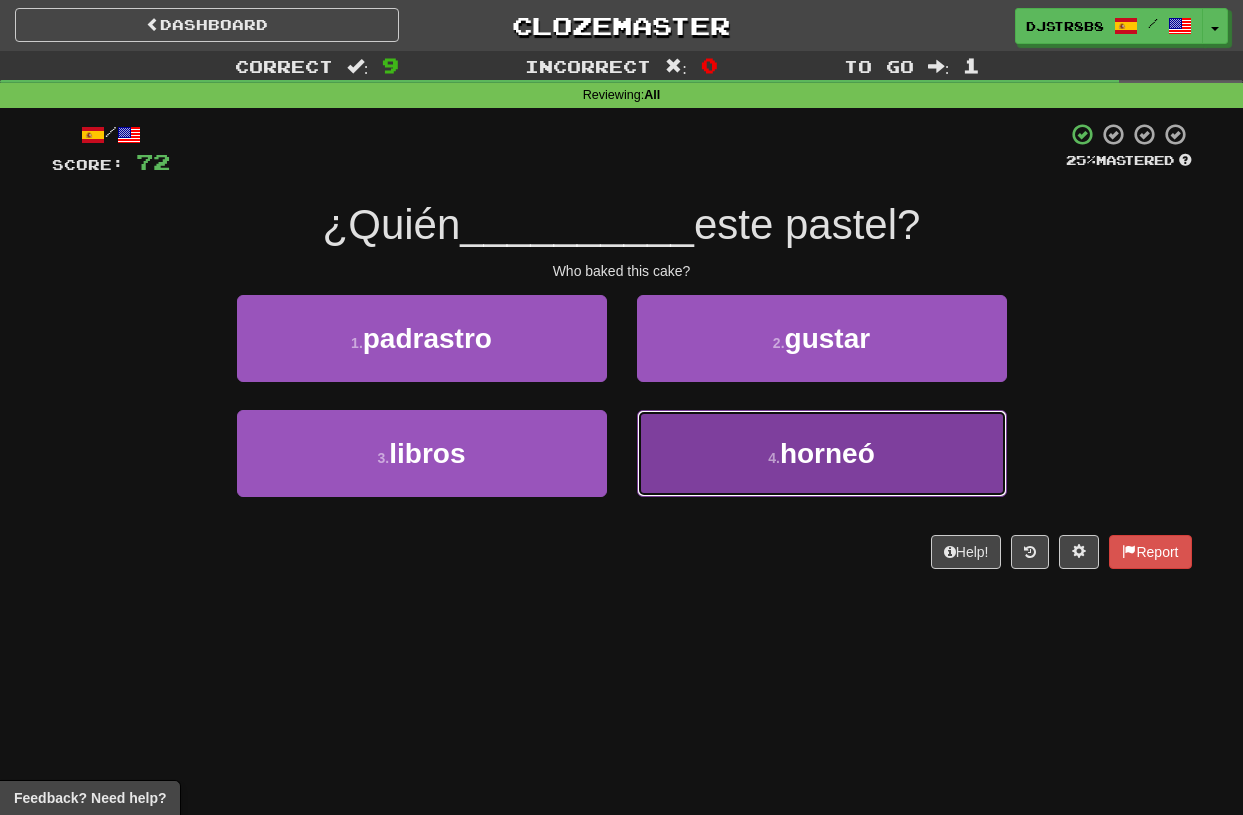 click on "horneó" at bounding box center [827, 453] 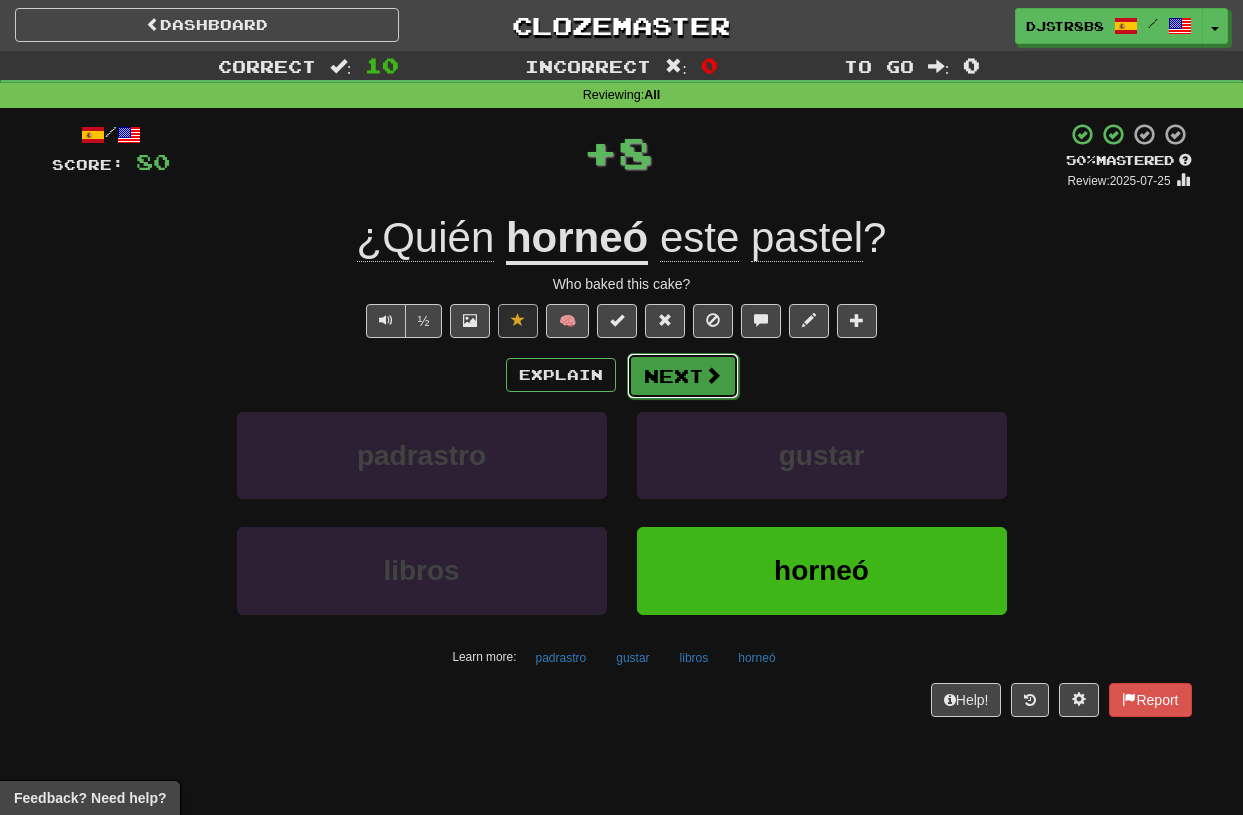click on "Next" at bounding box center [683, 376] 